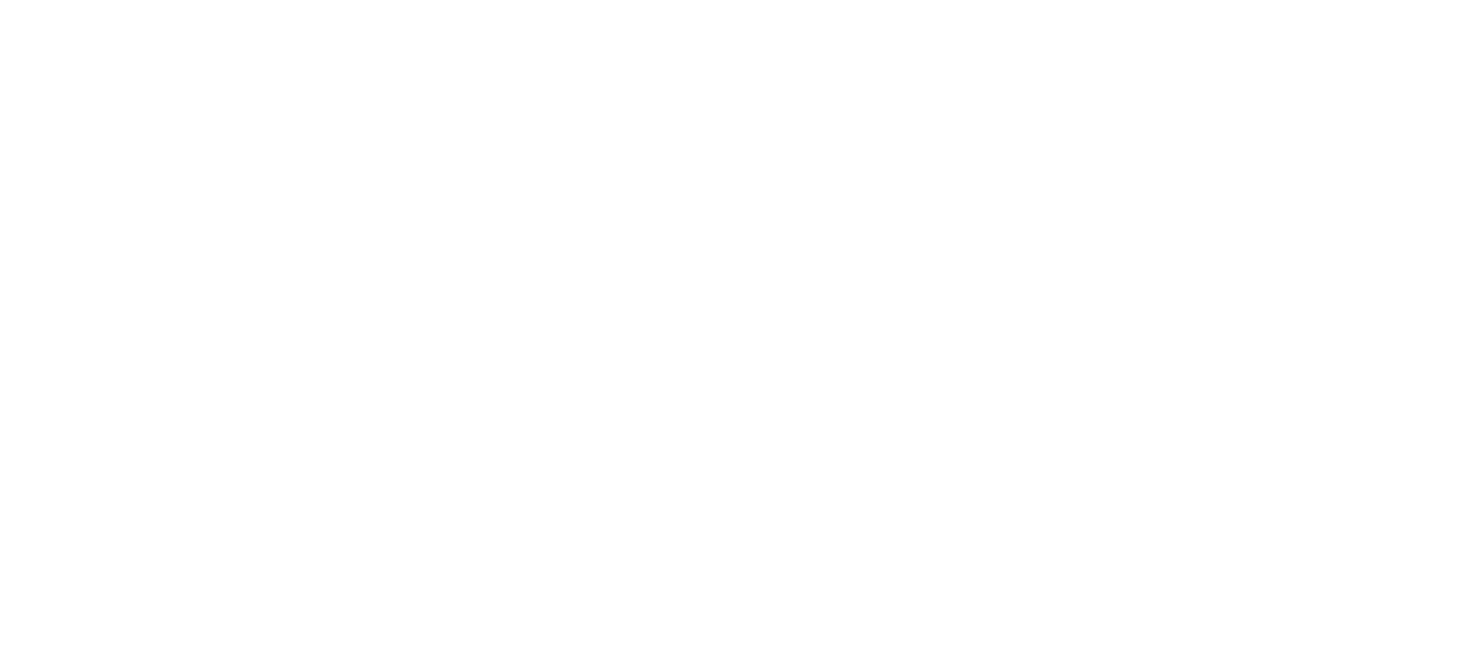 scroll, scrollTop: 0, scrollLeft: 0, axis: both 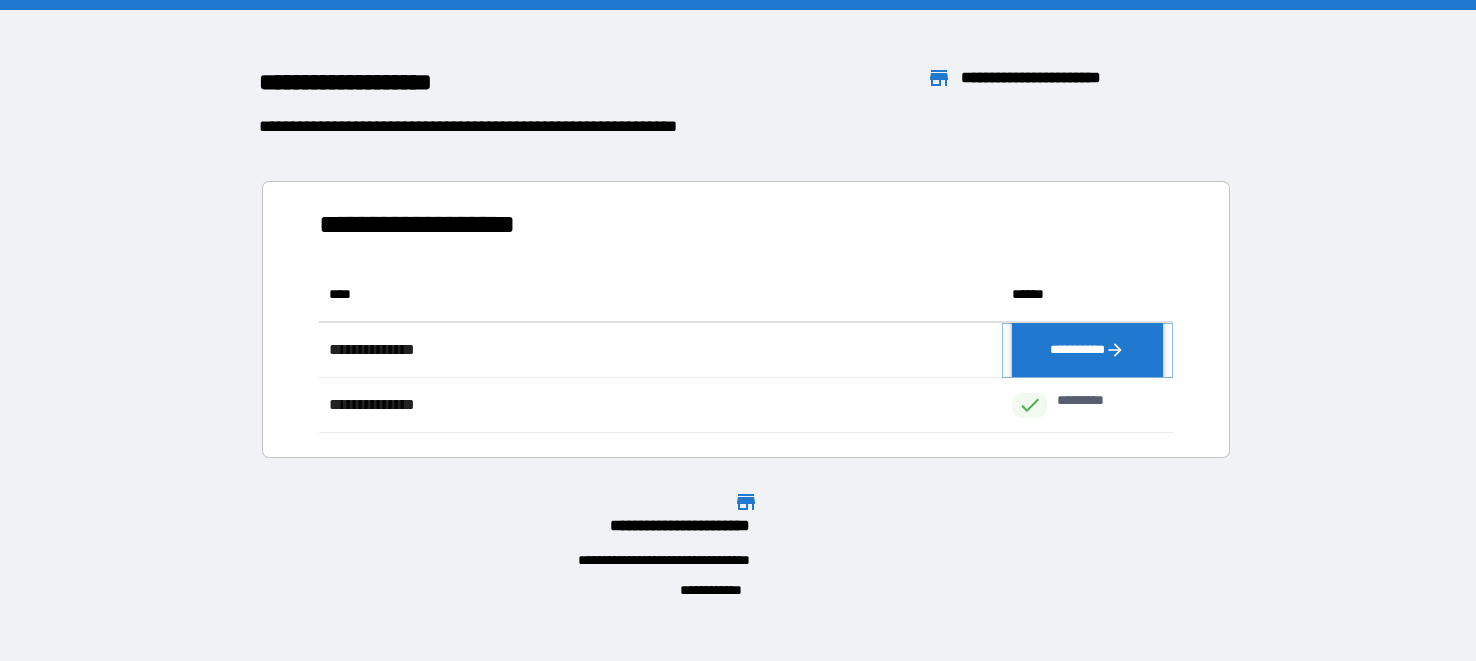 click on "**********" at bounding box center (1087, 350) 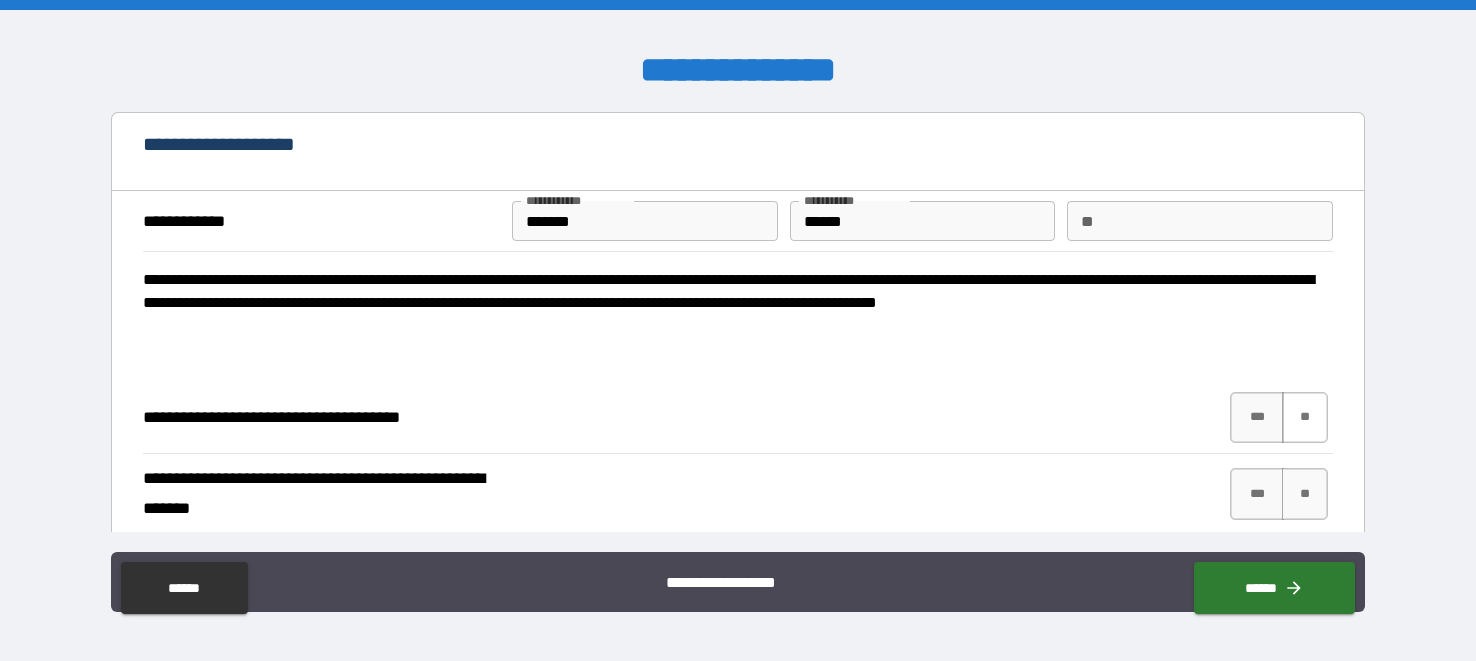 click on "**" at bounding box center [1305, 418] 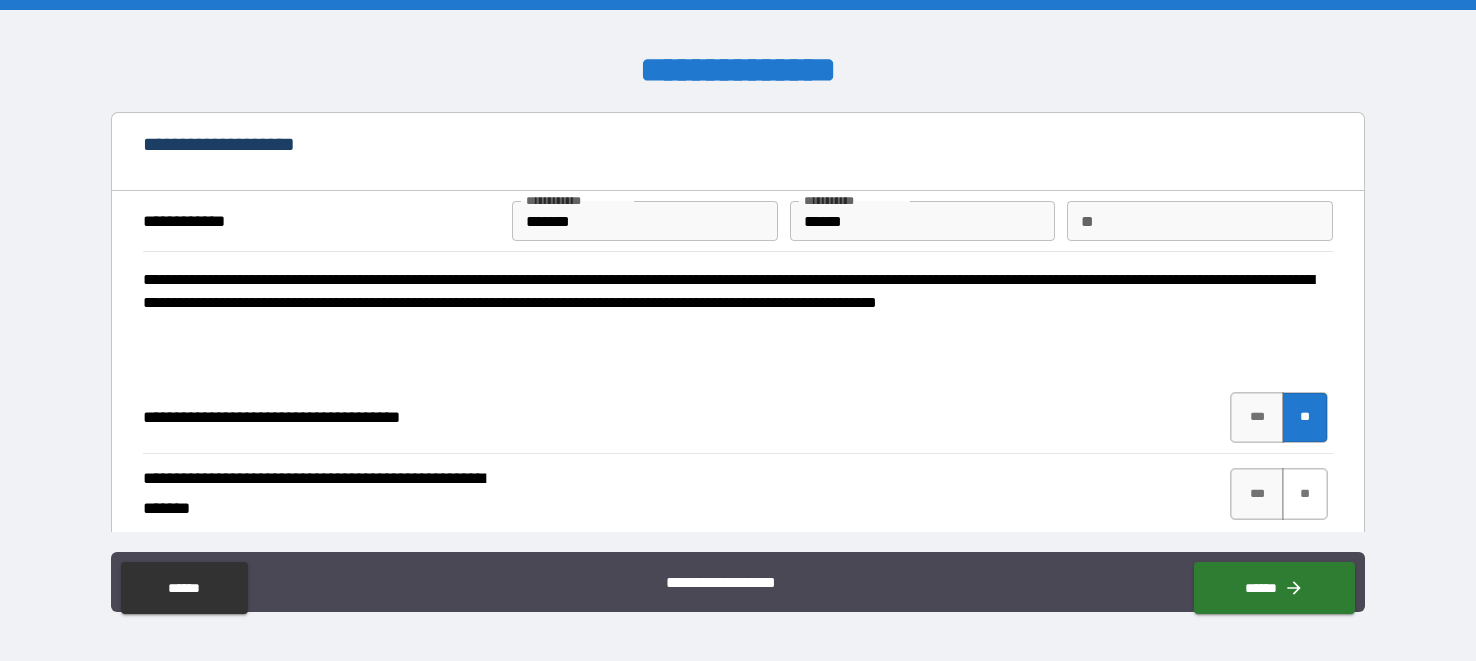 click on "**" at bounding box center (1305, 494) 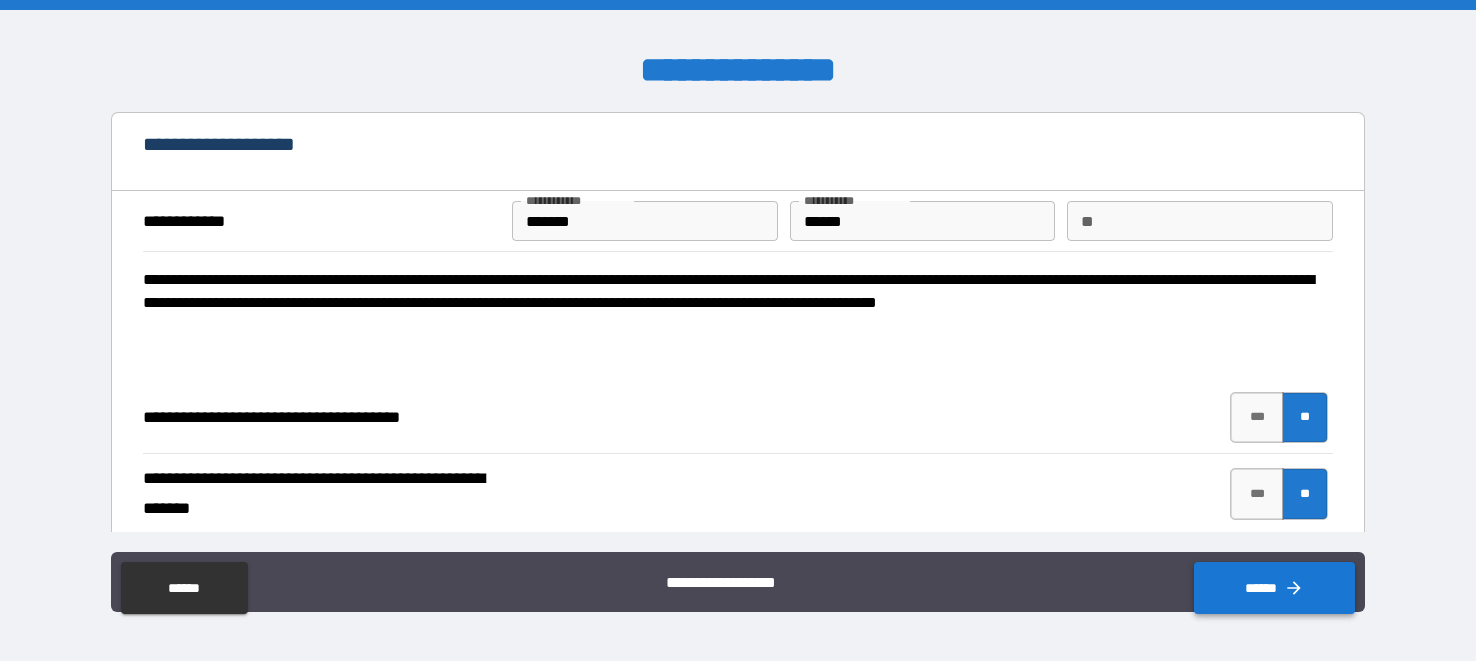 click on "******" at bounding box center [1274, 588] 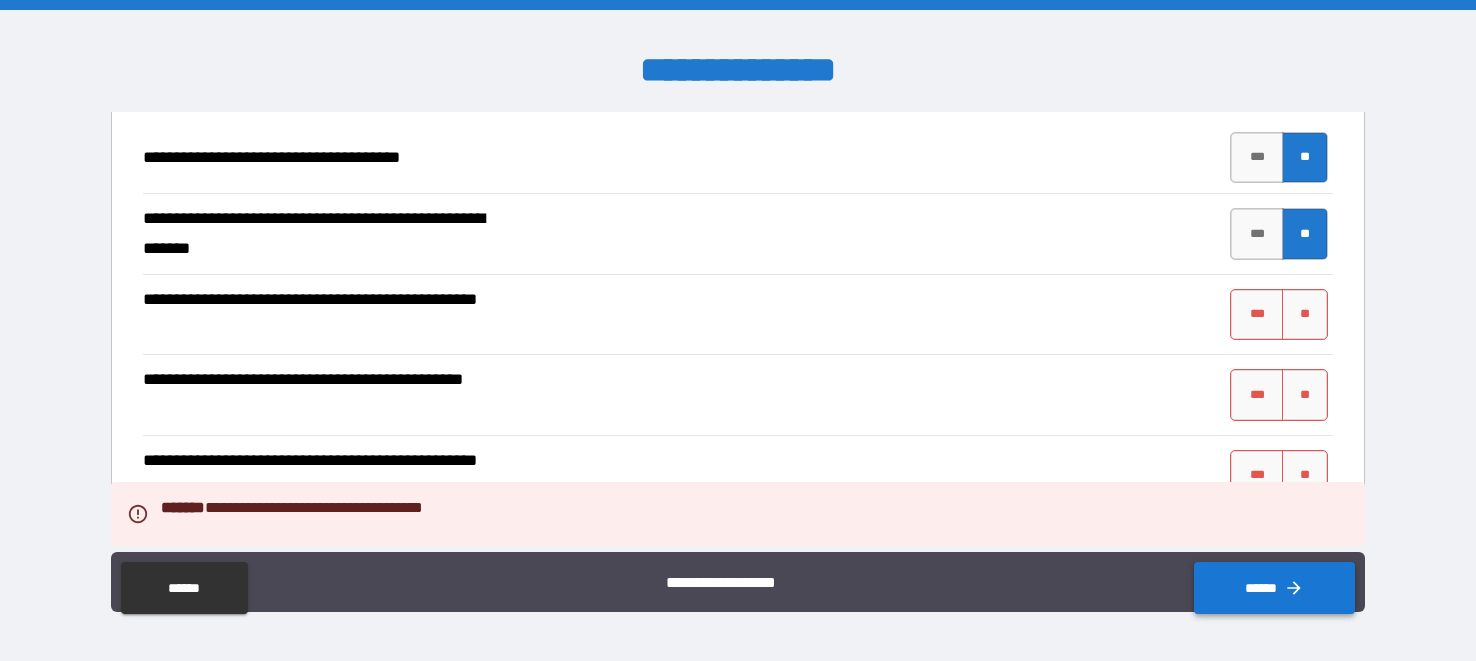 scroll, scrollTop: 267, scrollLeft: 0, axis: vertical 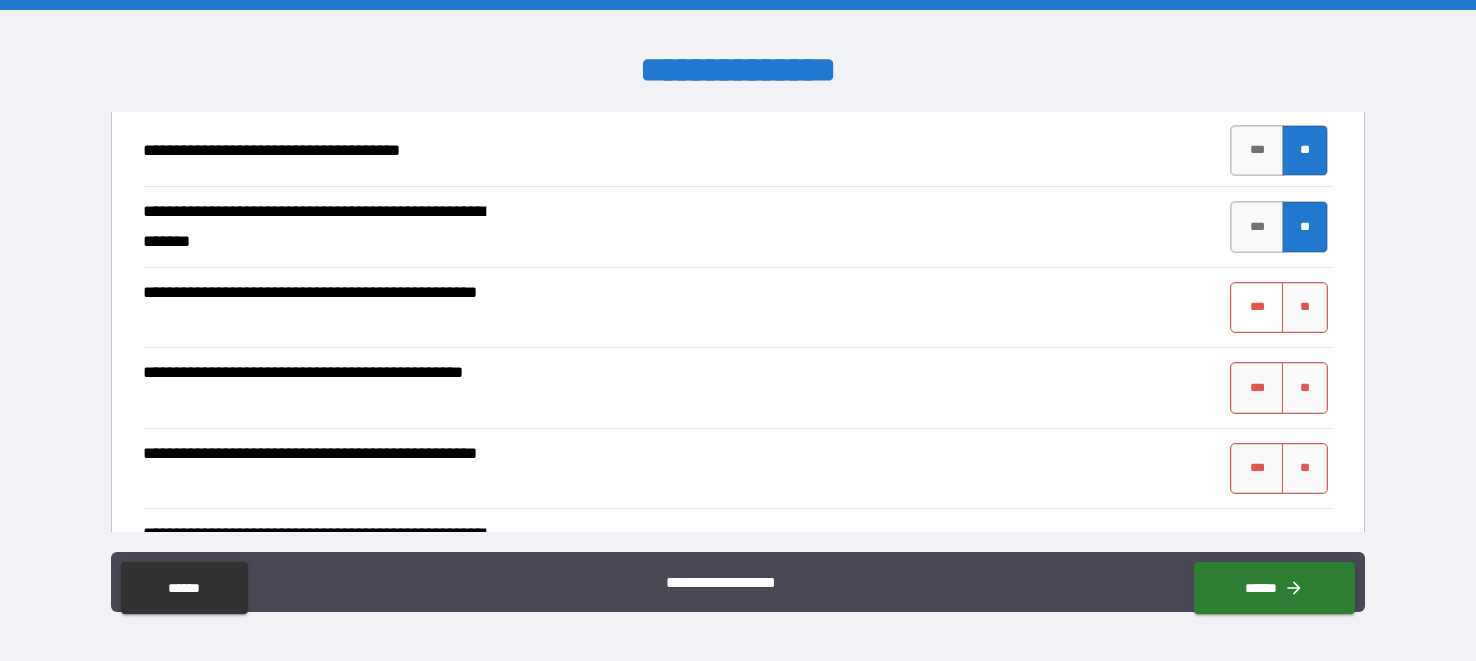 click on "***" at bounding box center [1257, 308] 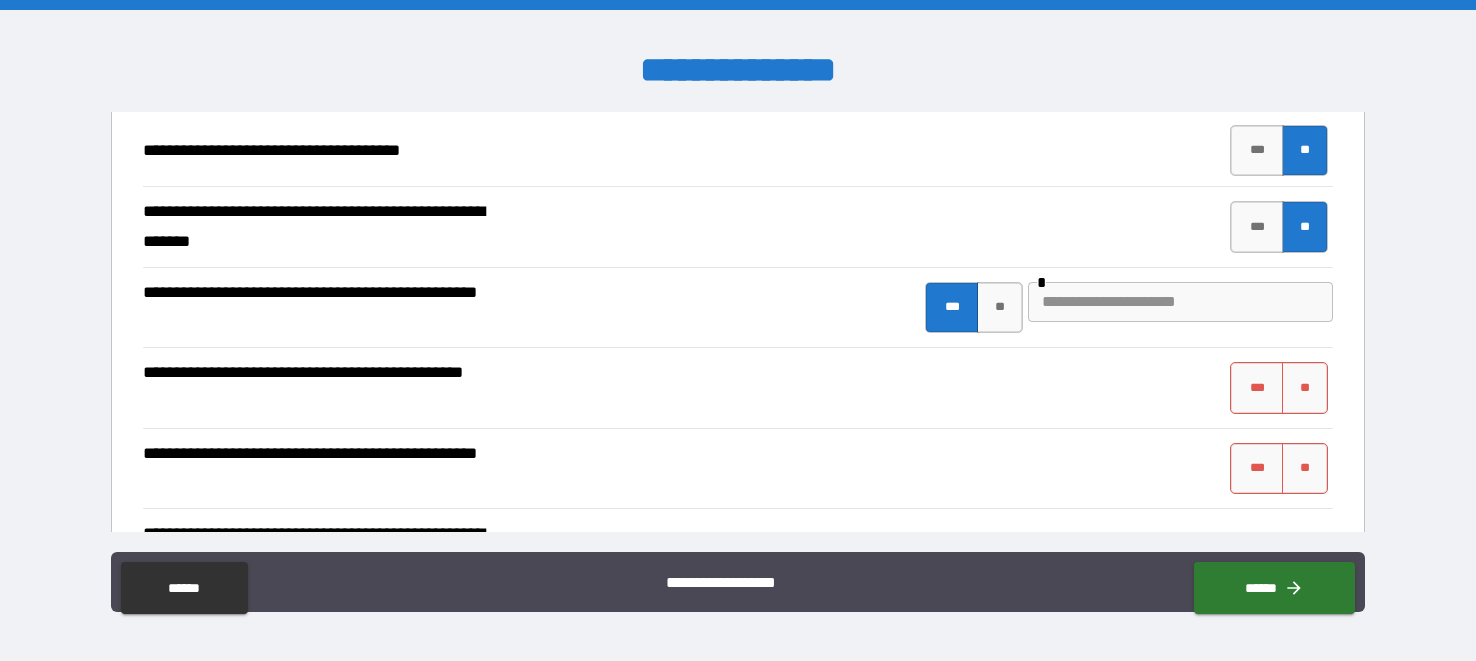 click at bounding box center (1180, 302) 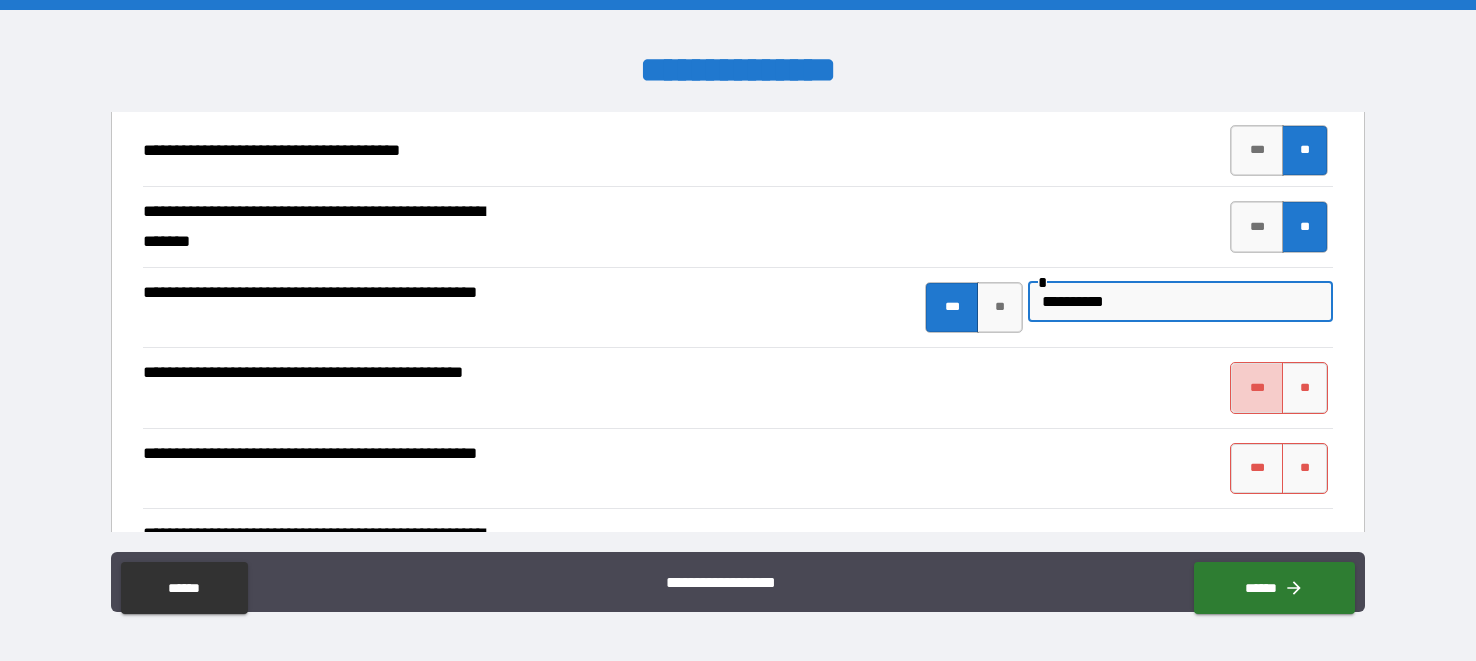 type on "**********" 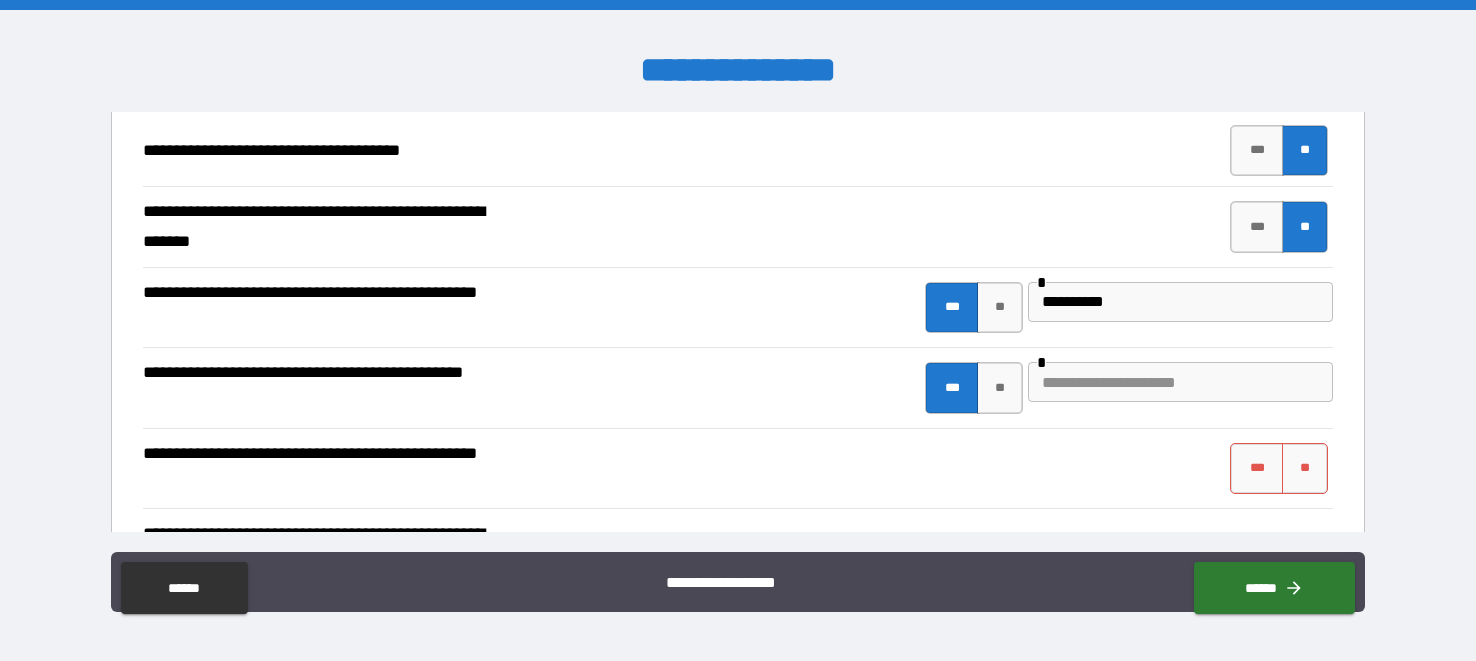 click at bounding box center (1180, 382) 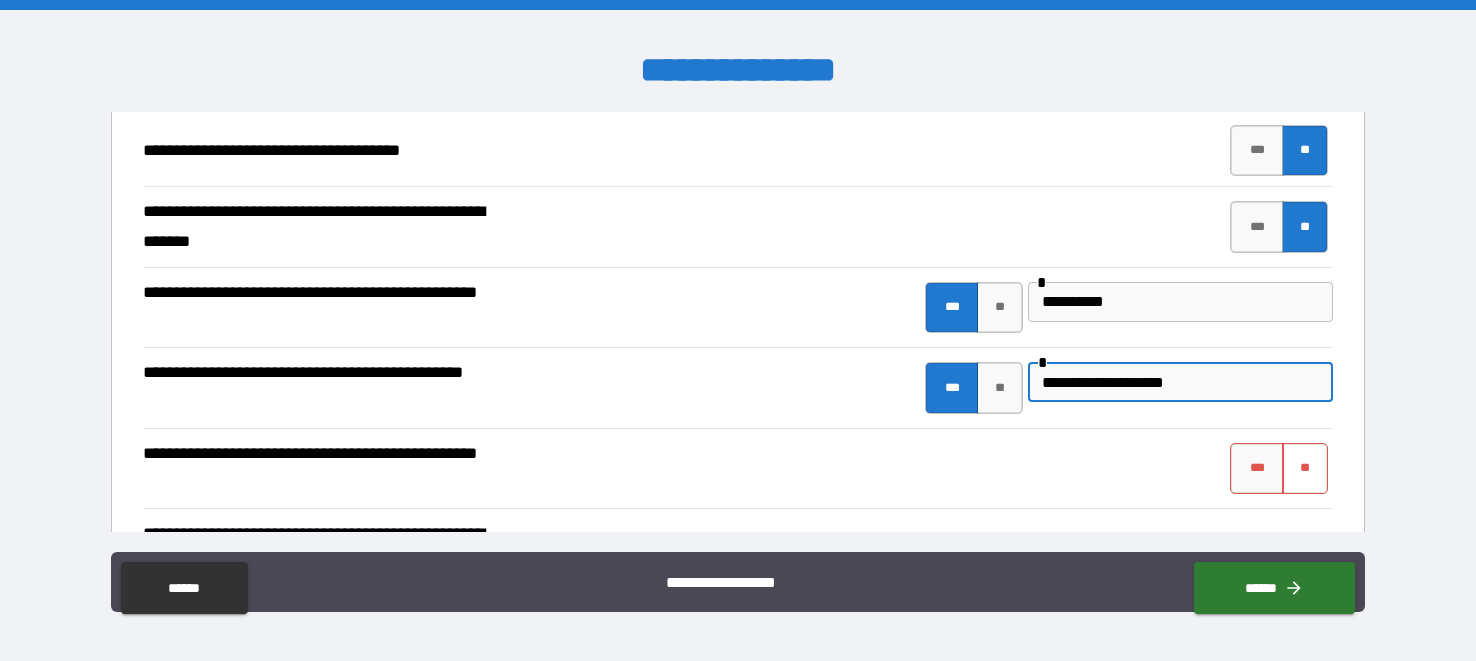 type on "**********" 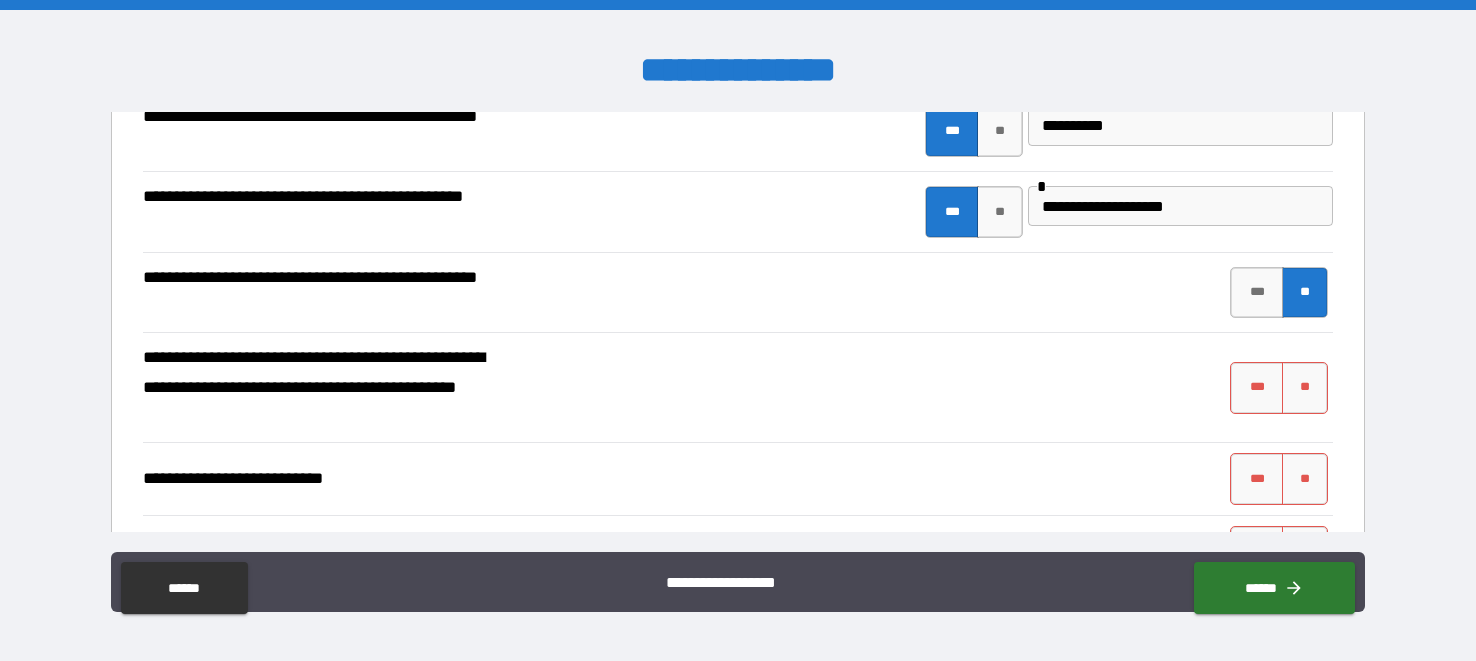 scroll, scrollTop: 444, scrollLeft: 0, axis: vertical 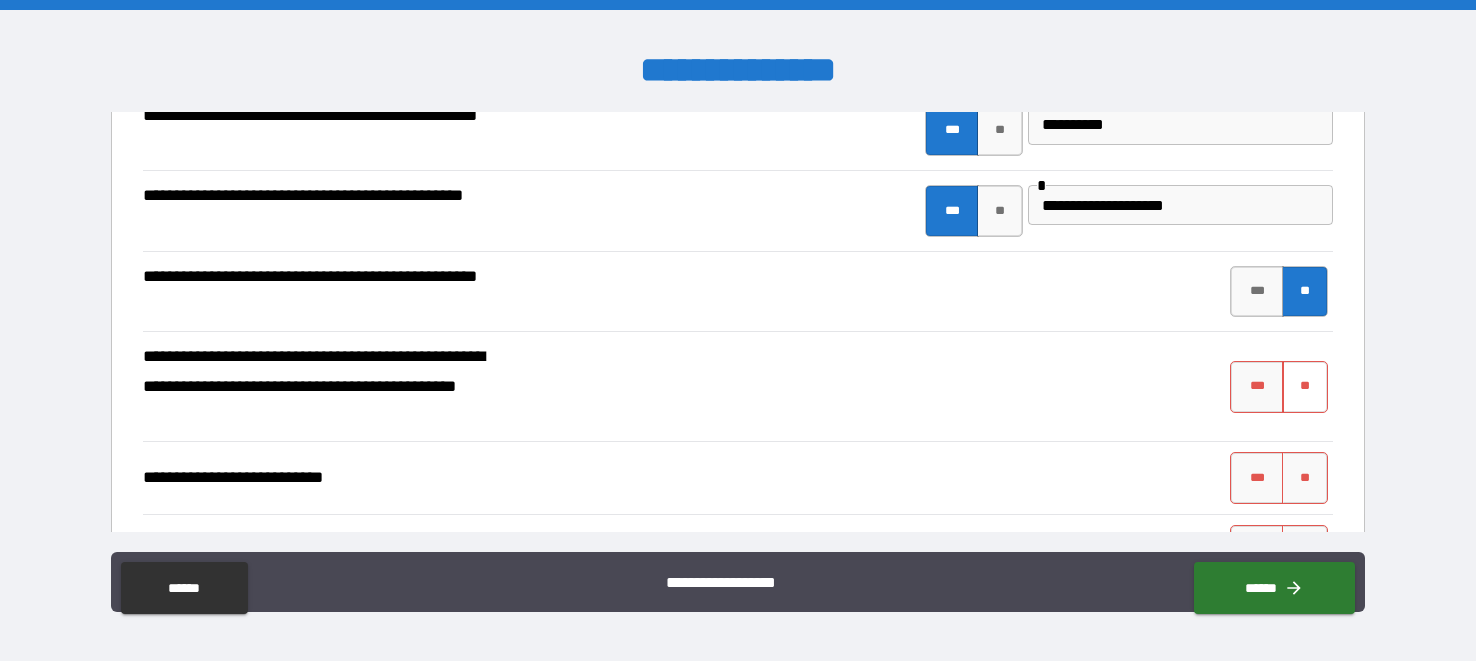 click on "**" at bounding box center [1305, 387] 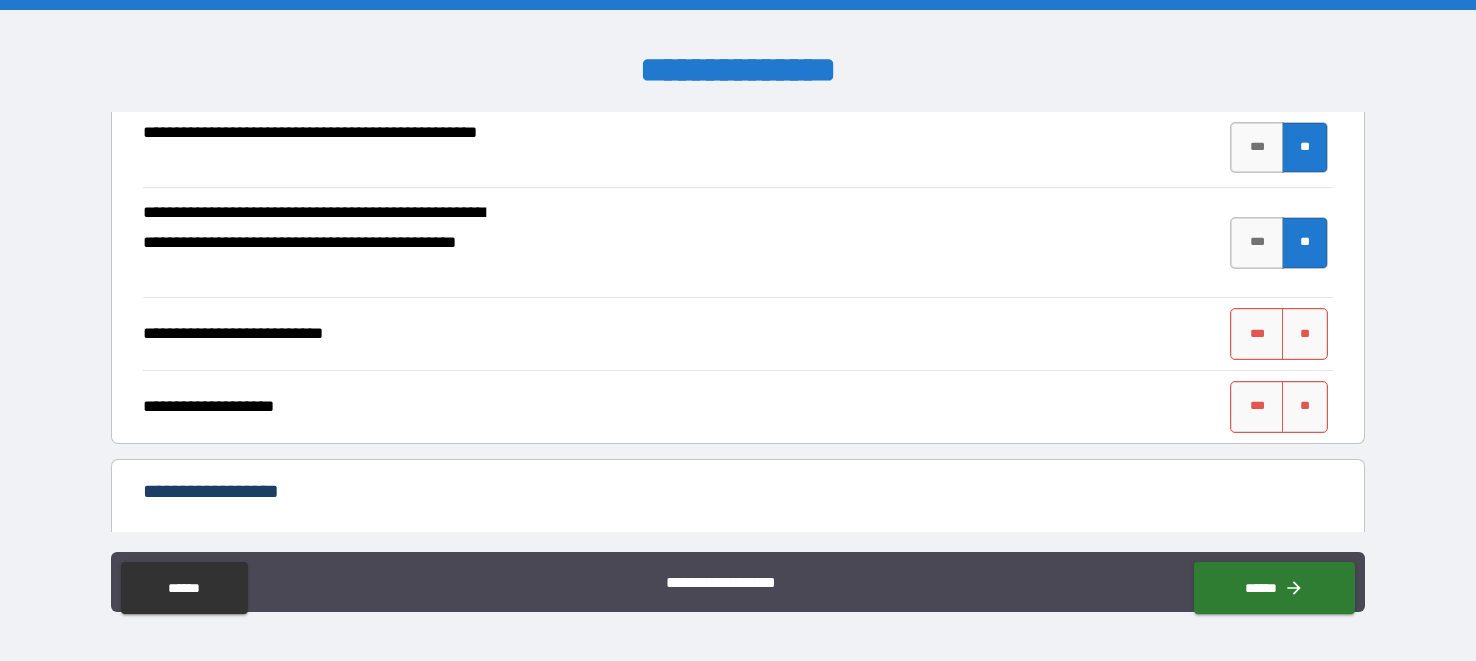 scroll, scrollTop: 603, scrollLeft: 0, axis: vertical 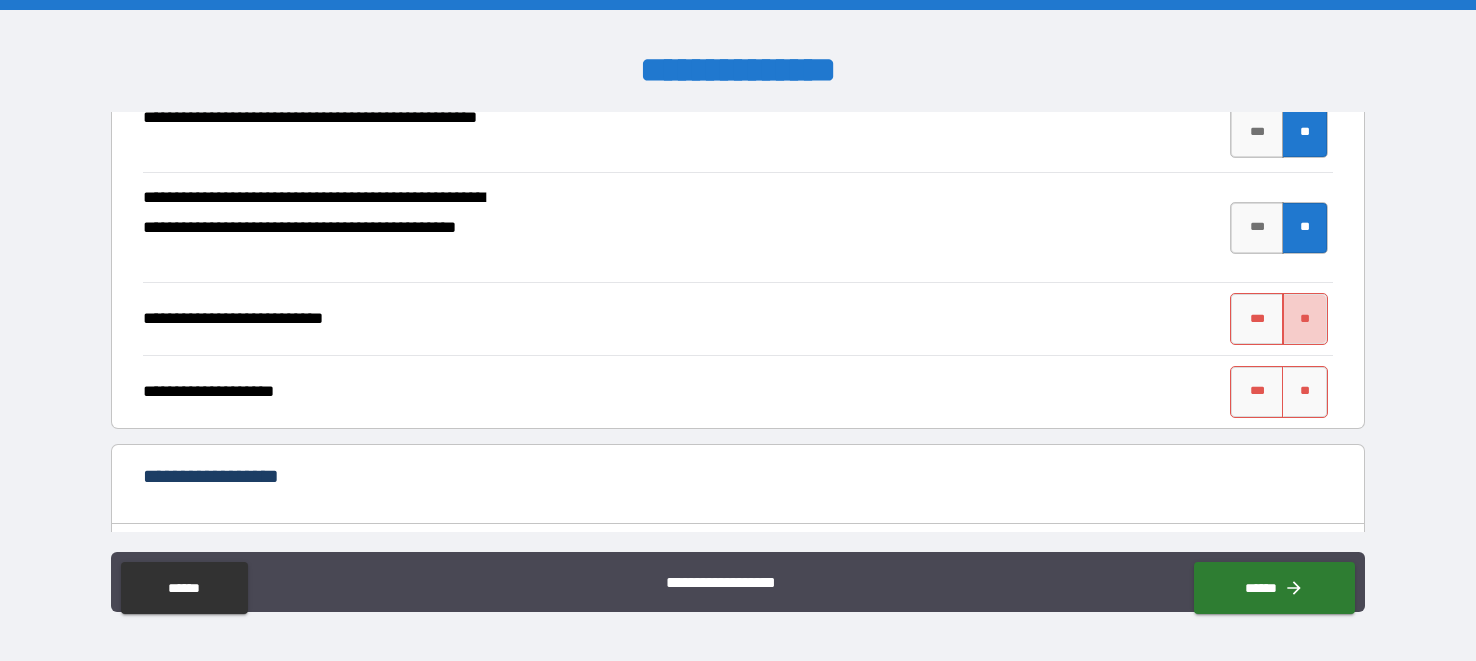 click on "**" at bounding box center (1305, 319) 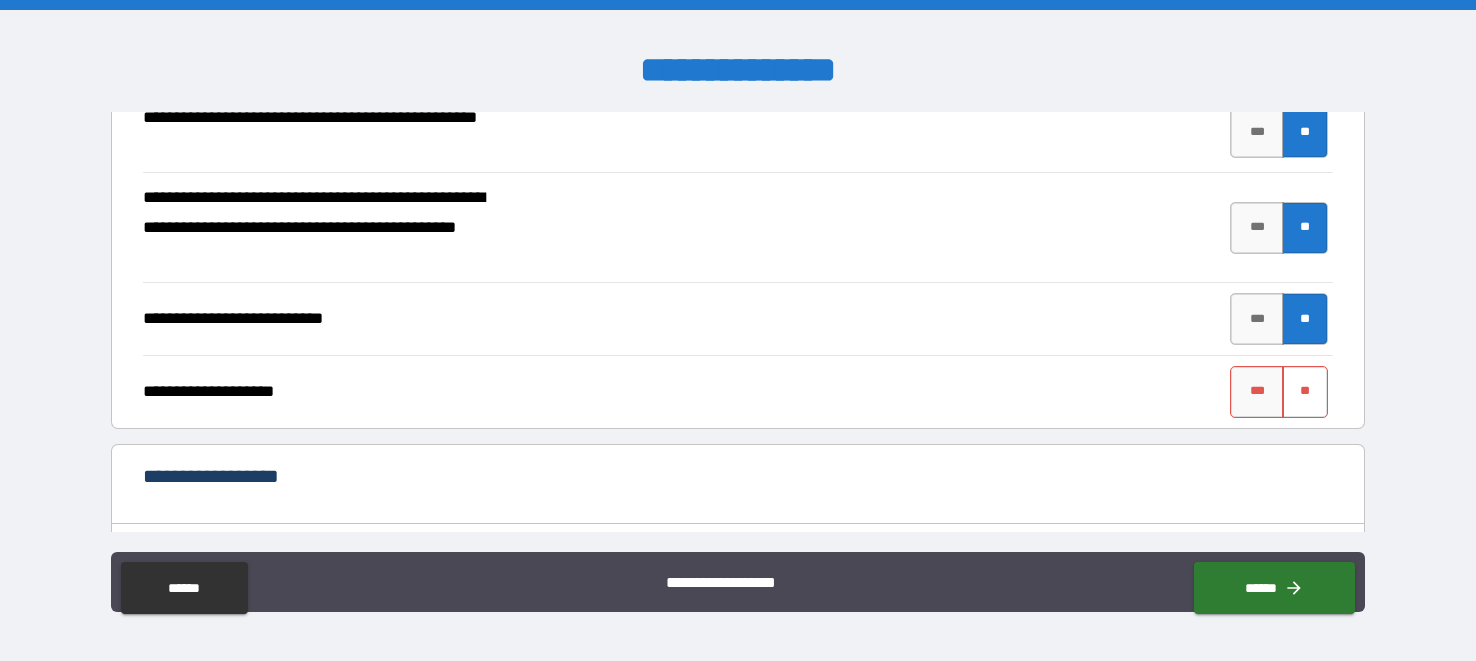 click on "**" at bounding box center [1305, 392] 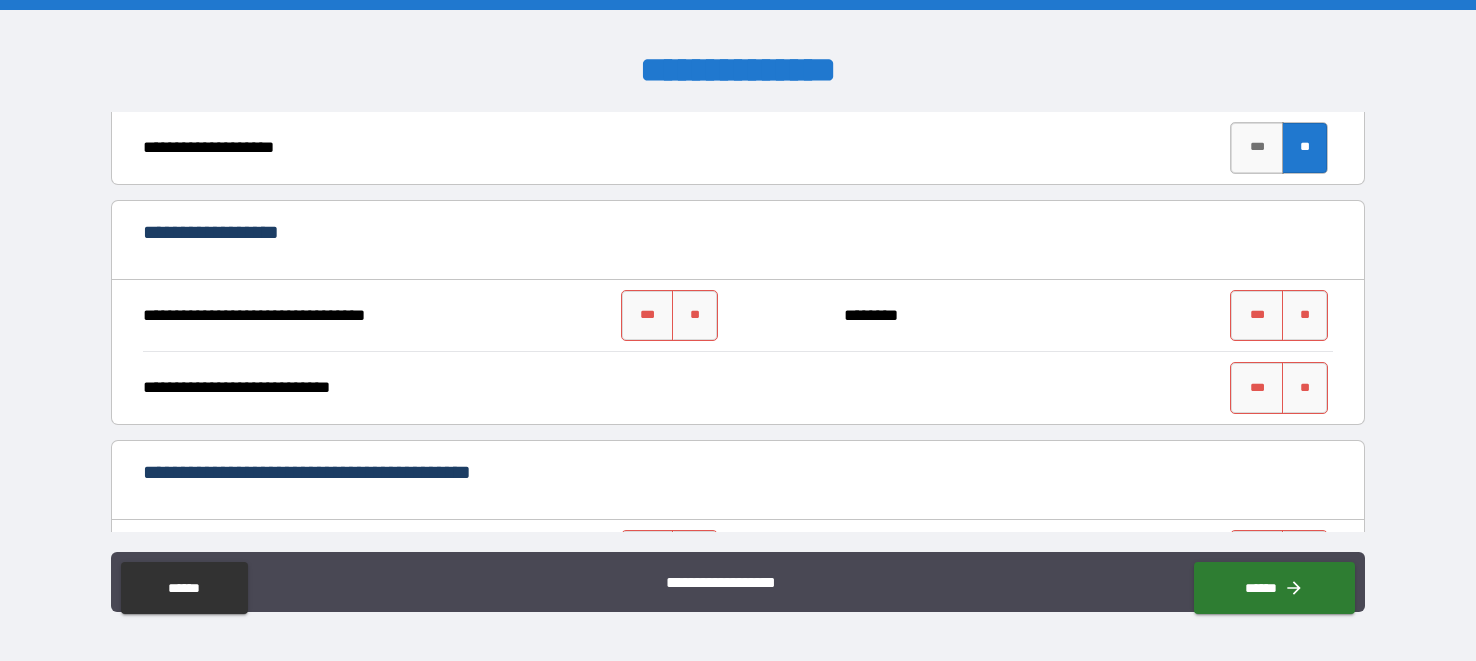 scroll, scrollTop: 875, scrollLeft: 0, axis: vertical 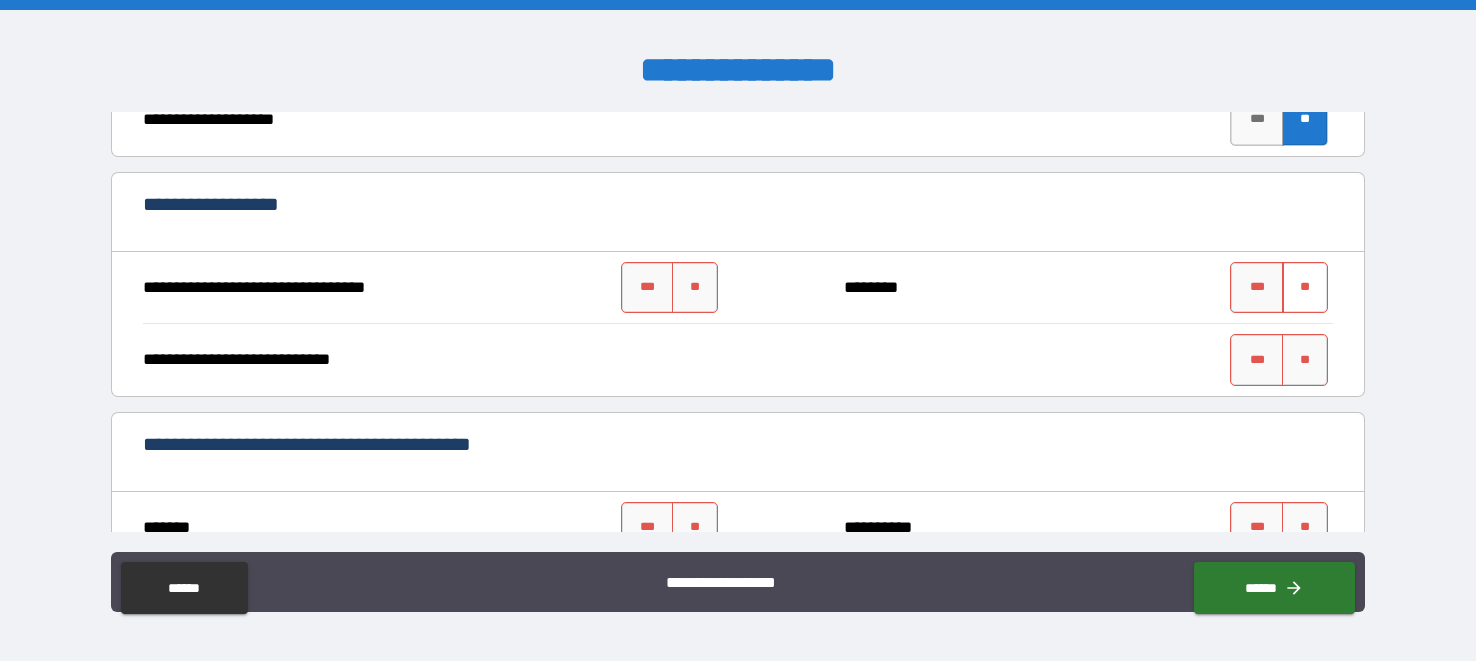 click on "**" at bounding box center (1305, 288) 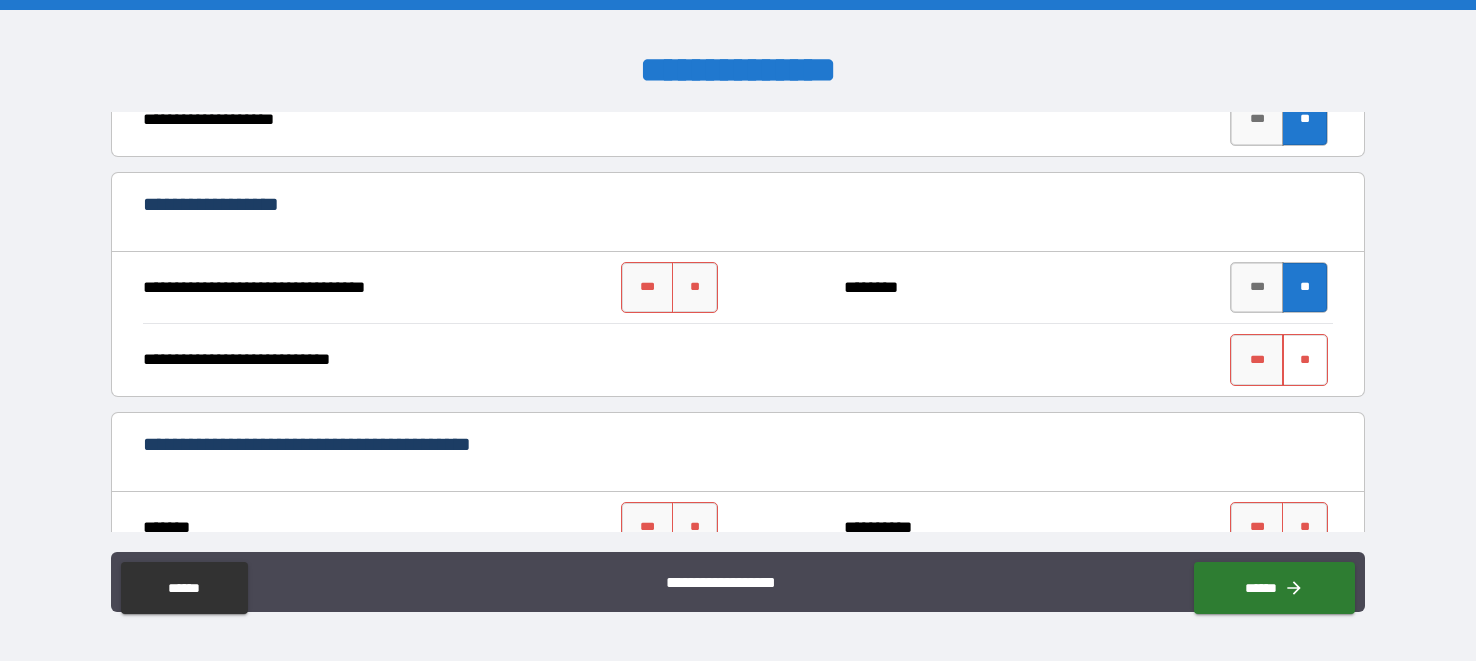 click on "**" at bounding box center (1305, 360) 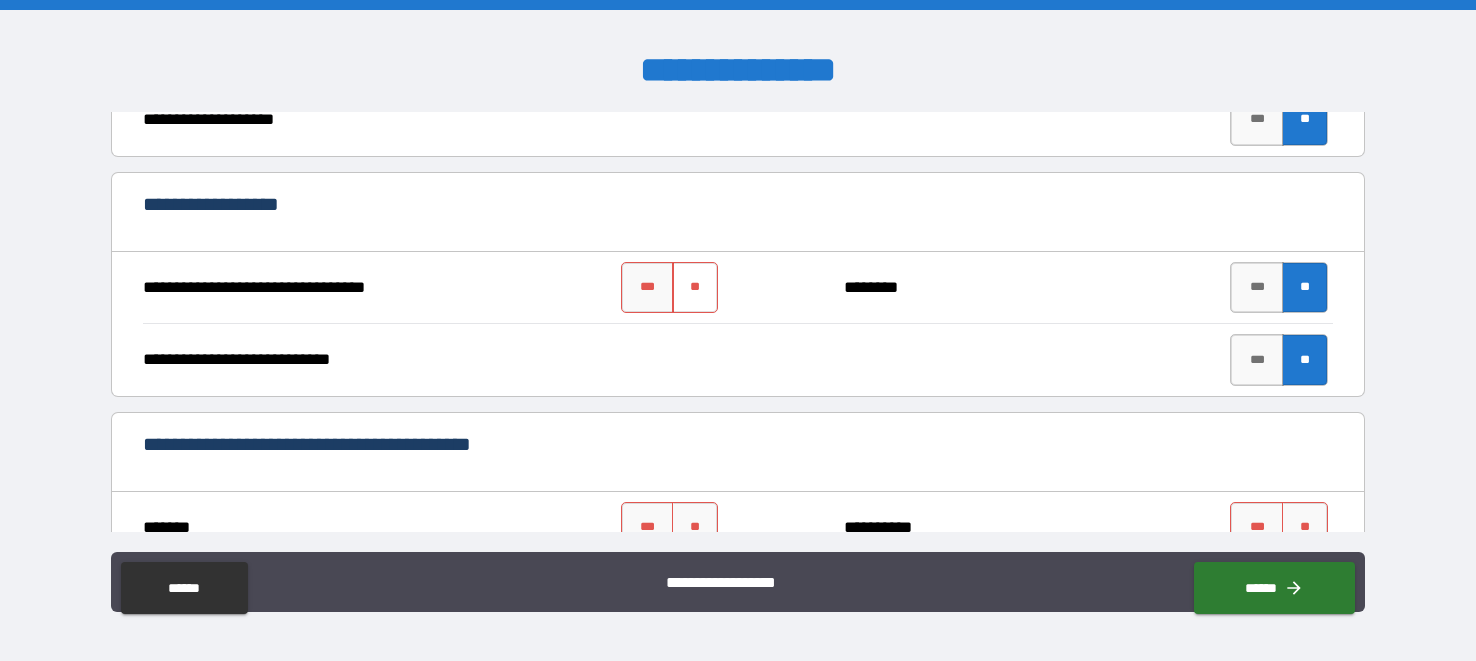 click on "**" at bounding box center [695, 288] 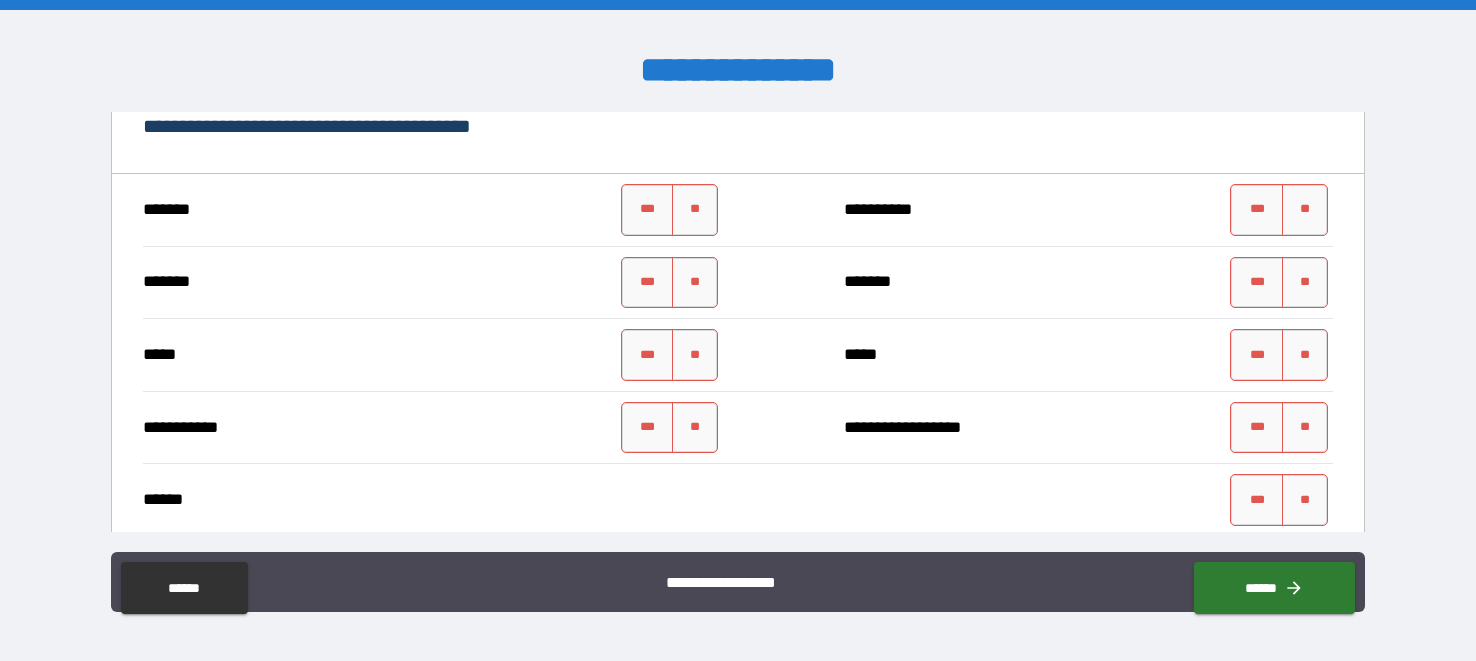 scroll, scrollTop: 1193, scrollLeft: 0, axis: vertical 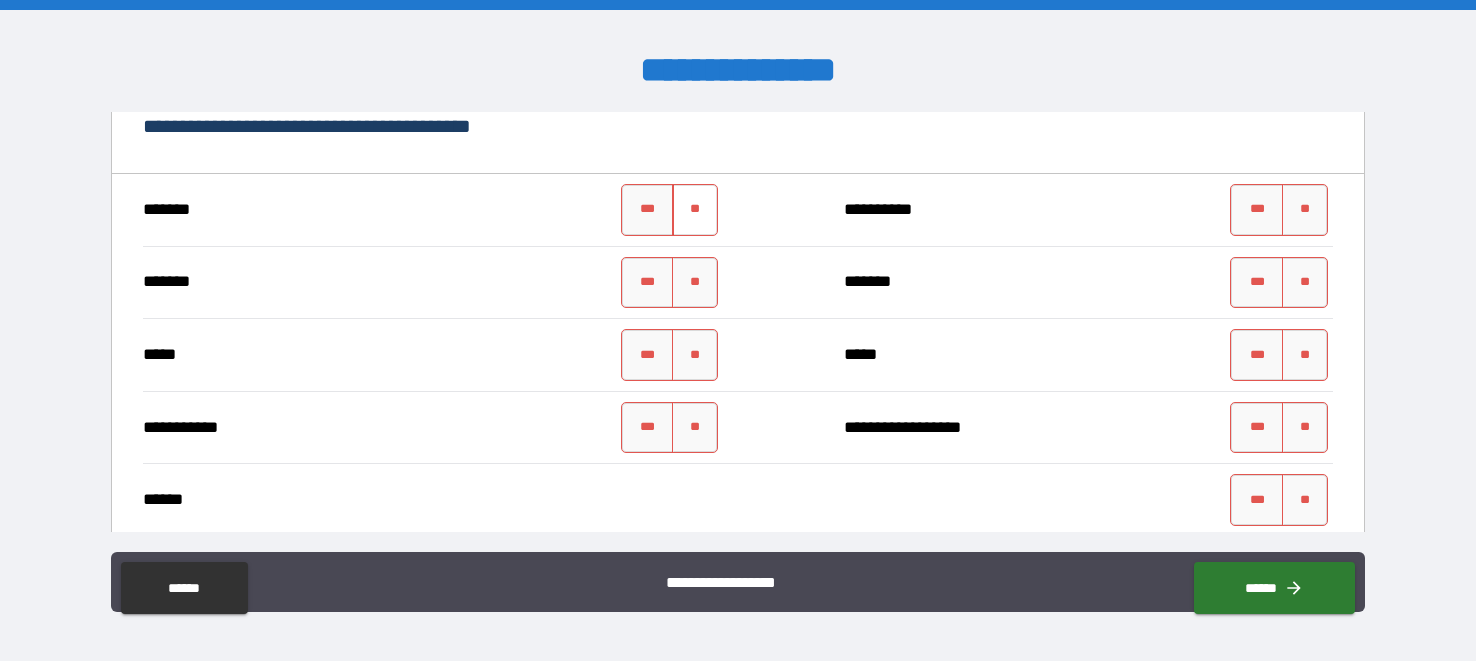 click on "**" at bounding box center (695, 210) 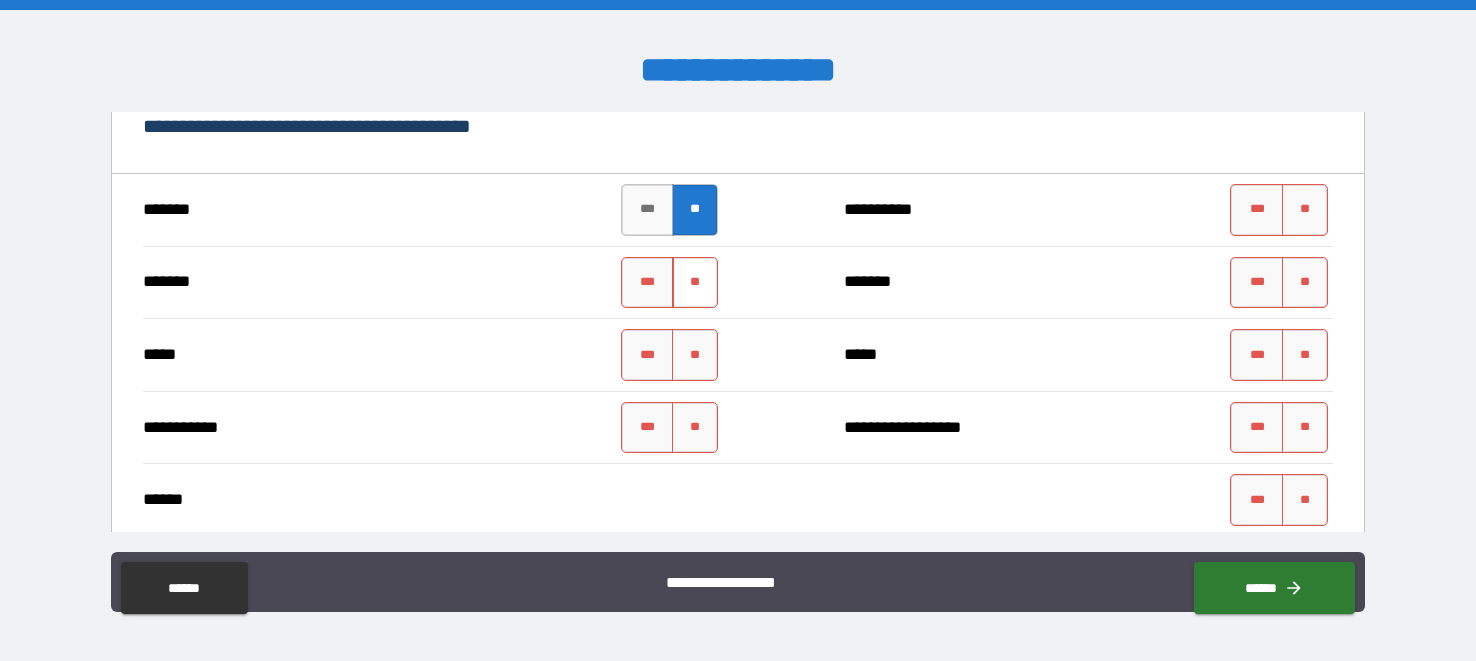 click on "**" at bounding box center (695, 283) 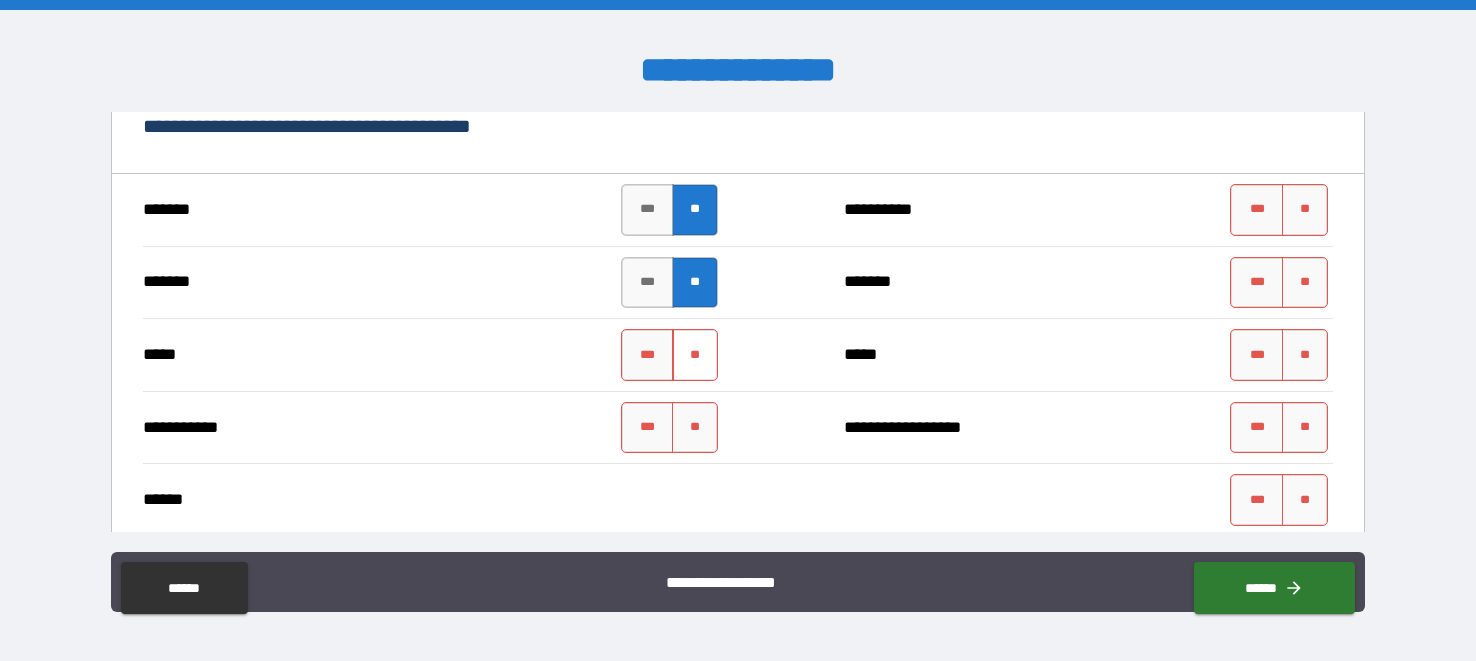 click on "**" at bounding box center (695, 355) 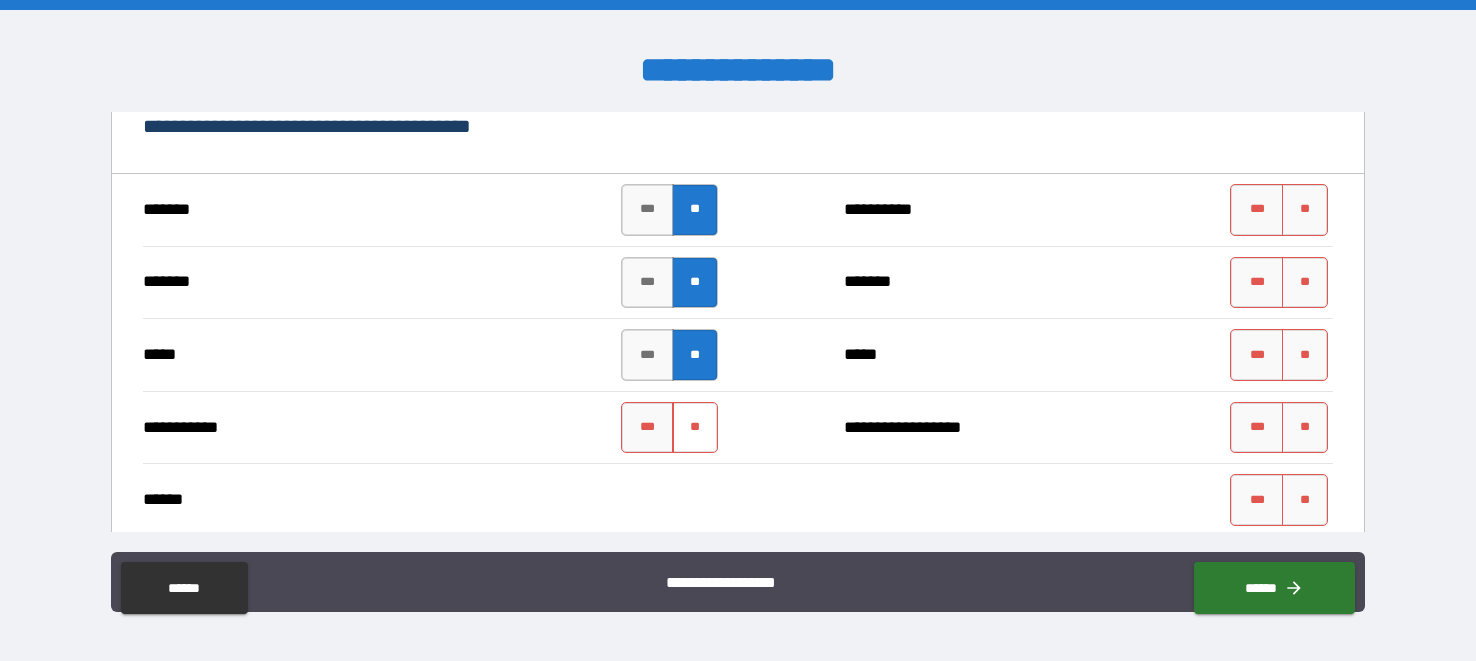 click on "**" at bounding box center [695, 428] 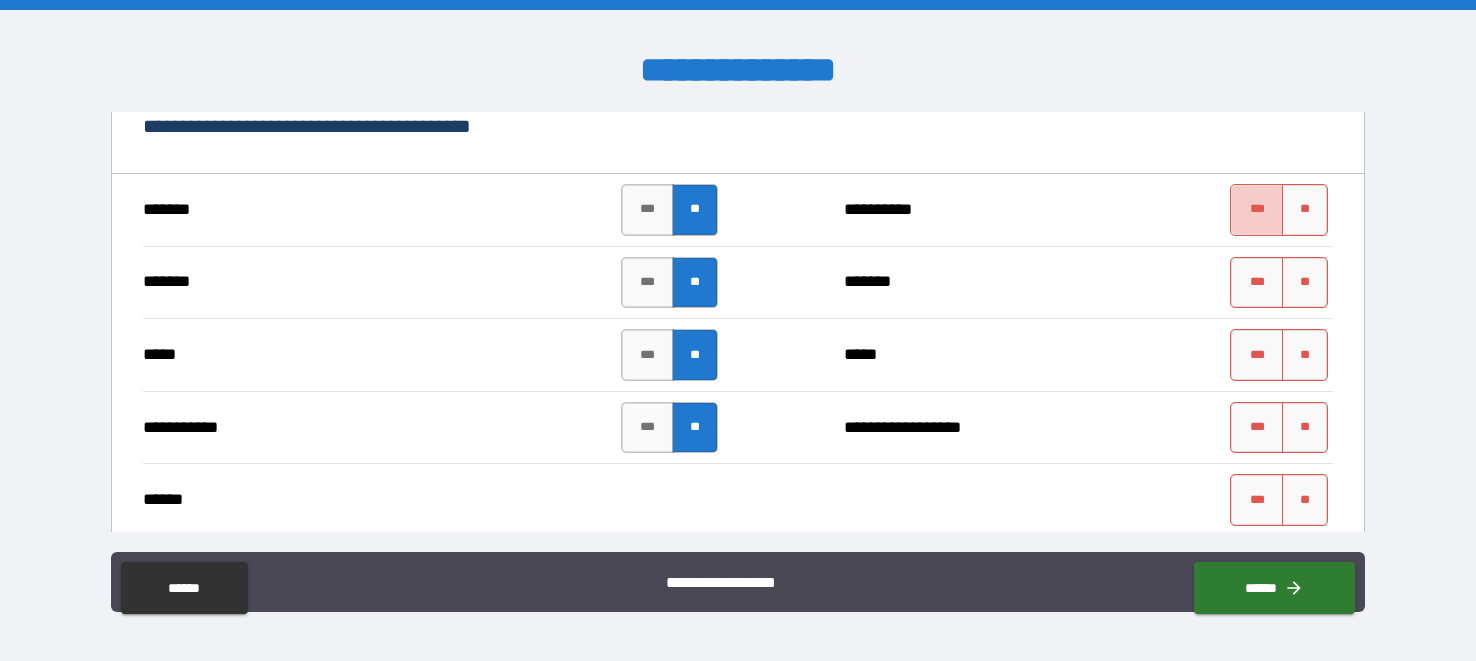 click on "***" at bounding box center [1257, 210] 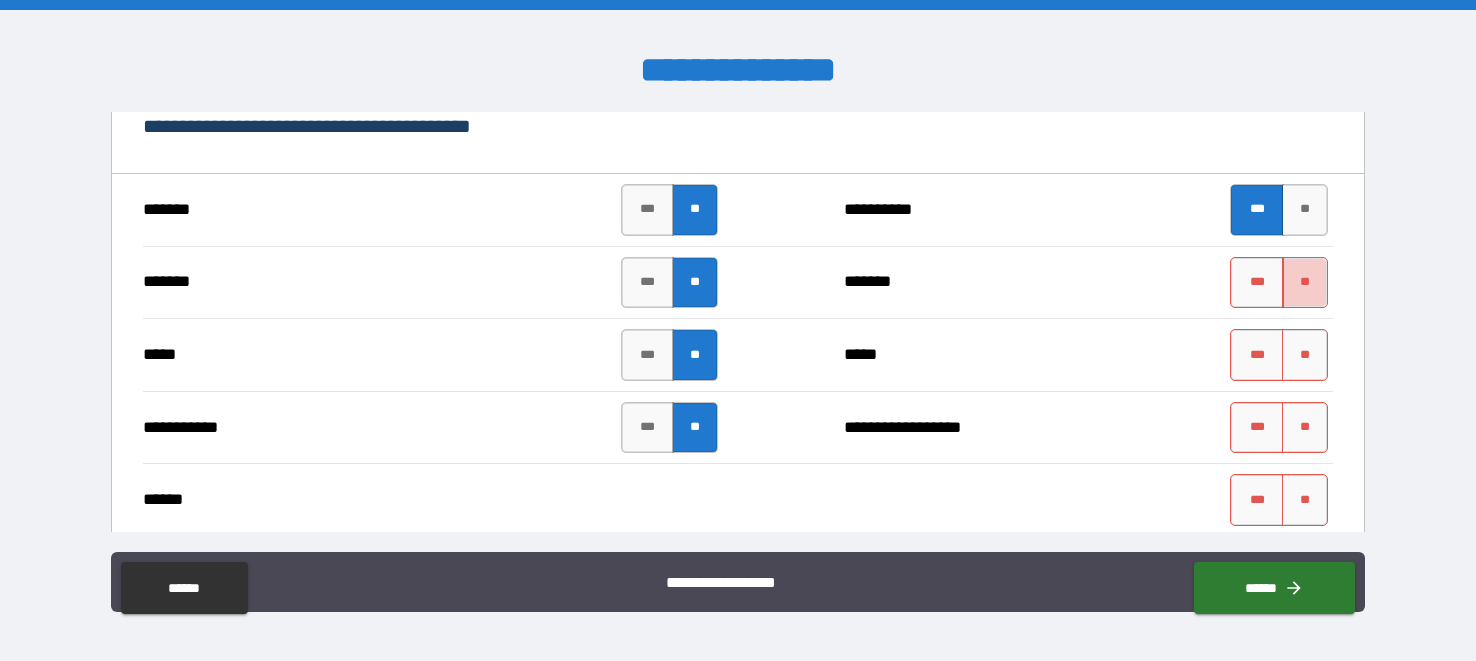 click on "**" at bounding box center (1305, 283) 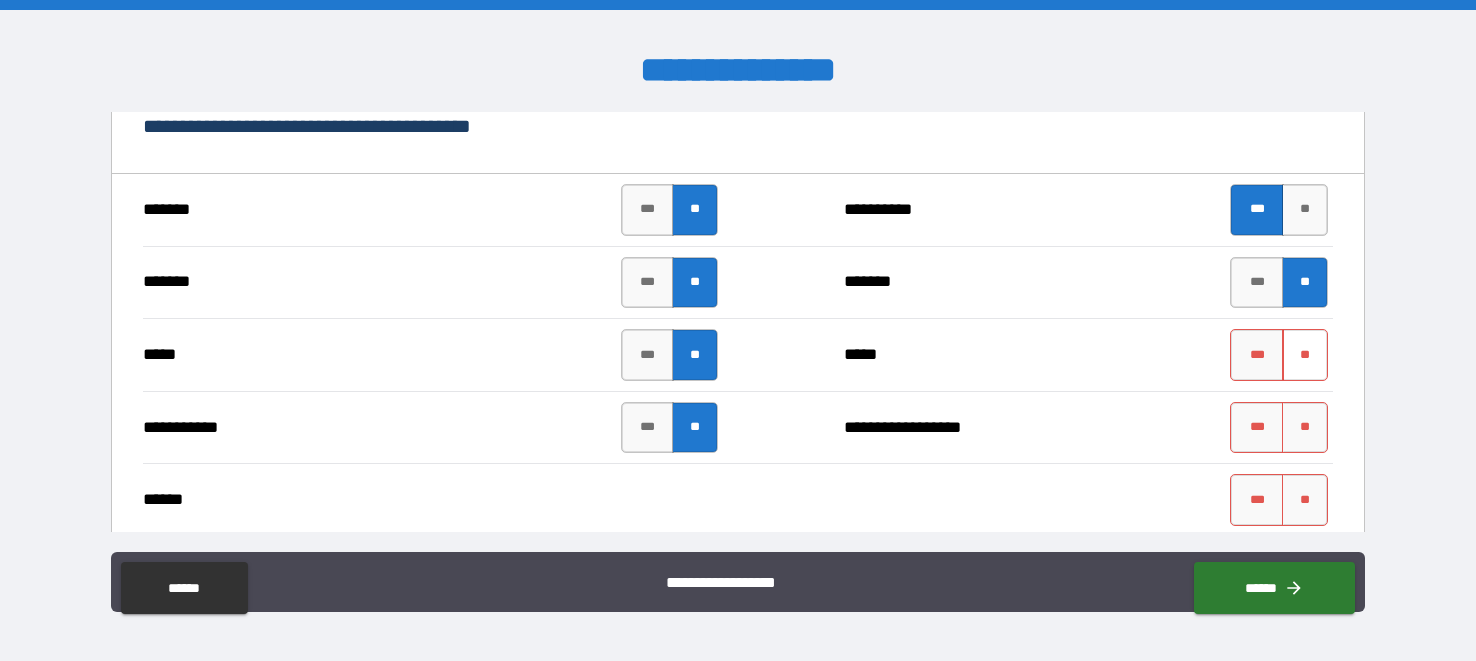 click on "**" at bounding box center (1305, 355) 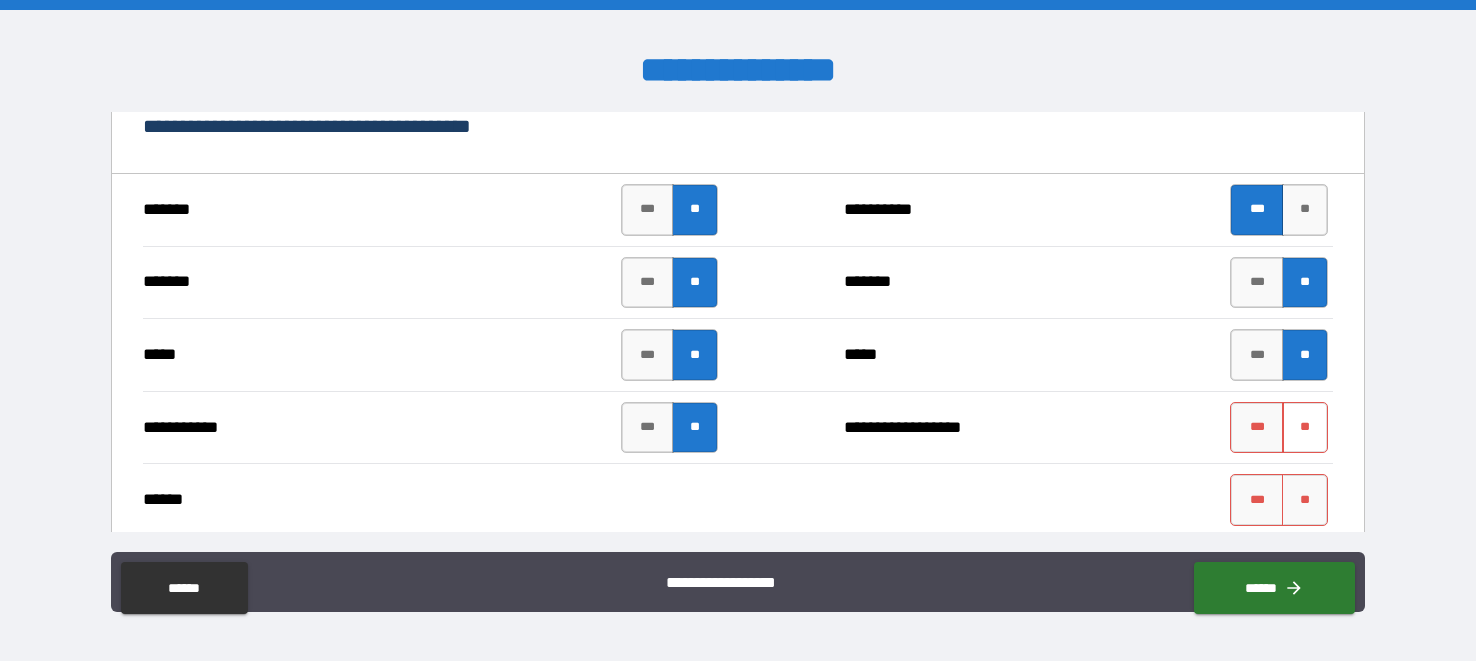click on "**" at bounding box center (1305, 428) 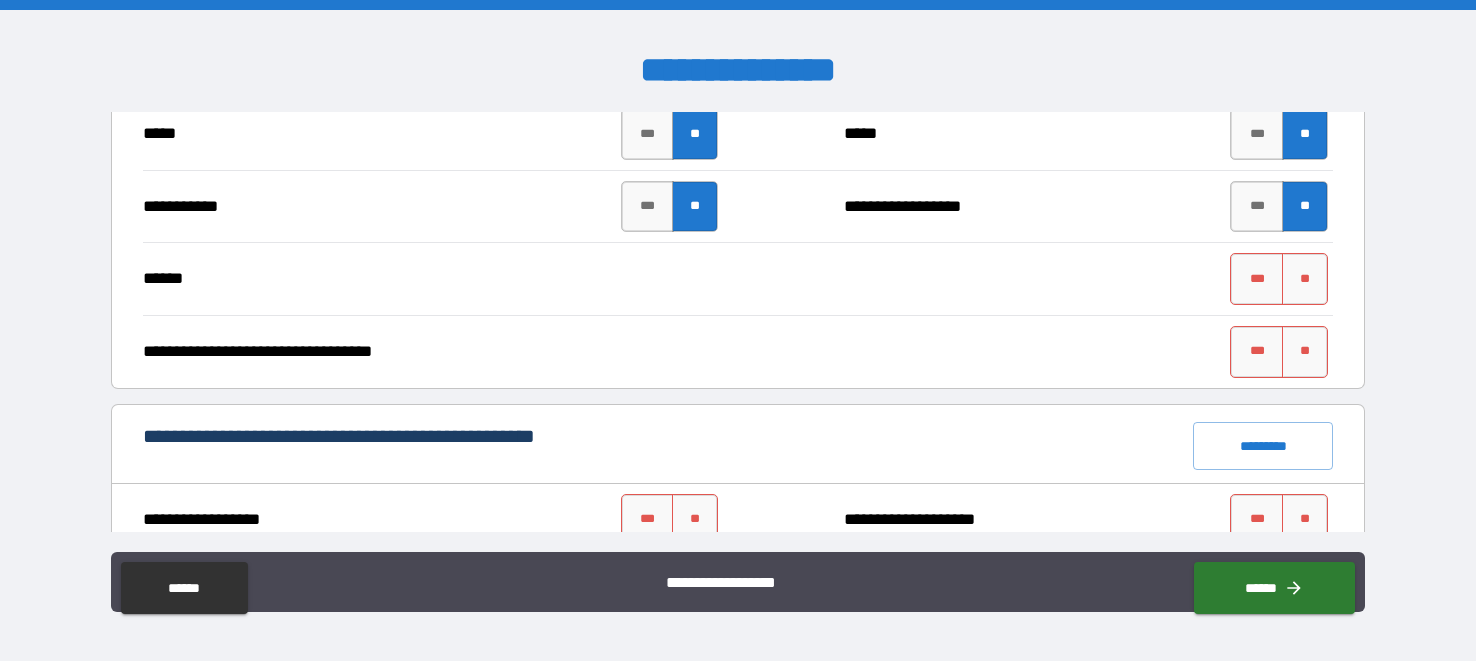 scroll, scrollTop: 1419, scrollLeft: 0, axis: vertical 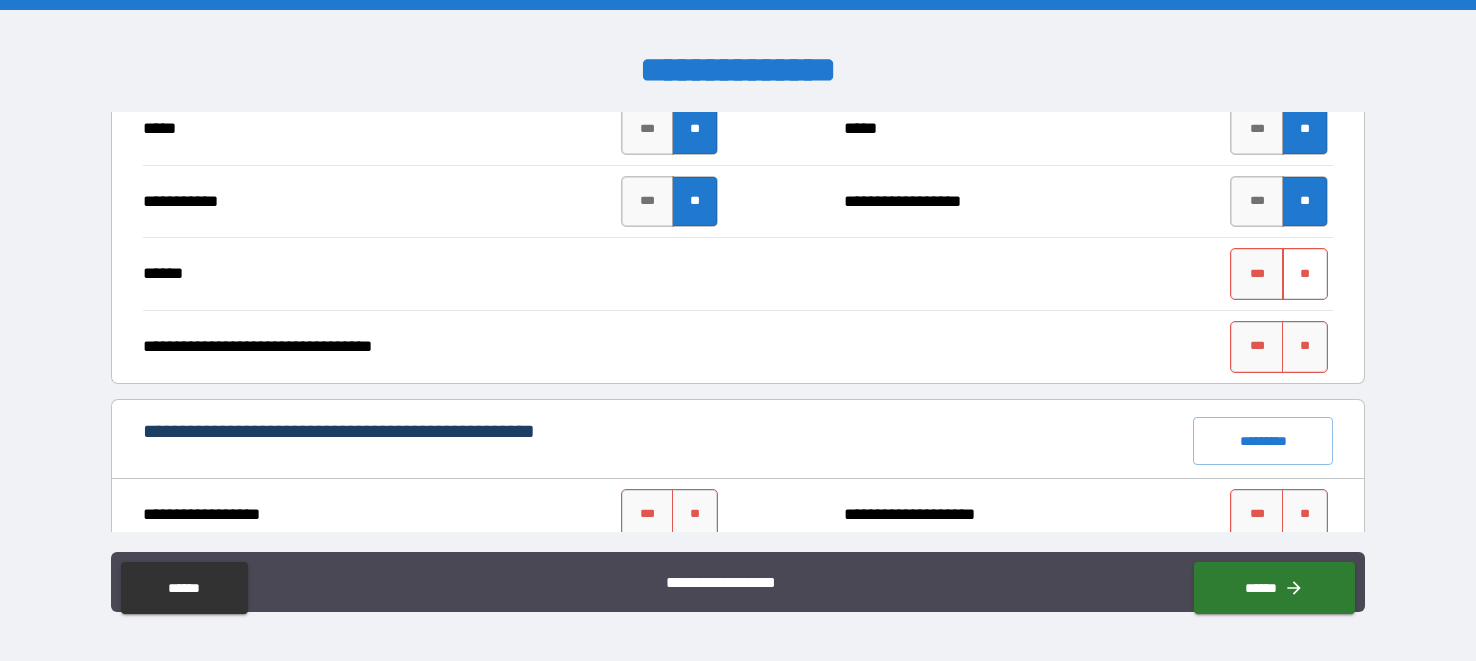 click on "**" at bounding box center (1305, 274) 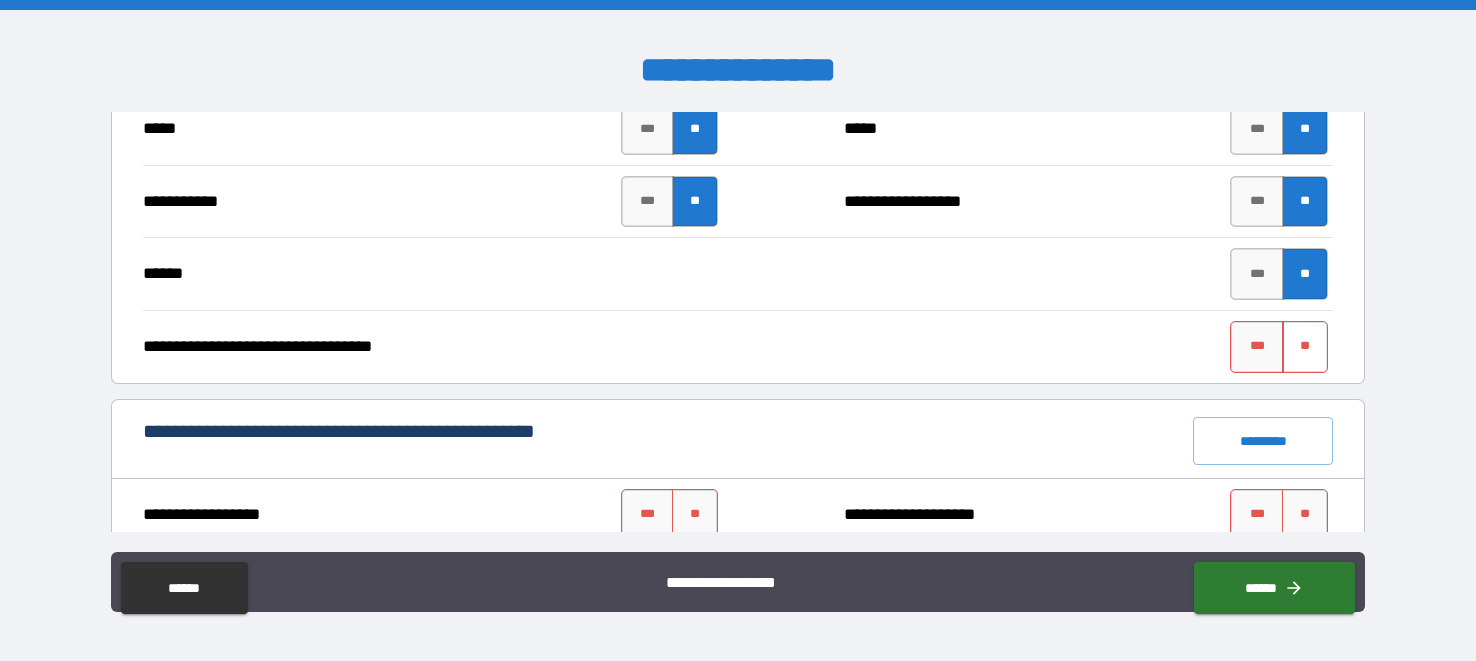 click on "**" at bounding box center (1305, 347) 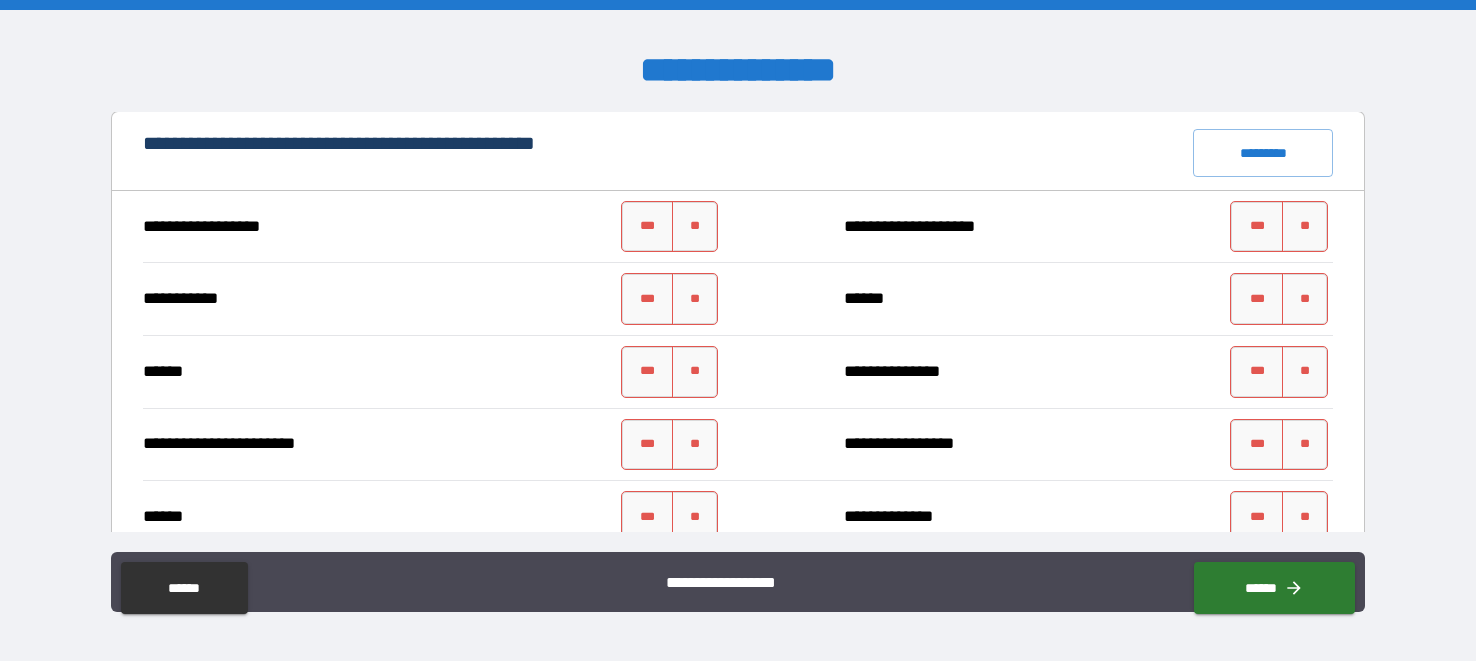 scroll, scrollTop: 1708, scrollLeft: 0, axis: vertical 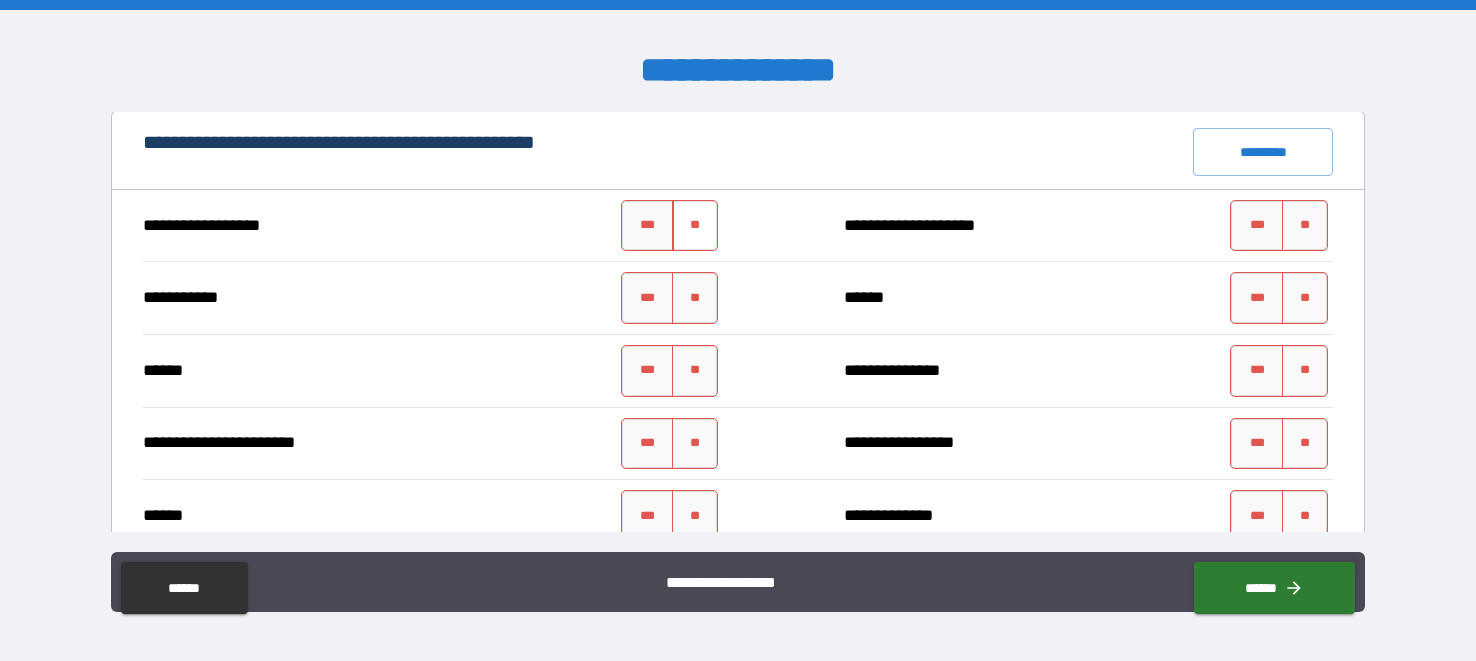 click on "**" at bounding box center (695, 226) 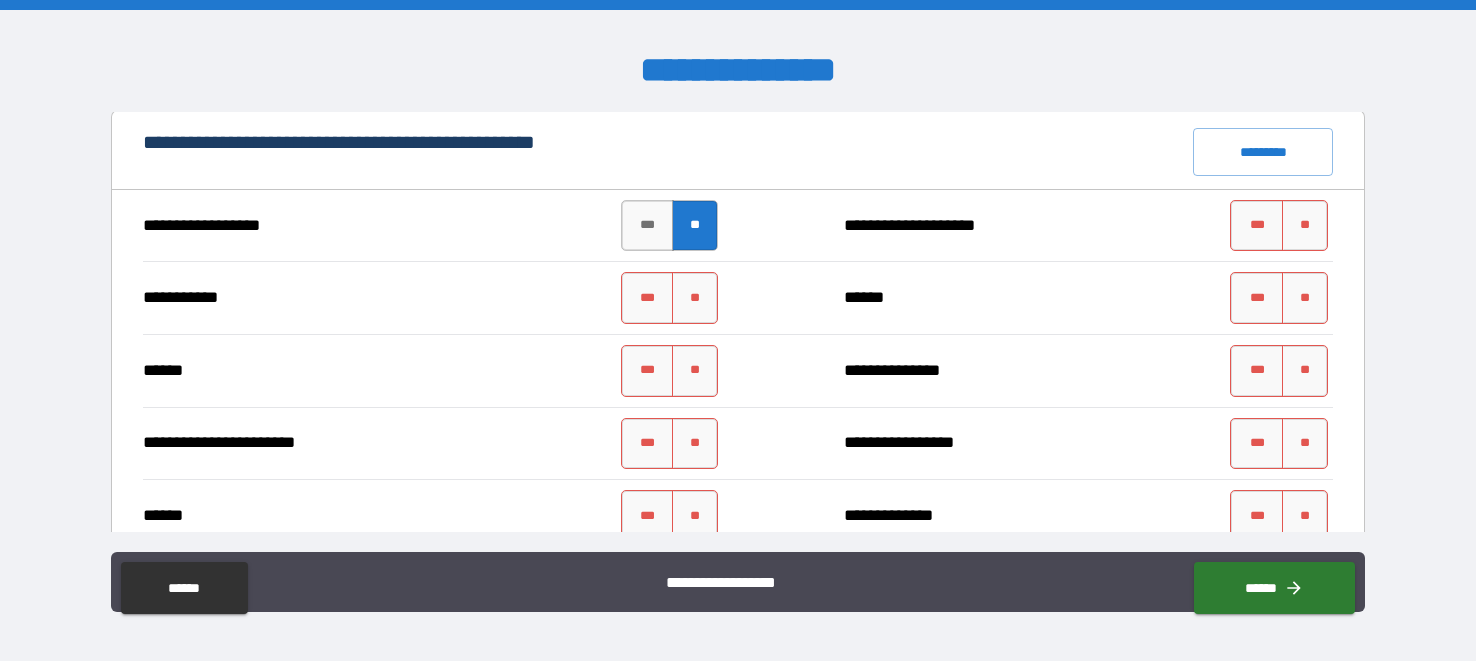 scroll, scrollTop: 1705, scrollLeft: 0, axis: vertical 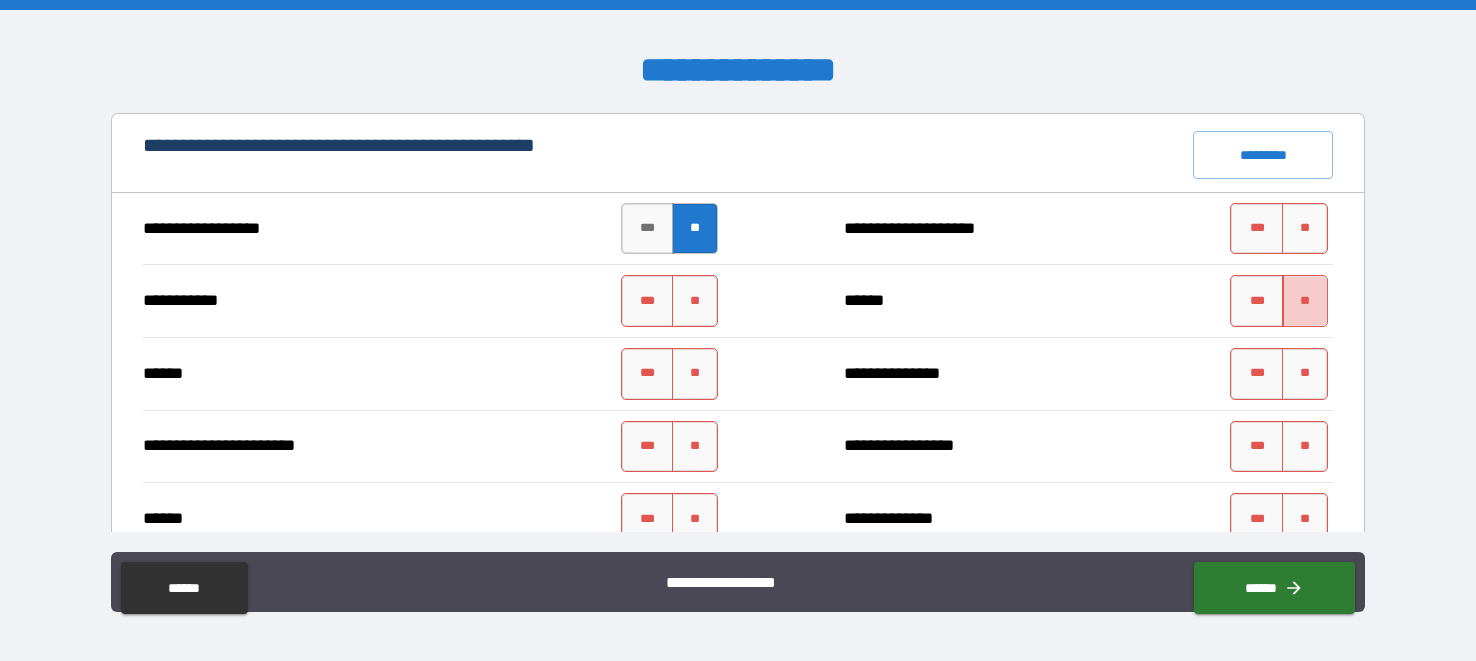 click on "**" at bounding box center (1305, 301) 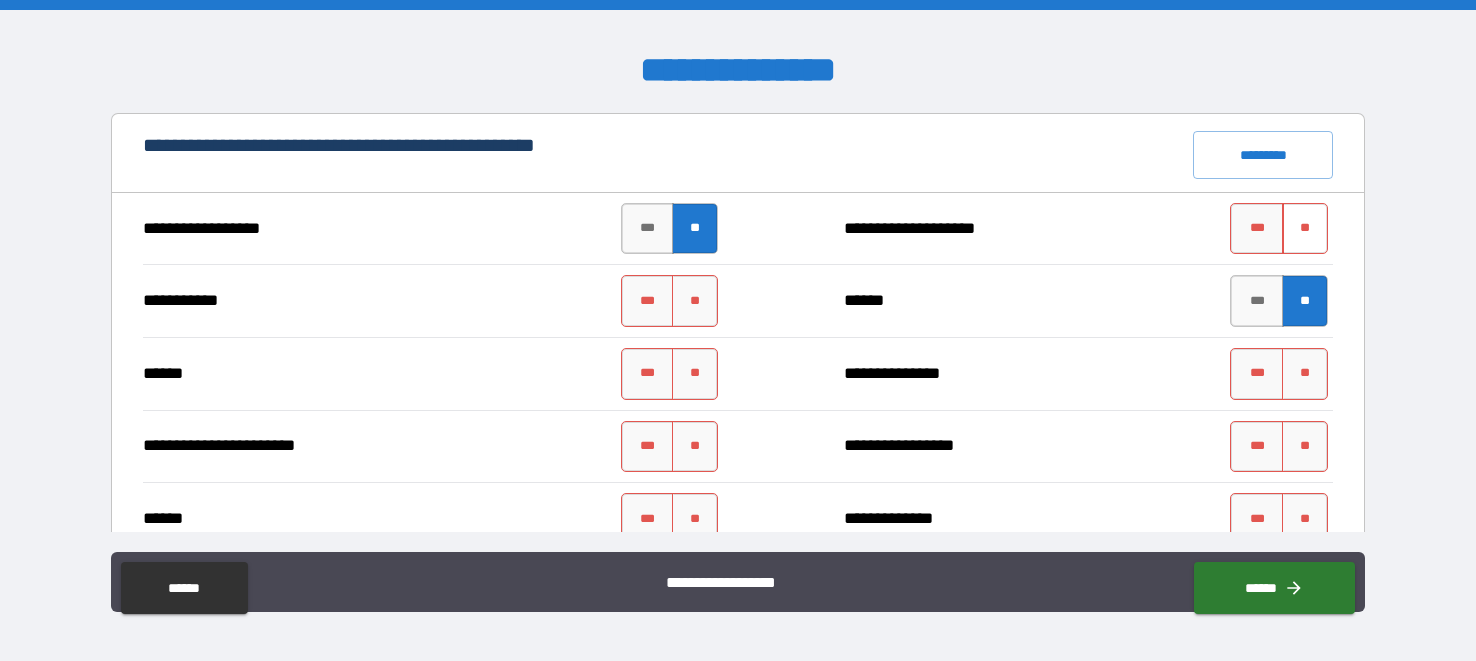 click on "**" at bounding box center [1305, 229] 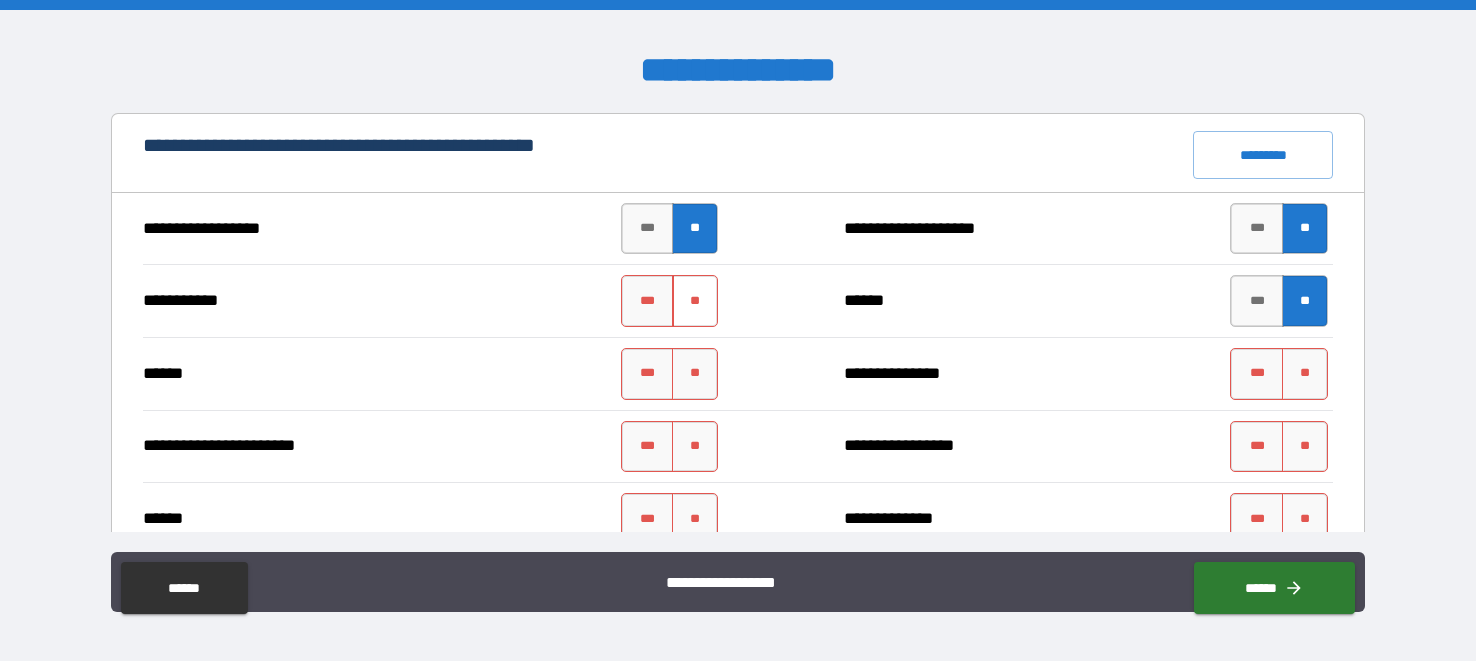 click on "**" at bounding box center (695, 301) 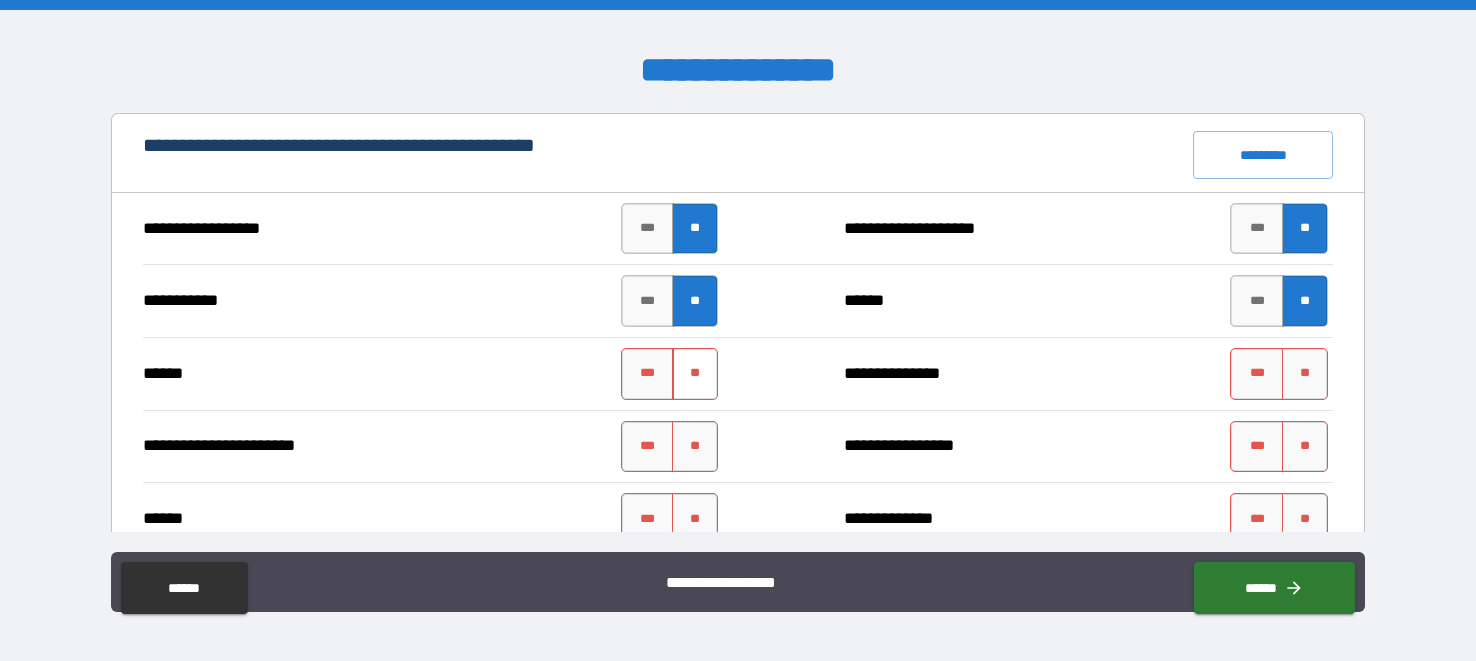 click on "**" at bounding box center (695, 374) 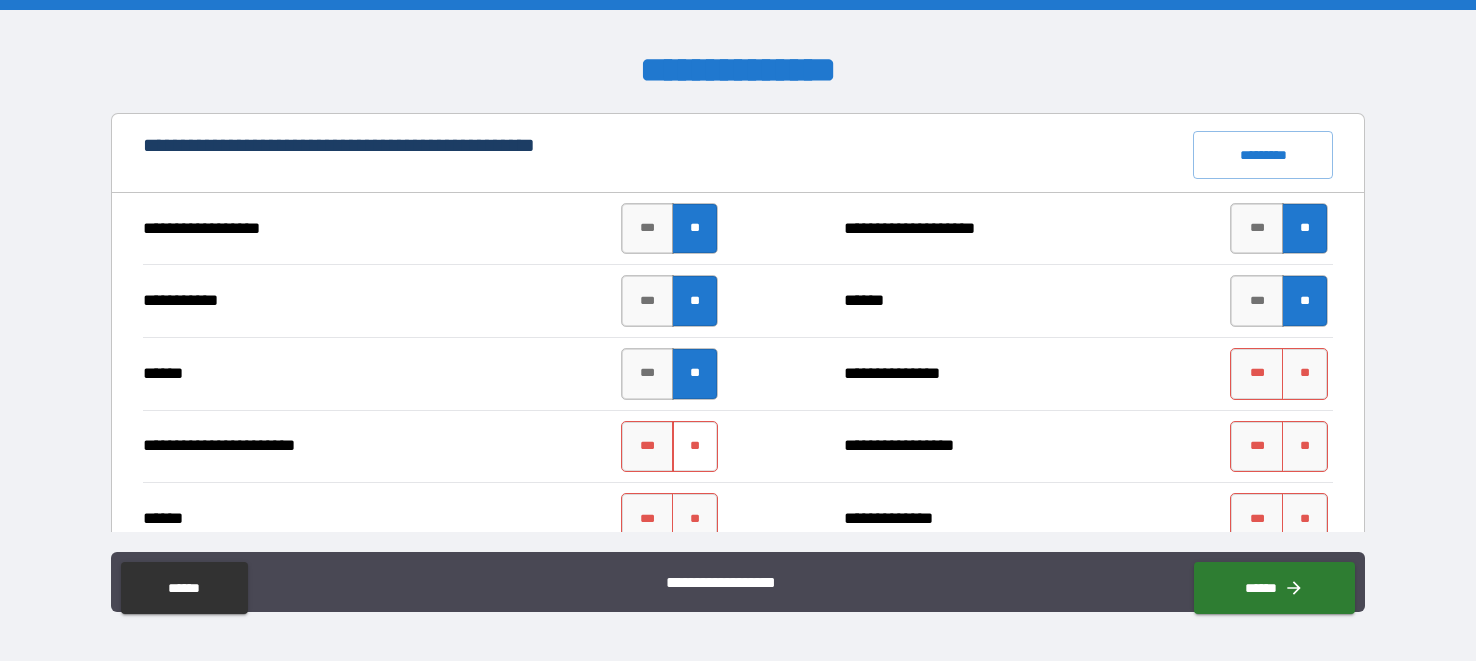 click on "**" at bounding box center [695, 447] 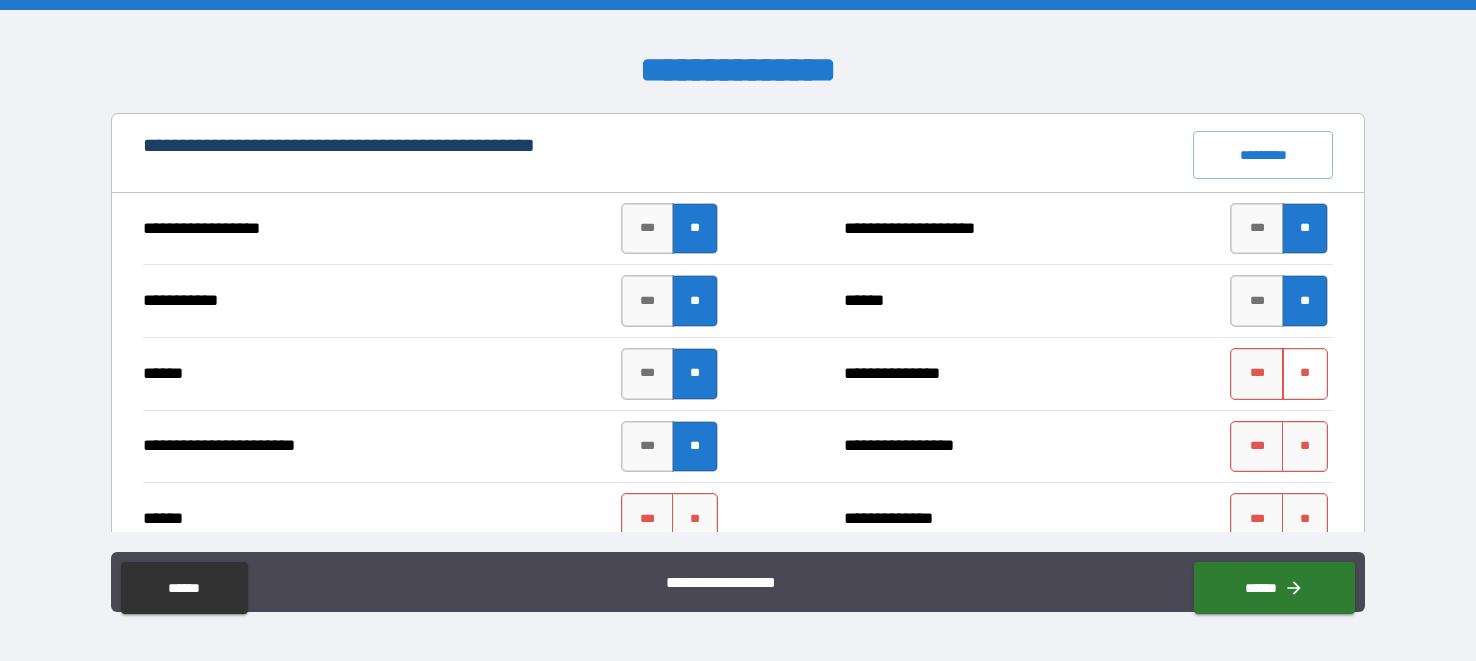 click on "**" at bounding box center (1305, 374) 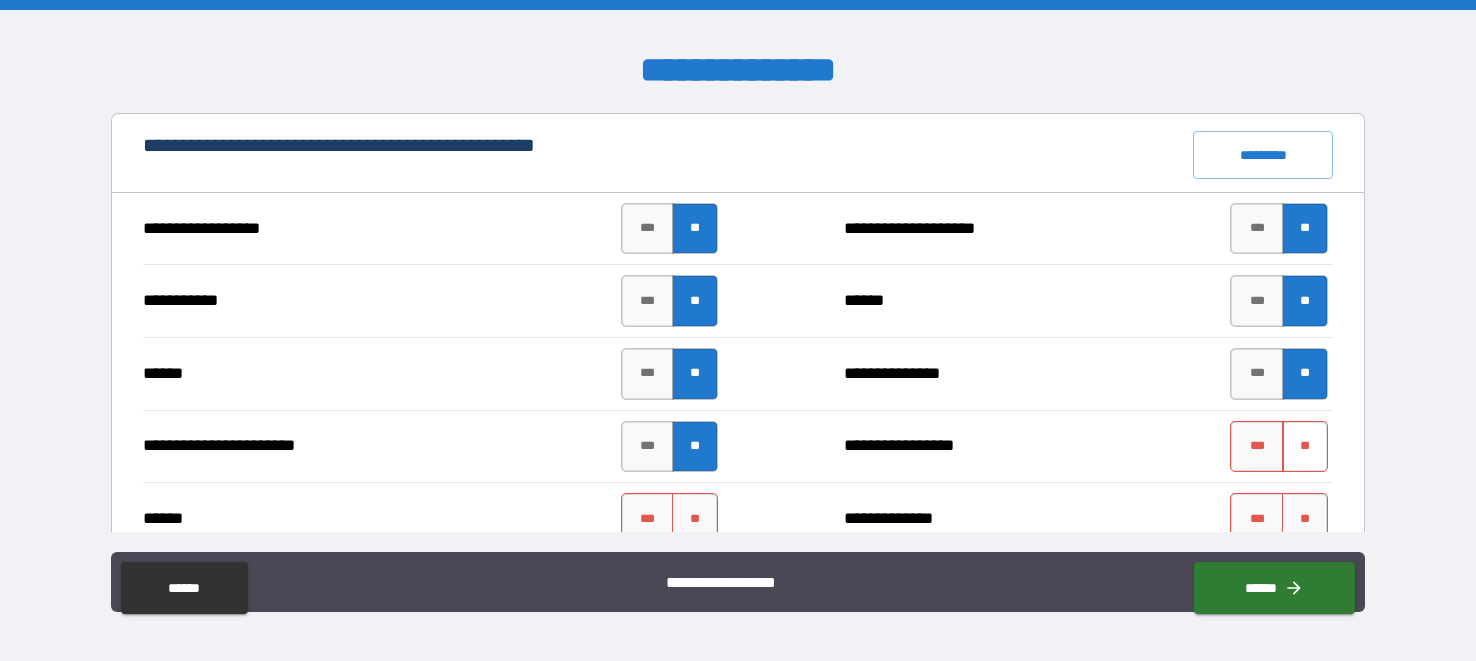click on "**" at bounding box center [1305, 447] 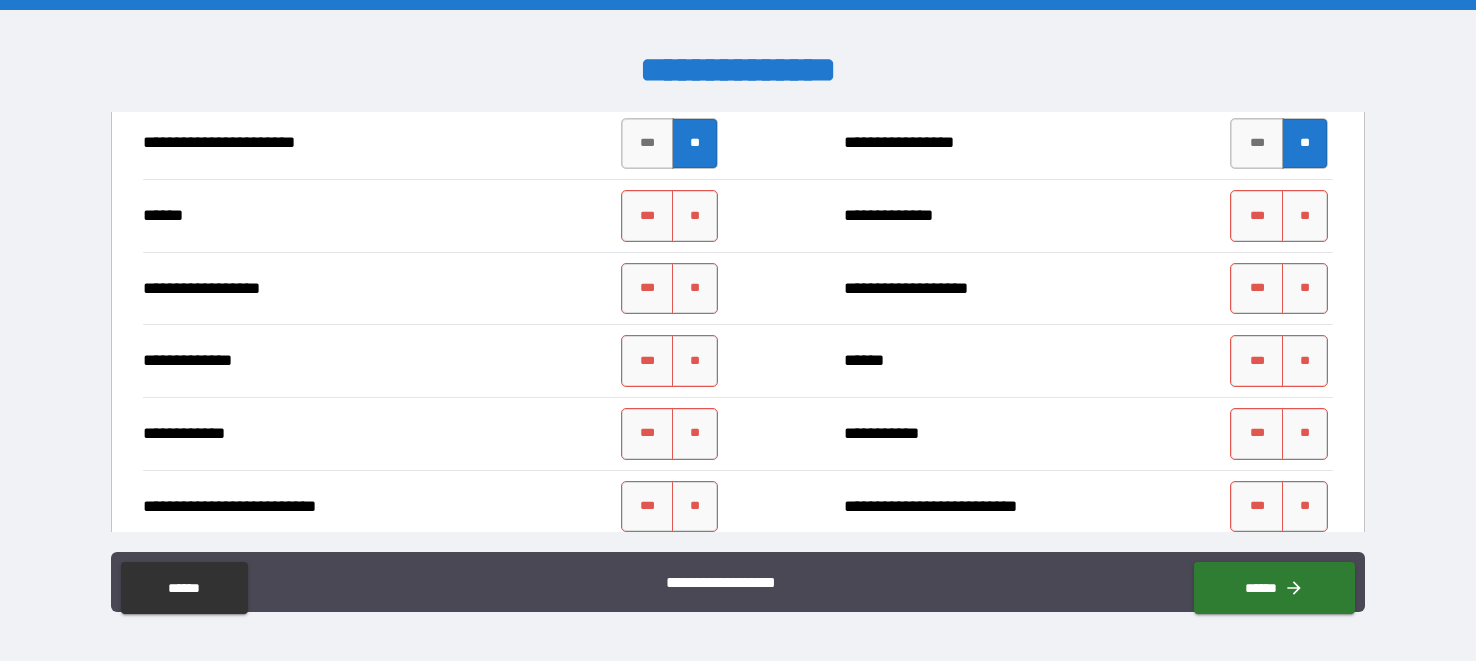 scroll, scrollTop: 2015, scrollLeft: 0, axis: vertical 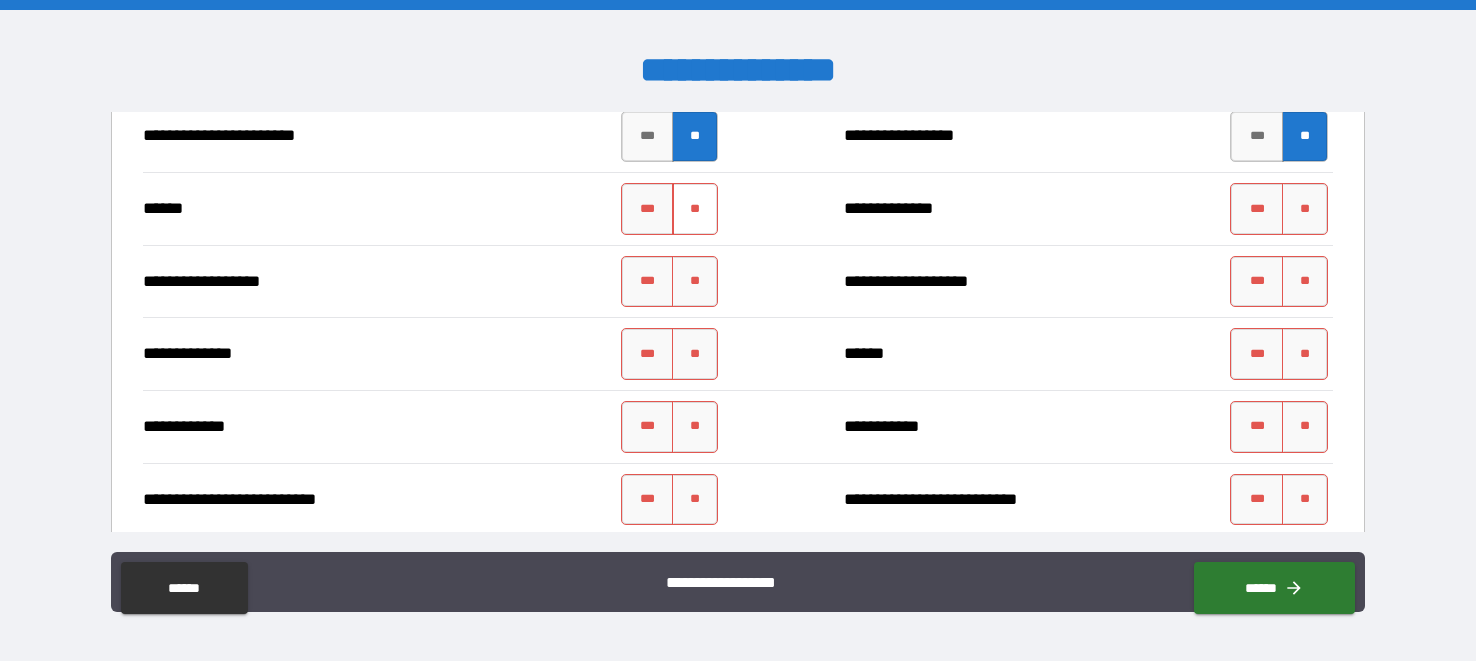 click on "**" at bounding box center [695, 209] 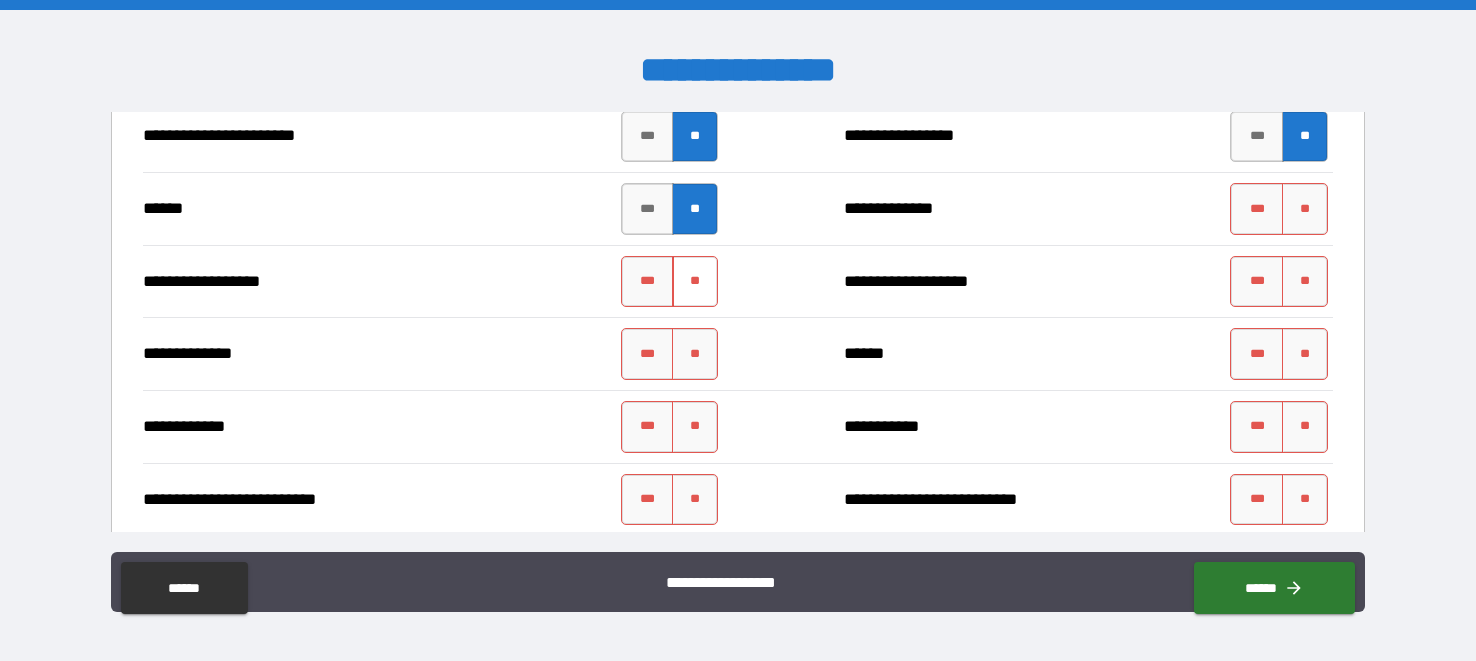 click on "**" at bounding box center (695, 282) 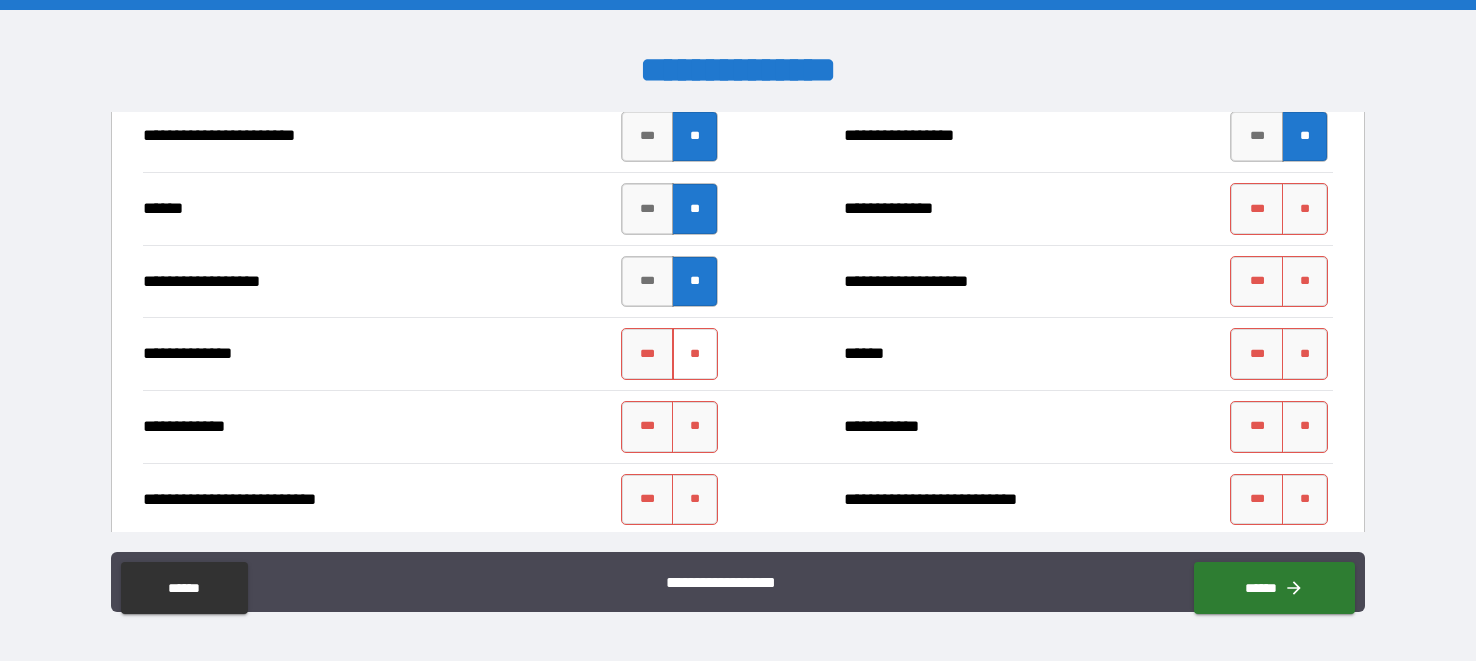 click on "**" at bounding box center (695, 354) 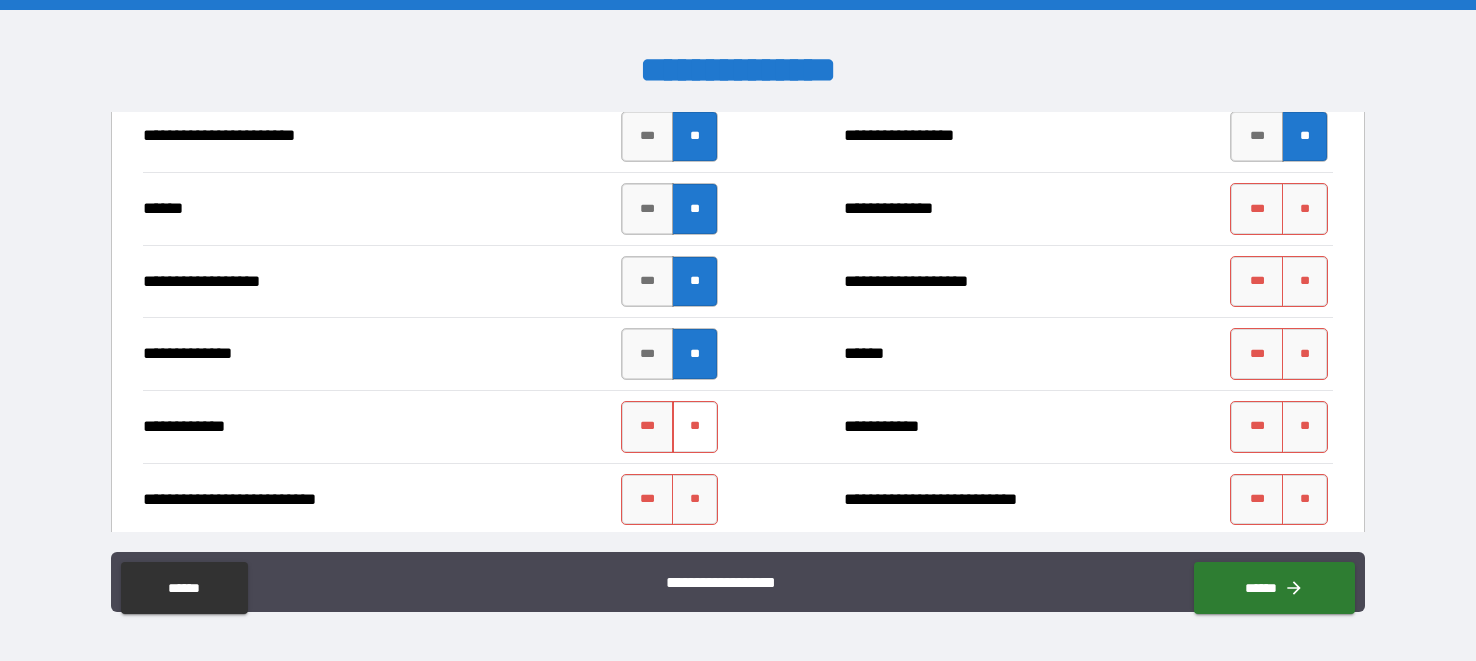 click on "**" at bounding box center [695, 427] 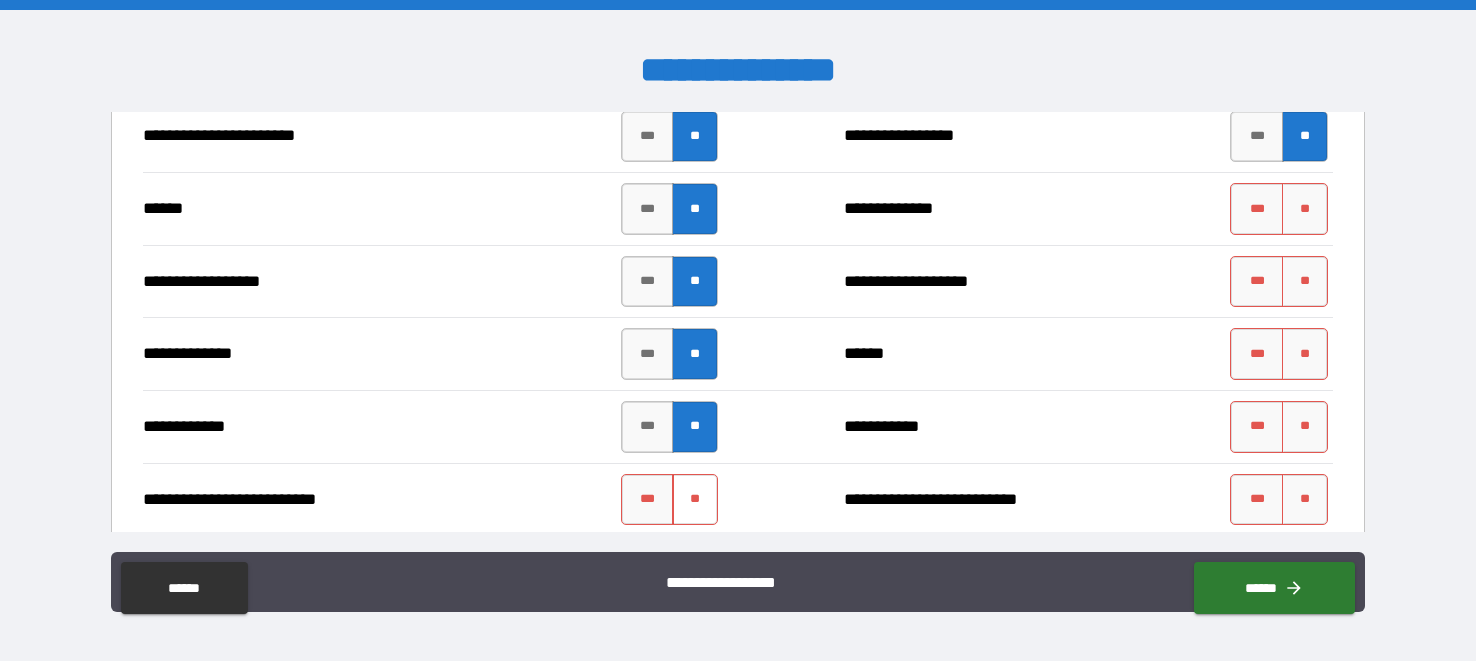 click on "**" at bounding box center (695, 500) 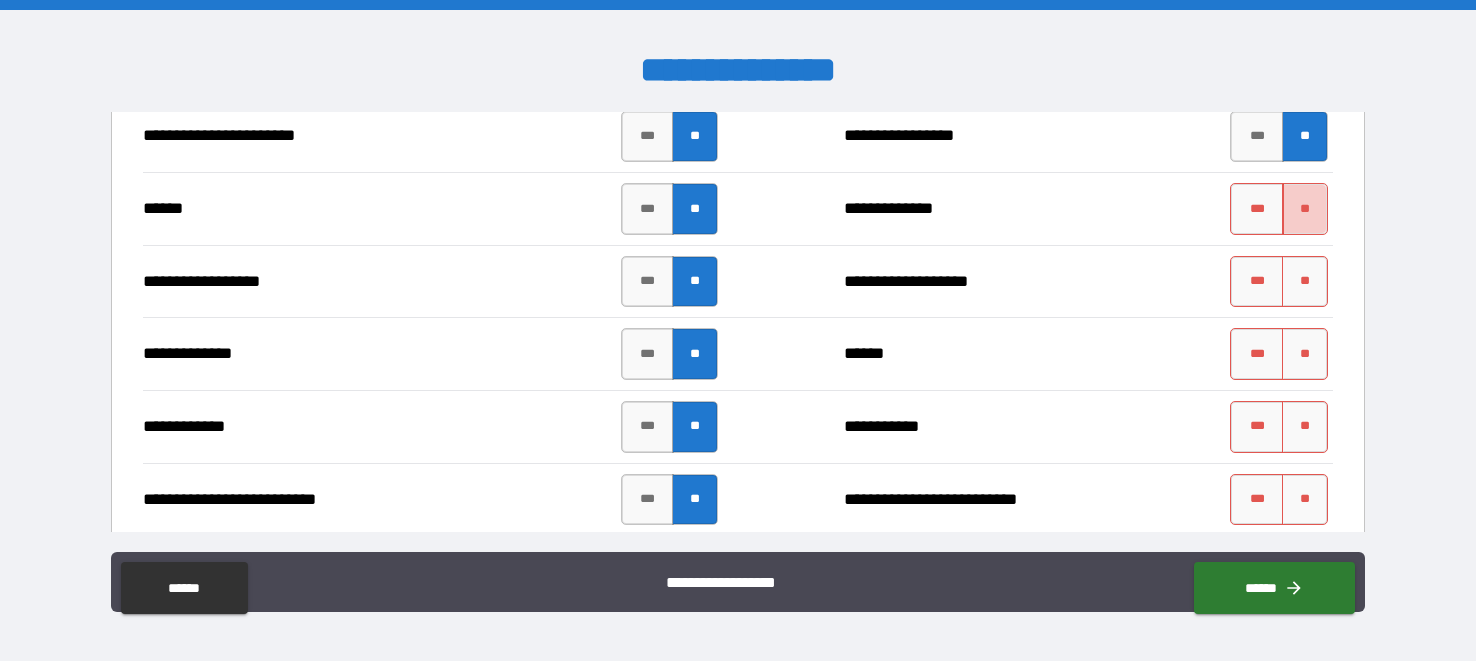 click on "**" at bounding box center (1305, 209) 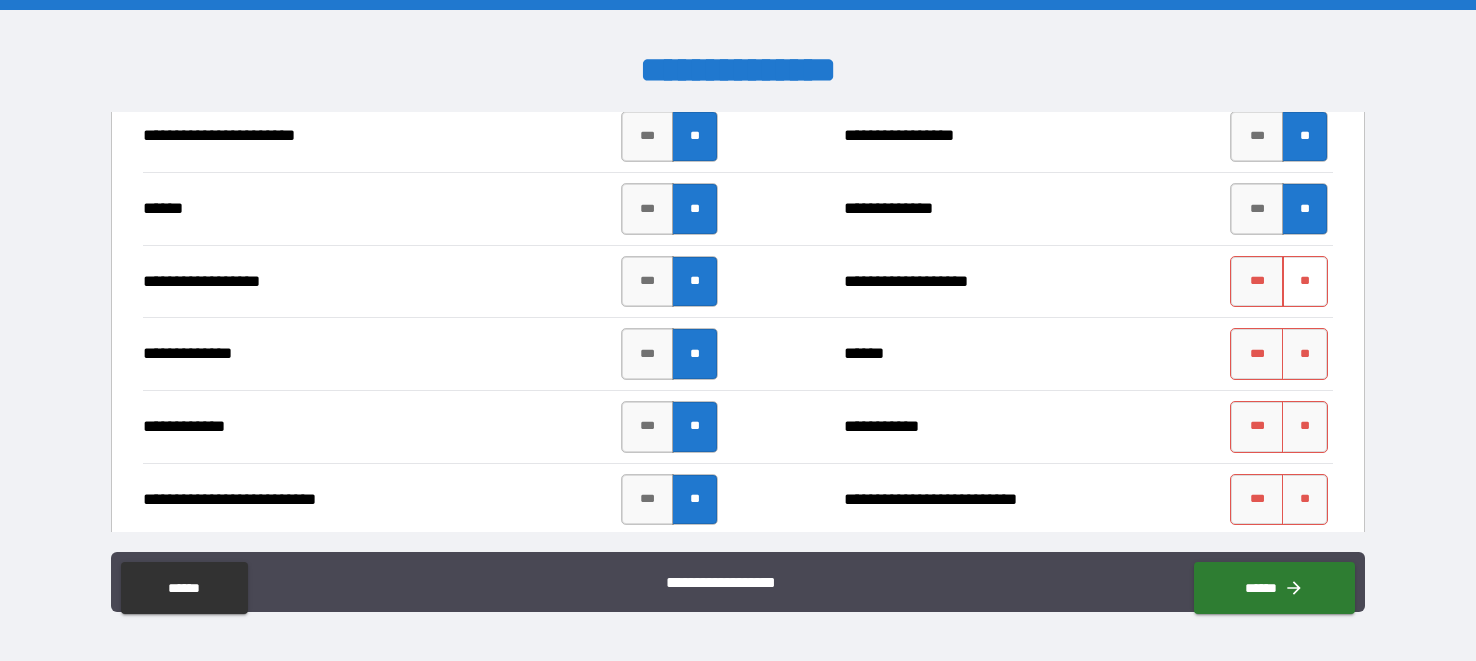 click on "**" at bounding box center (1305, 282) 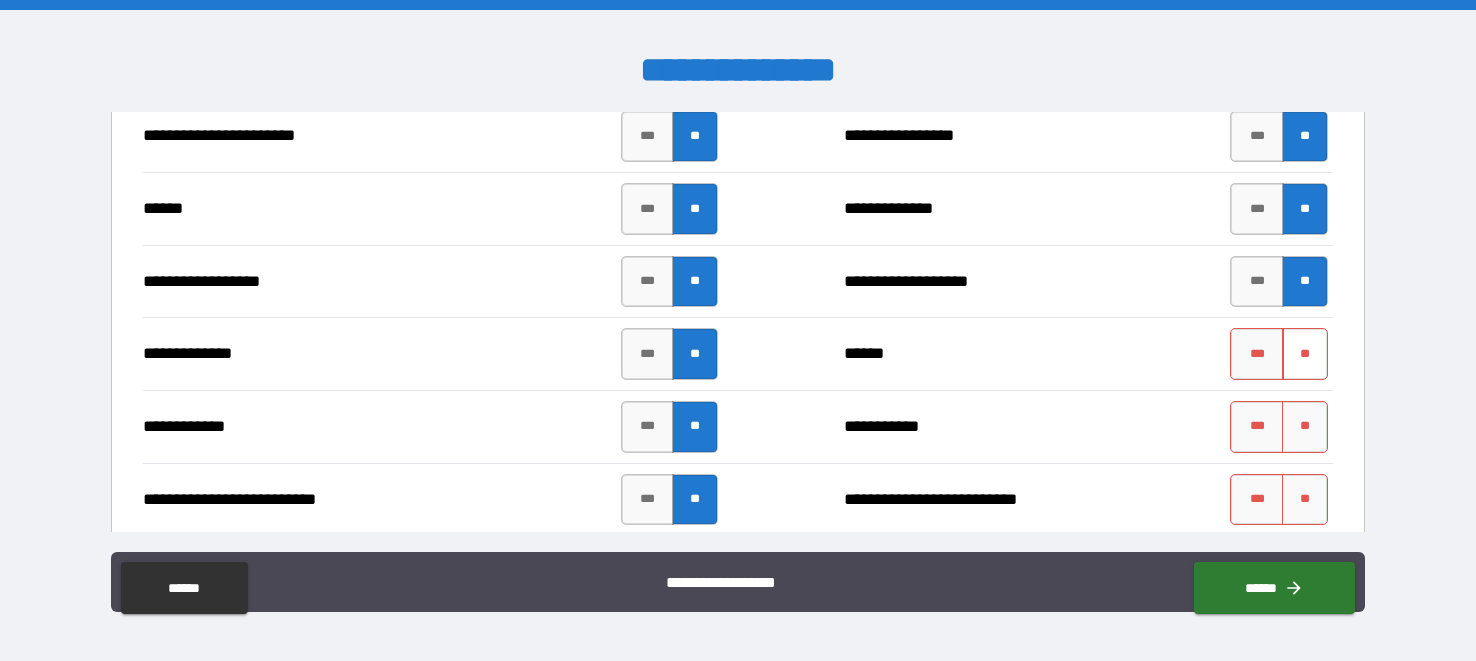 click on "**" at bounding box center [1305, 354] 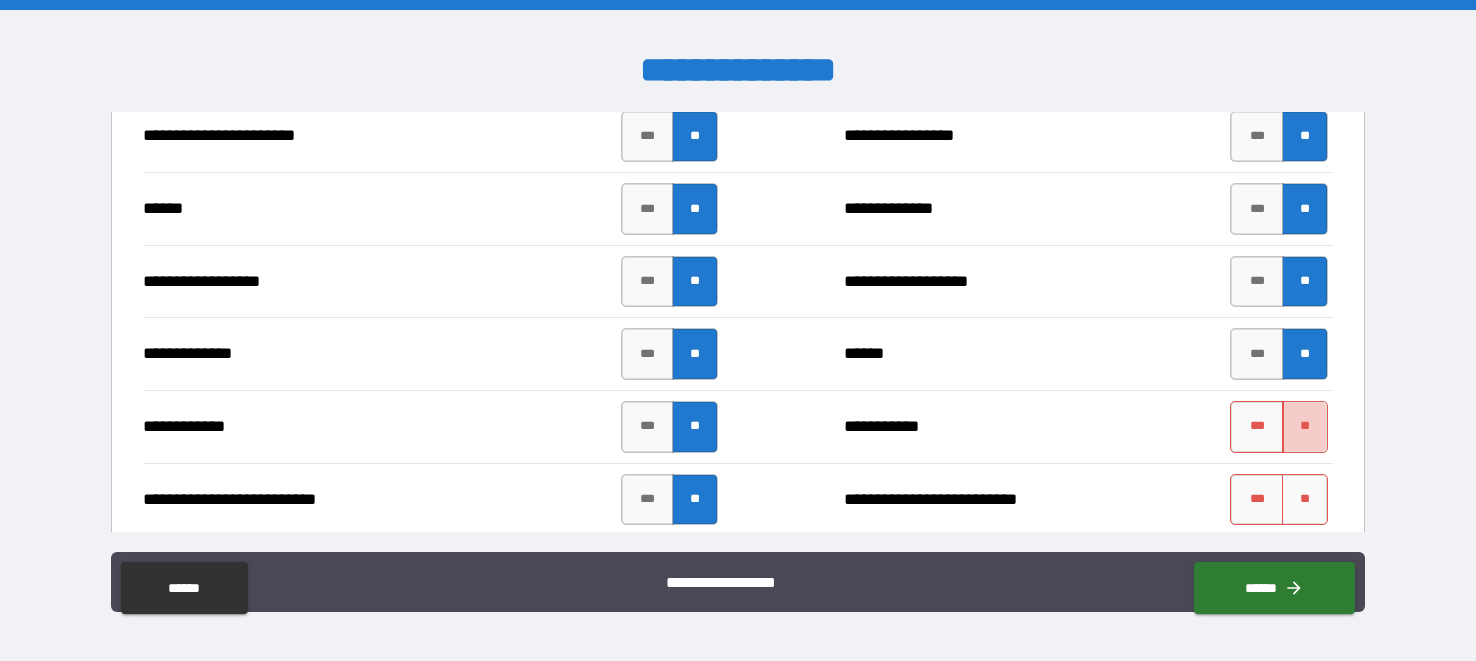 click on "**" at bounding box center (1305, 427) 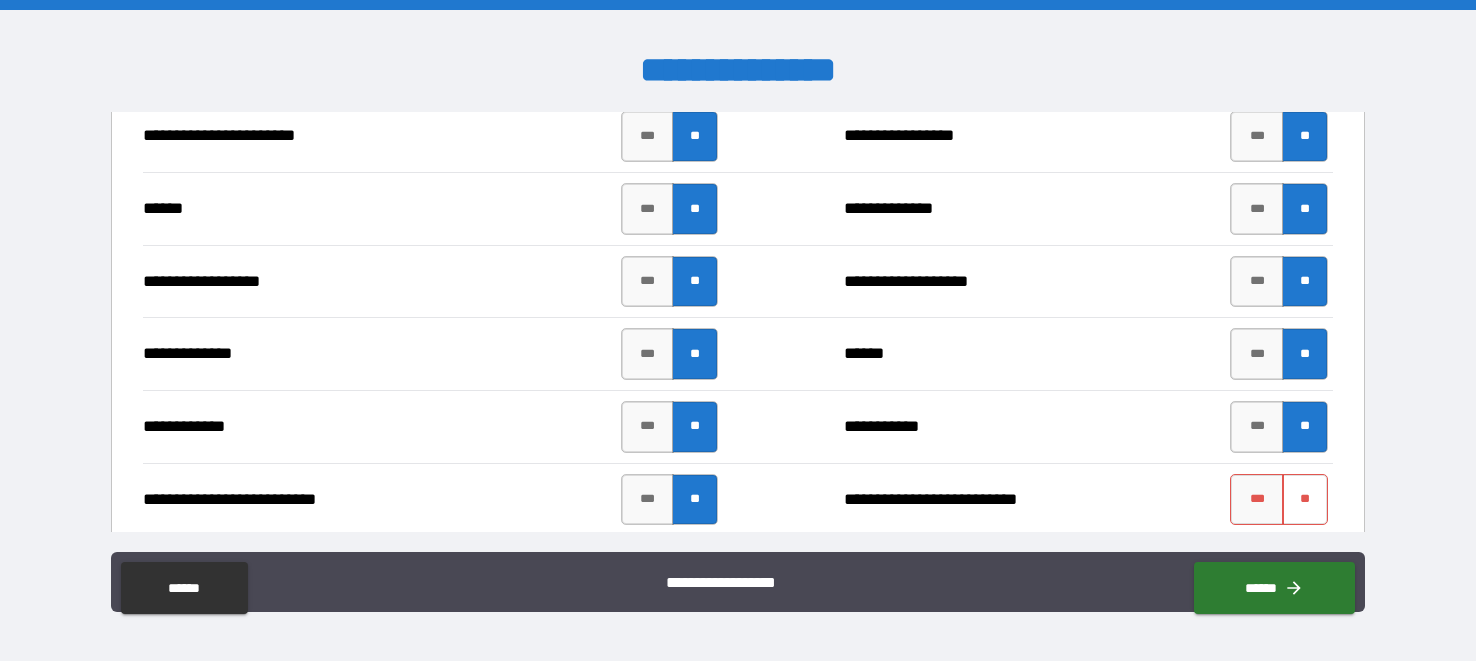 click on "**" at bounding box center (1305, 500) 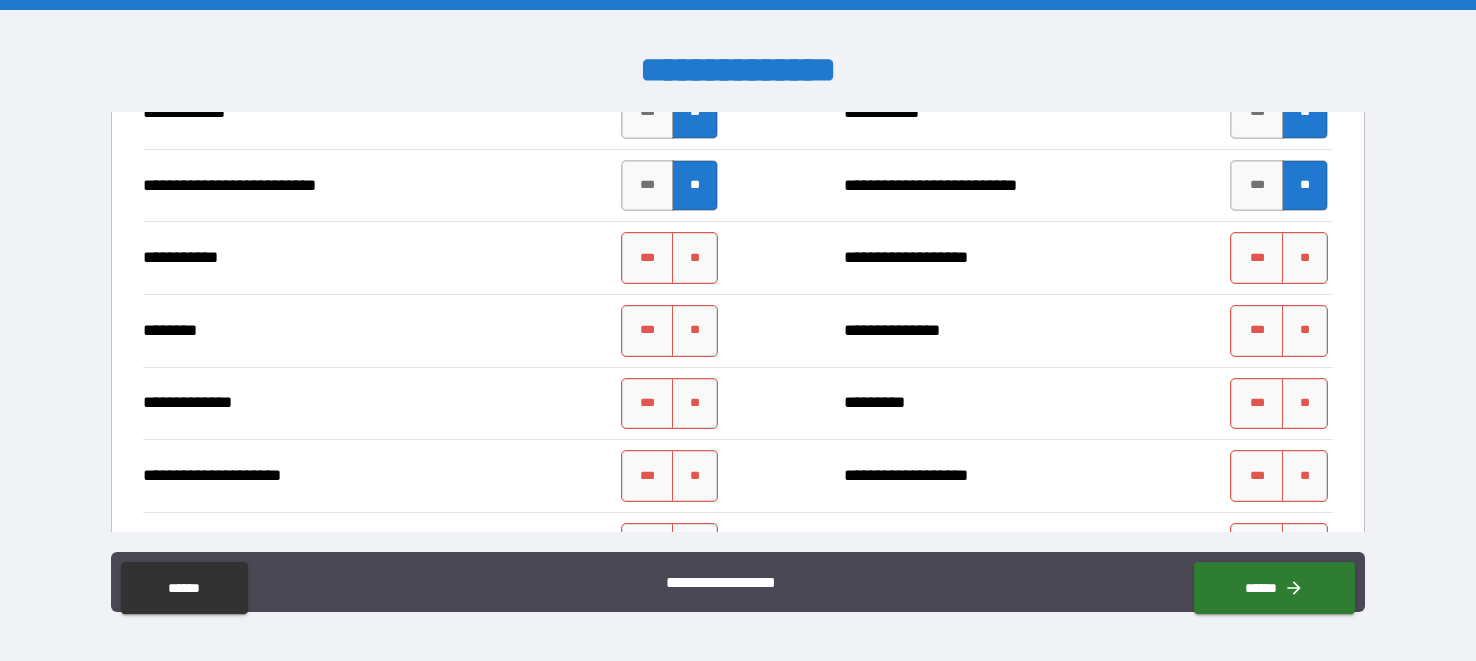 scroll, scrollTop: 2333, scrollLeft: 0, axis: vertical 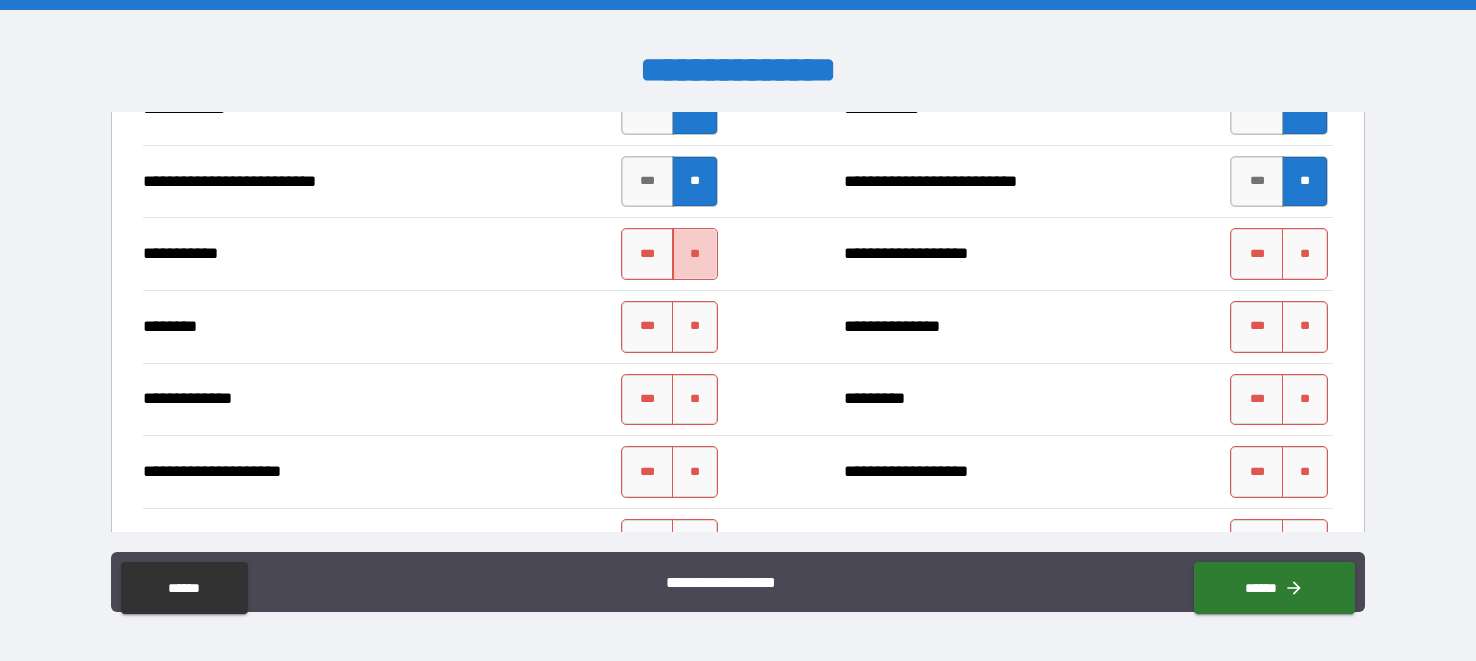 click on "**" at bounding box center (695, 254) 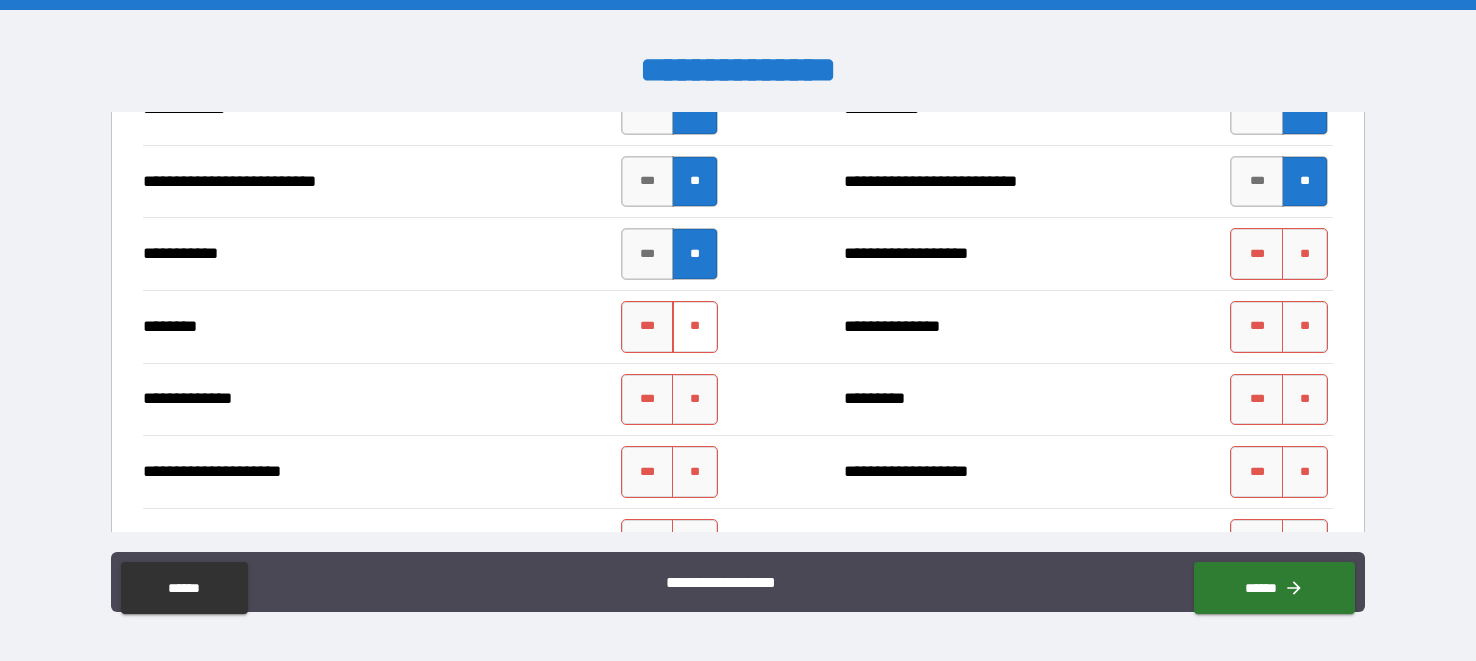 click on "**" at bounding box center (695, 327) 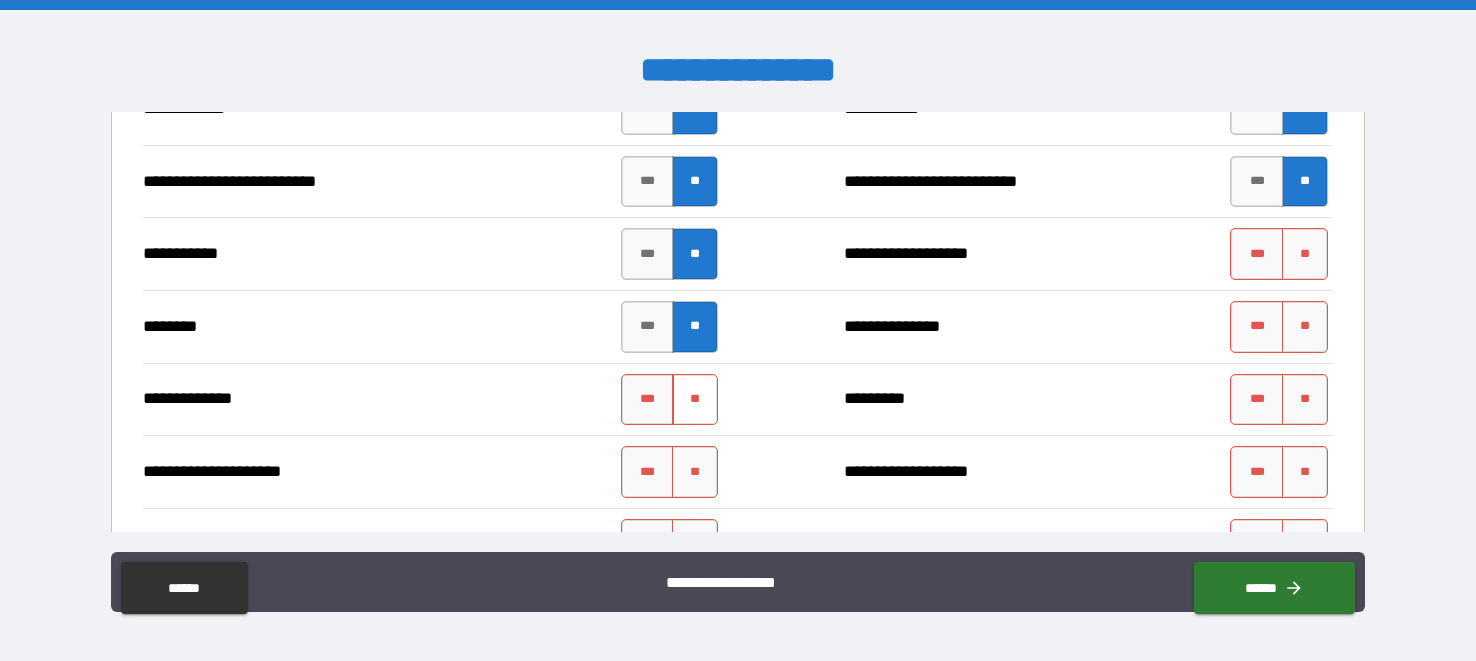 click on "**" at bounding box center [695, 400] 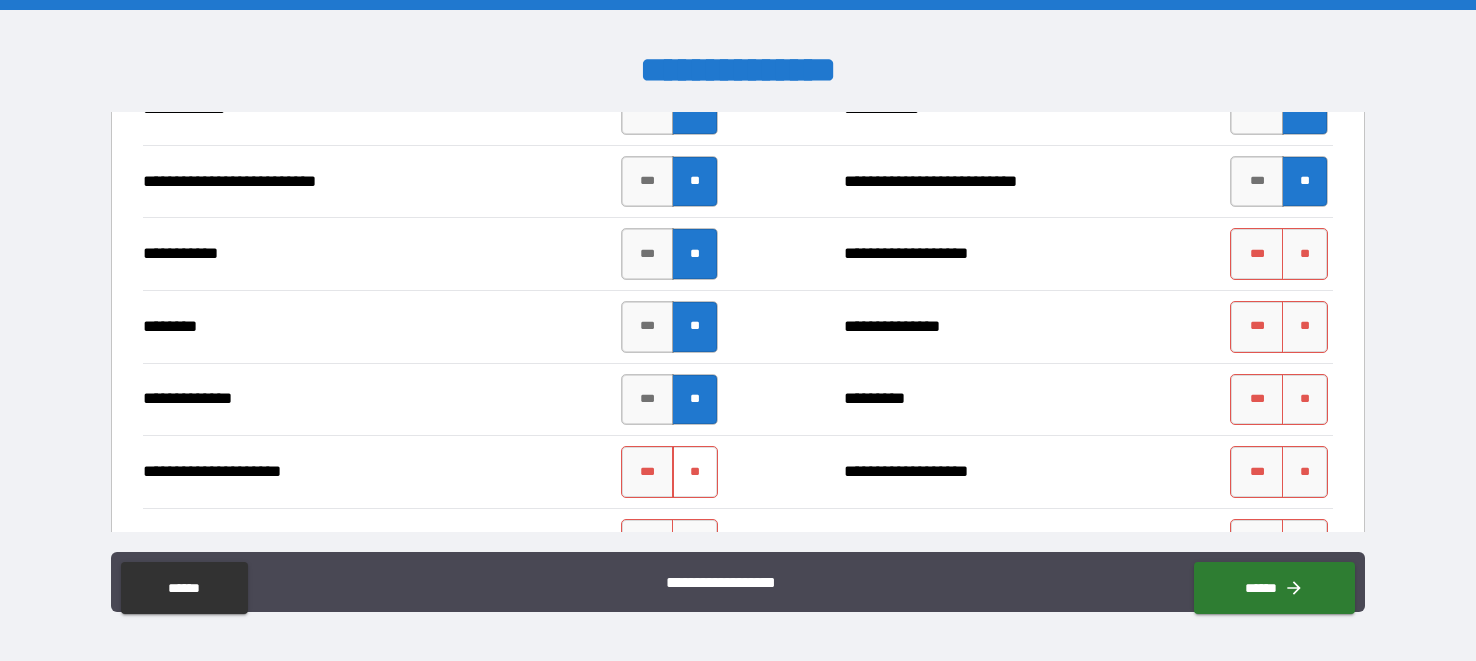 click on "**" at bounding box center [695, 472] 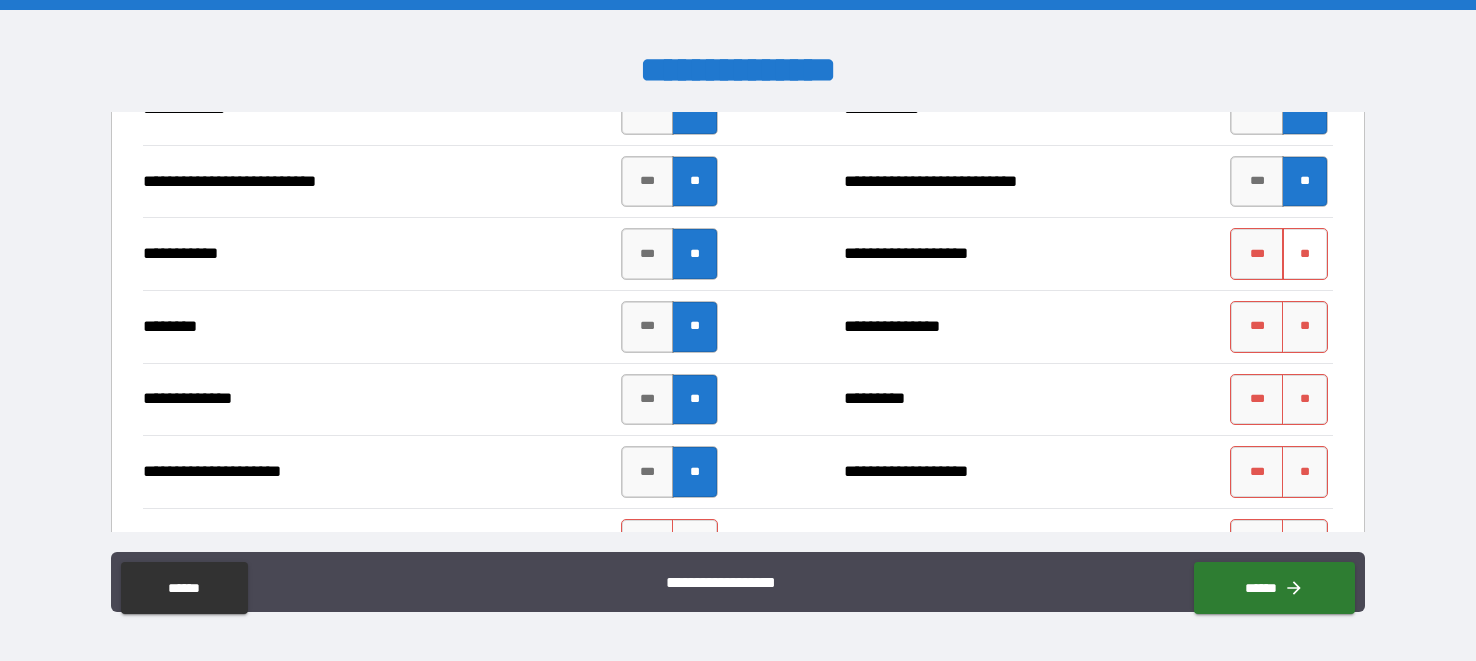 click on "**" at bounding box center (1305, 254) 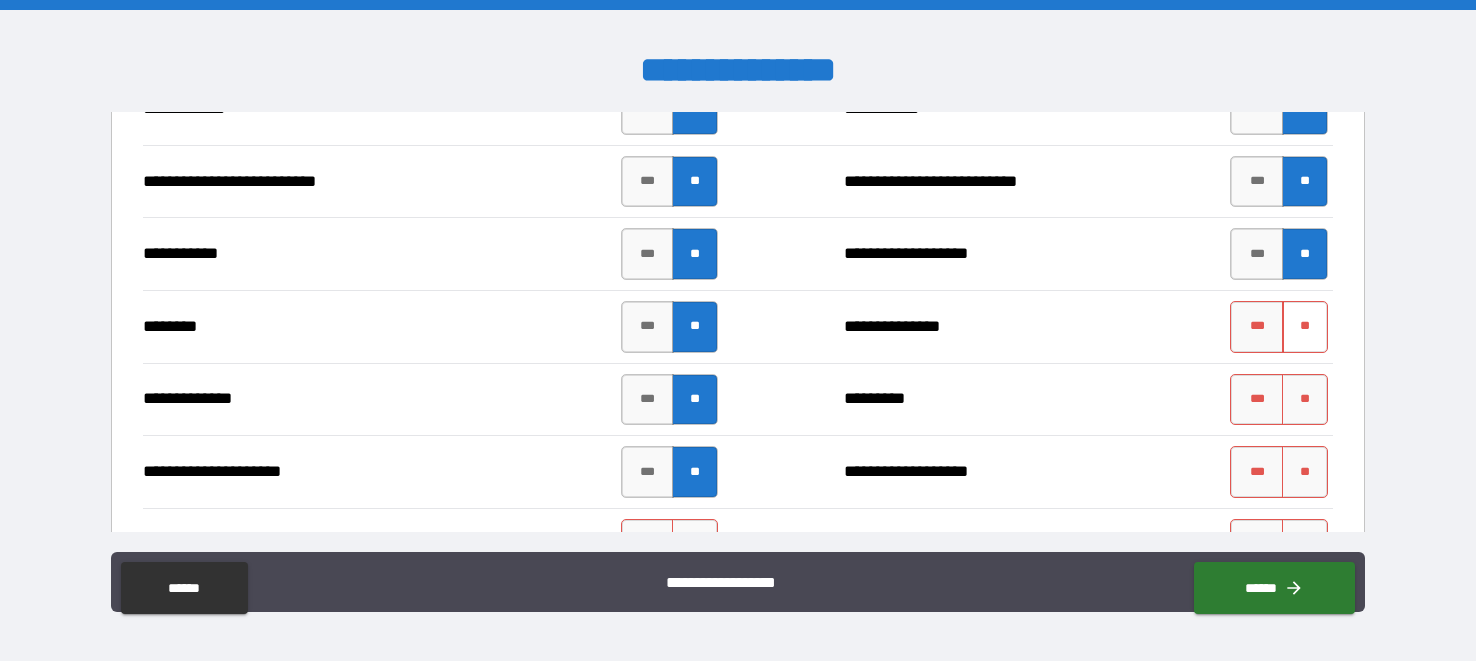 click on "**" at bounding box center [1305, 327] 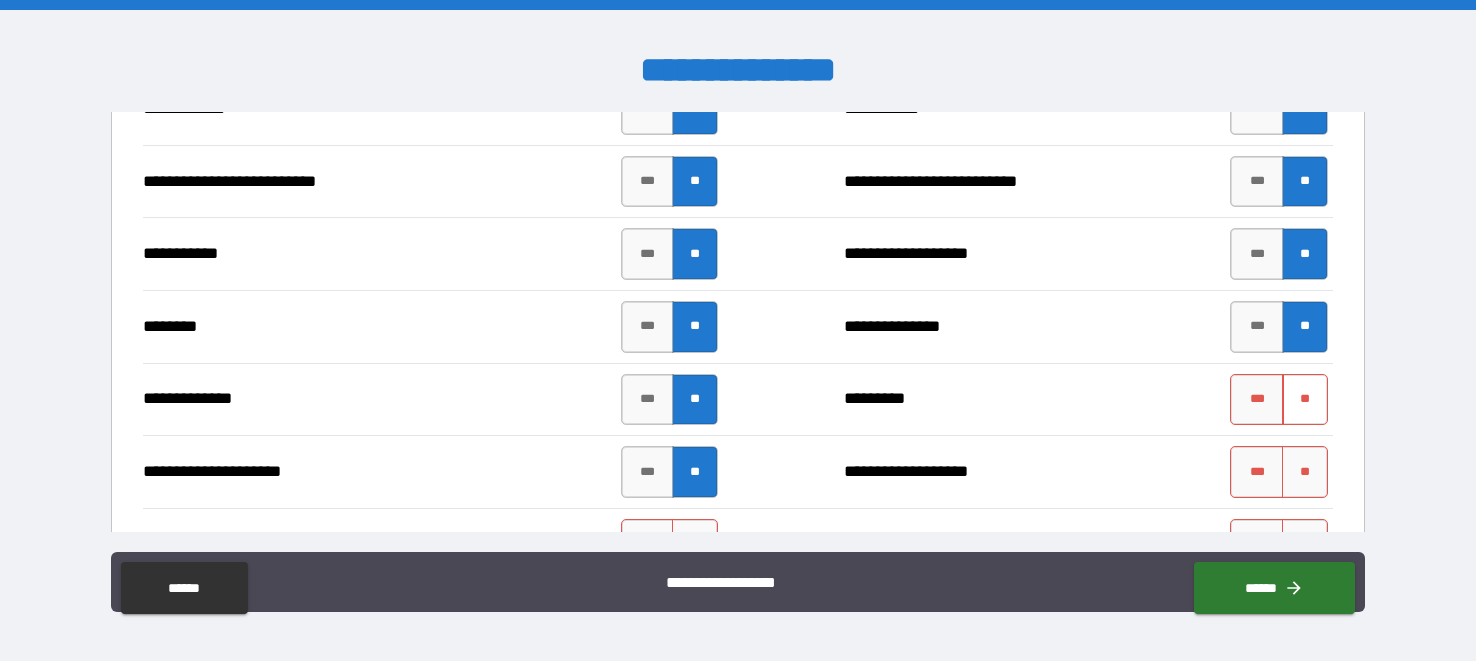 click on "**" at bounding box center [1305, 400] 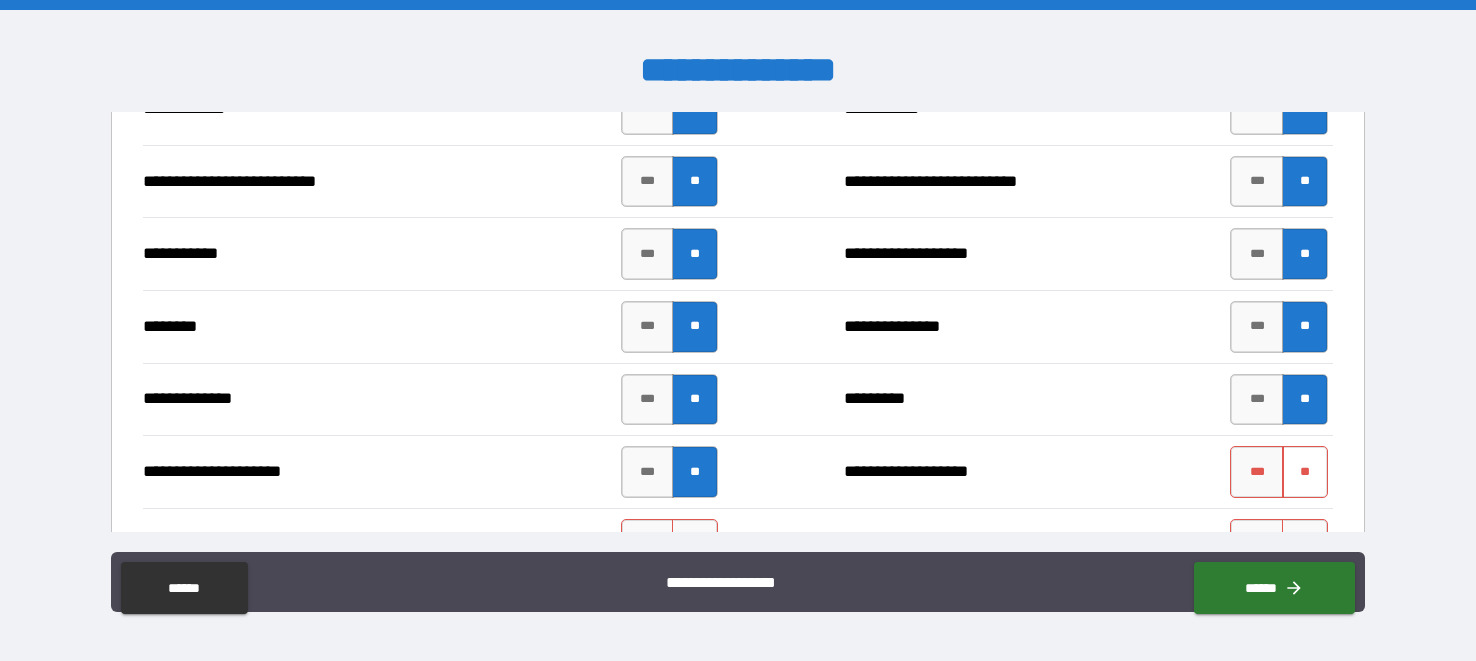 click on "**" at bounding box center [1305, 472] 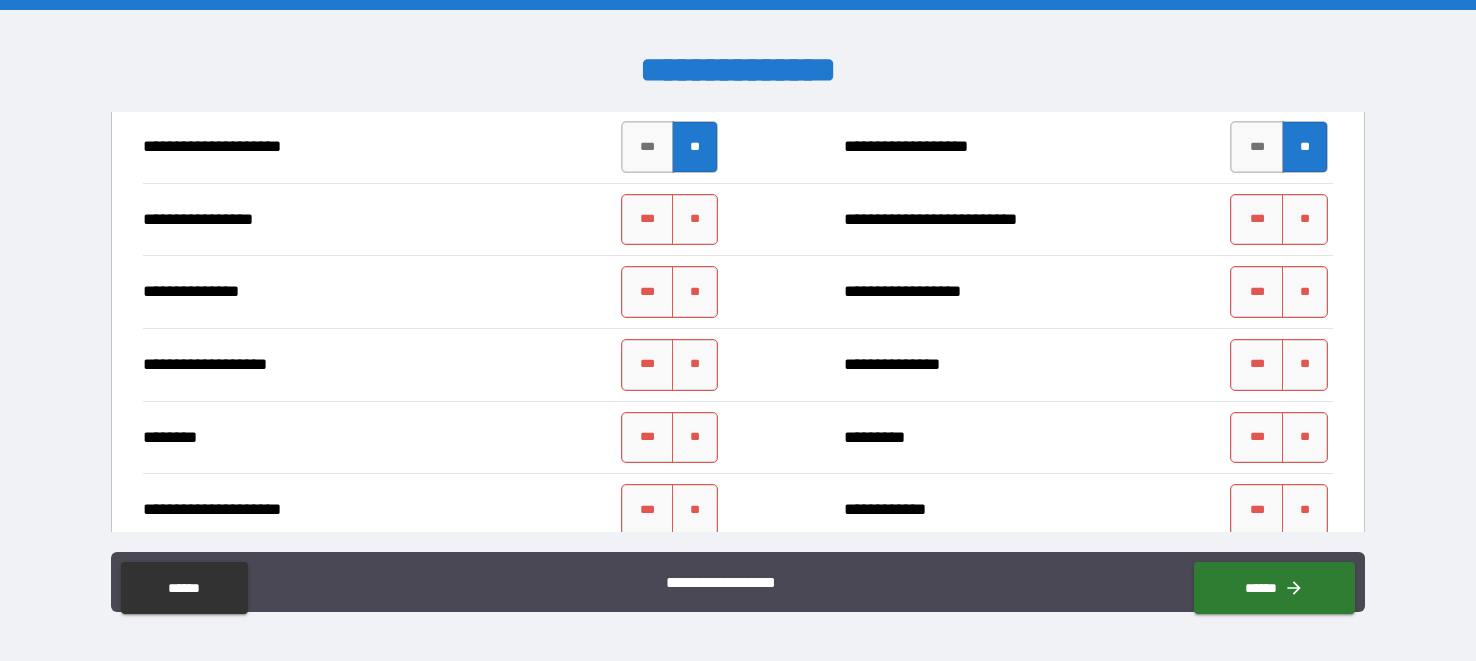 scroll, scrollTop: 2682, scrollLeft: 0, axis: vertical 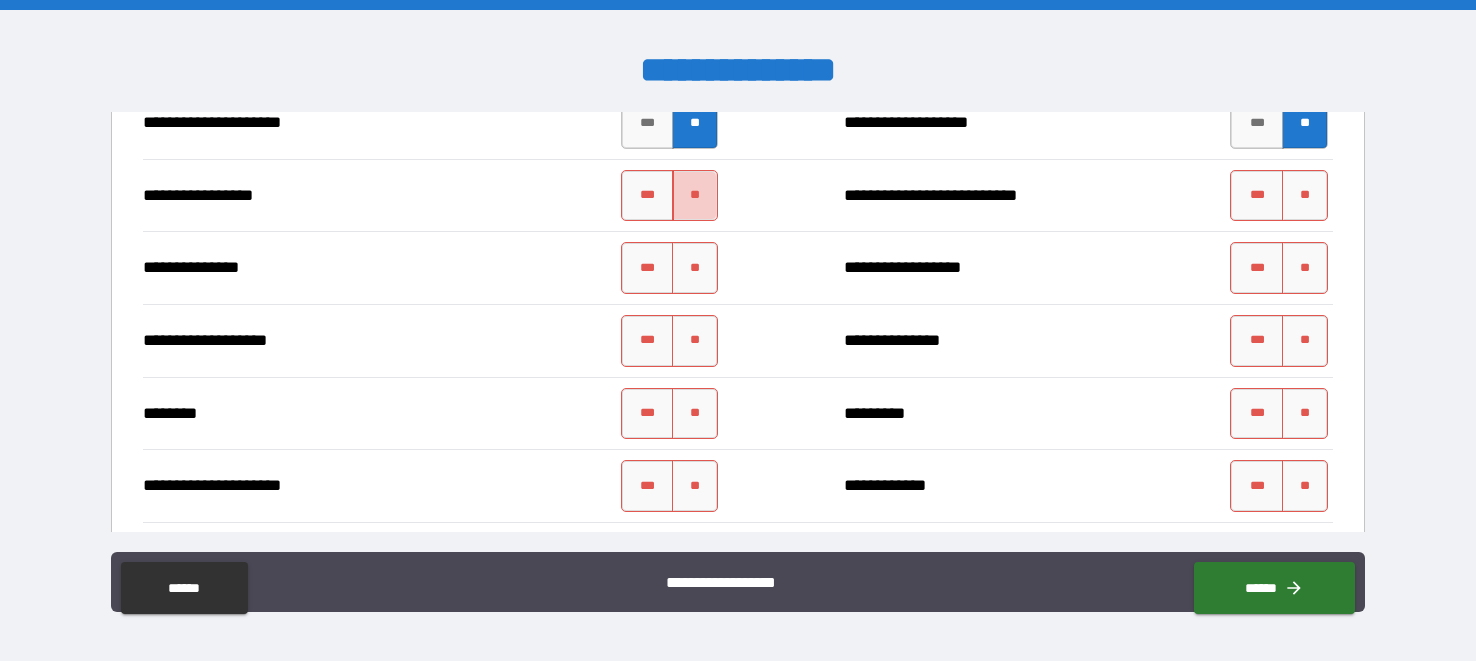 click on "**" at bounding box center (695, 196) 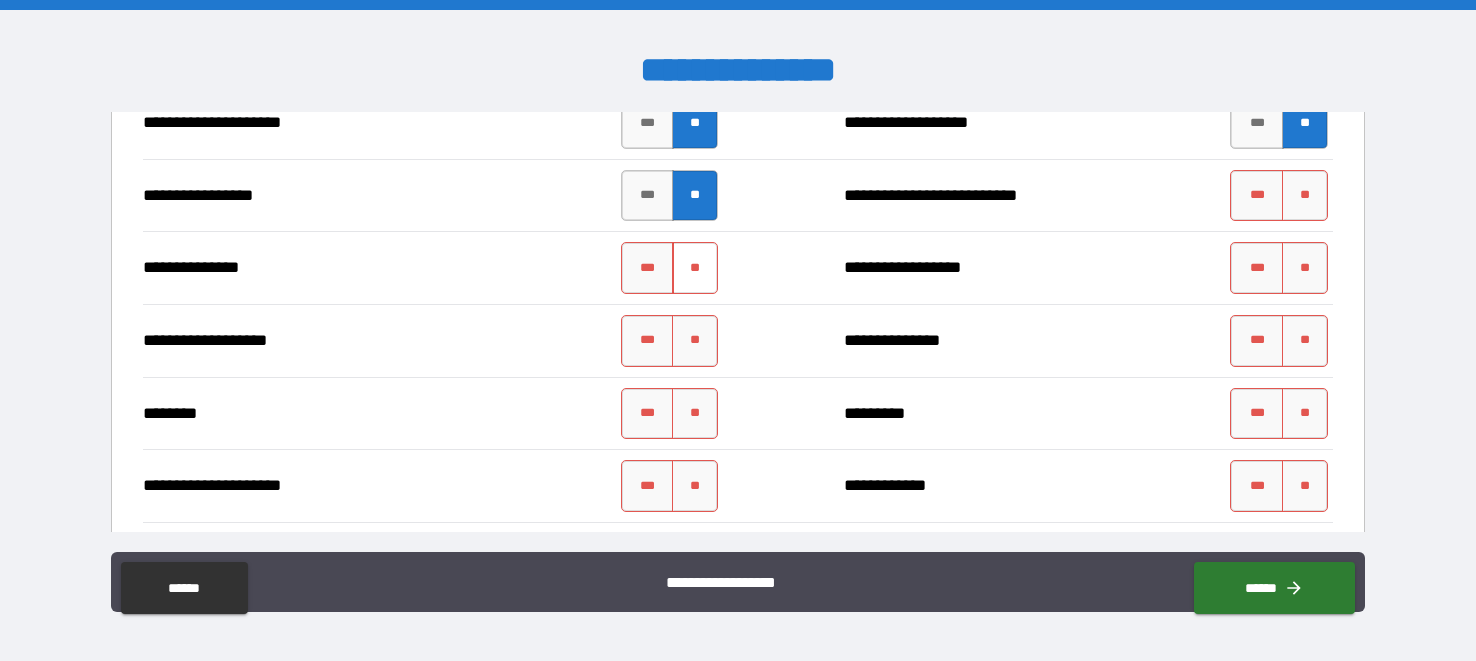 click on "**" at bounding box center (695, 268) 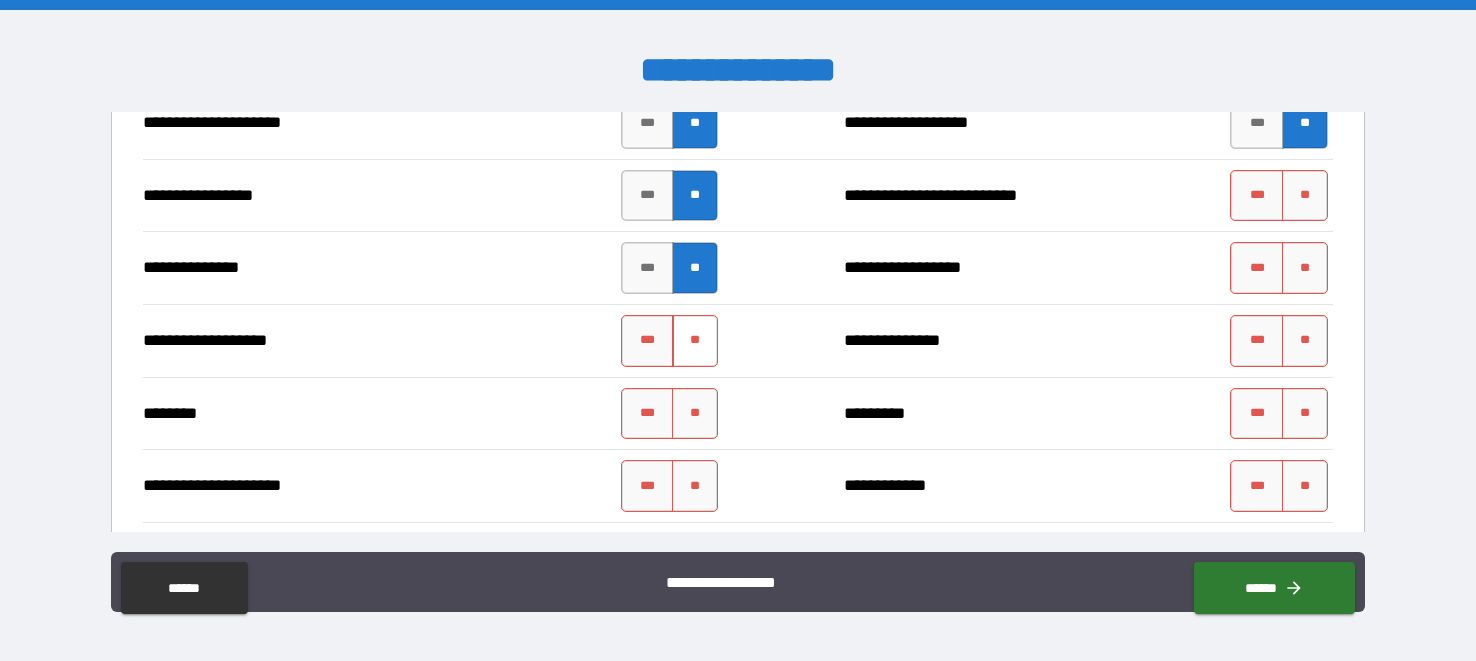 click on "**" at bounding box center (695, 341) 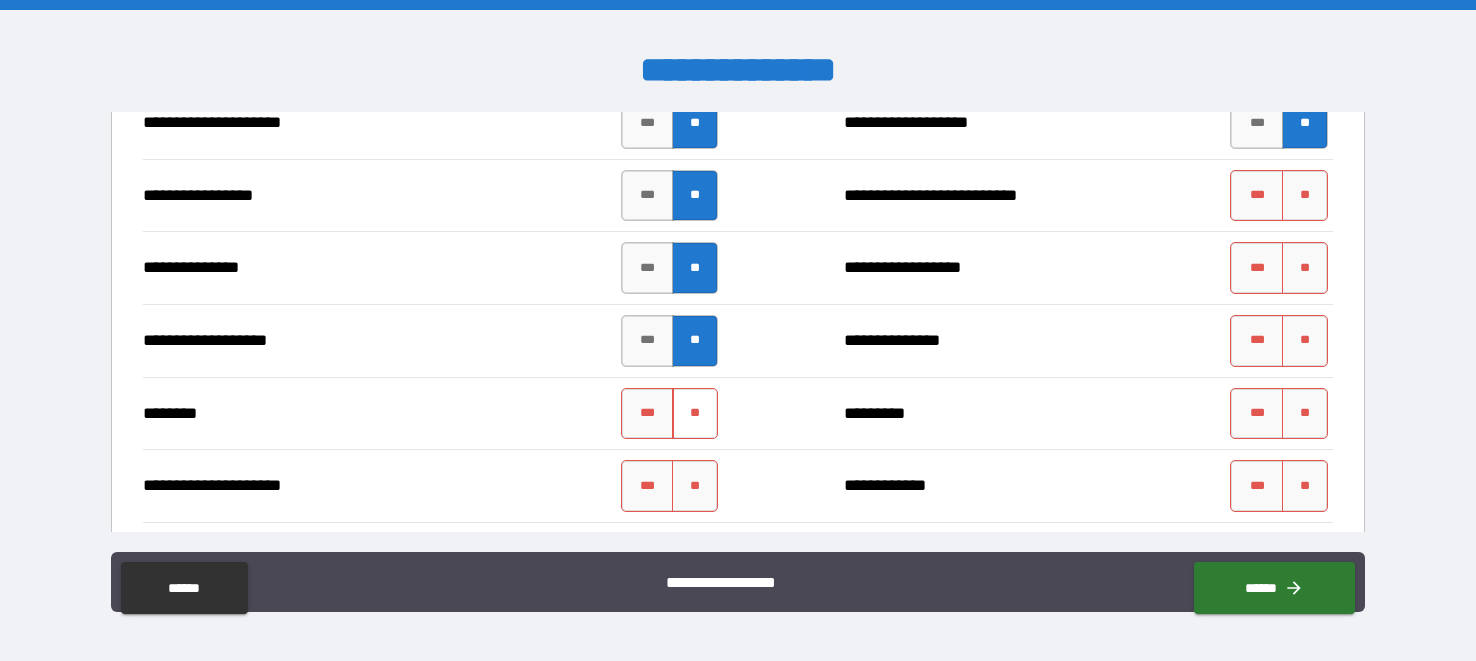 click on "**" at bounding box center [695, 414] 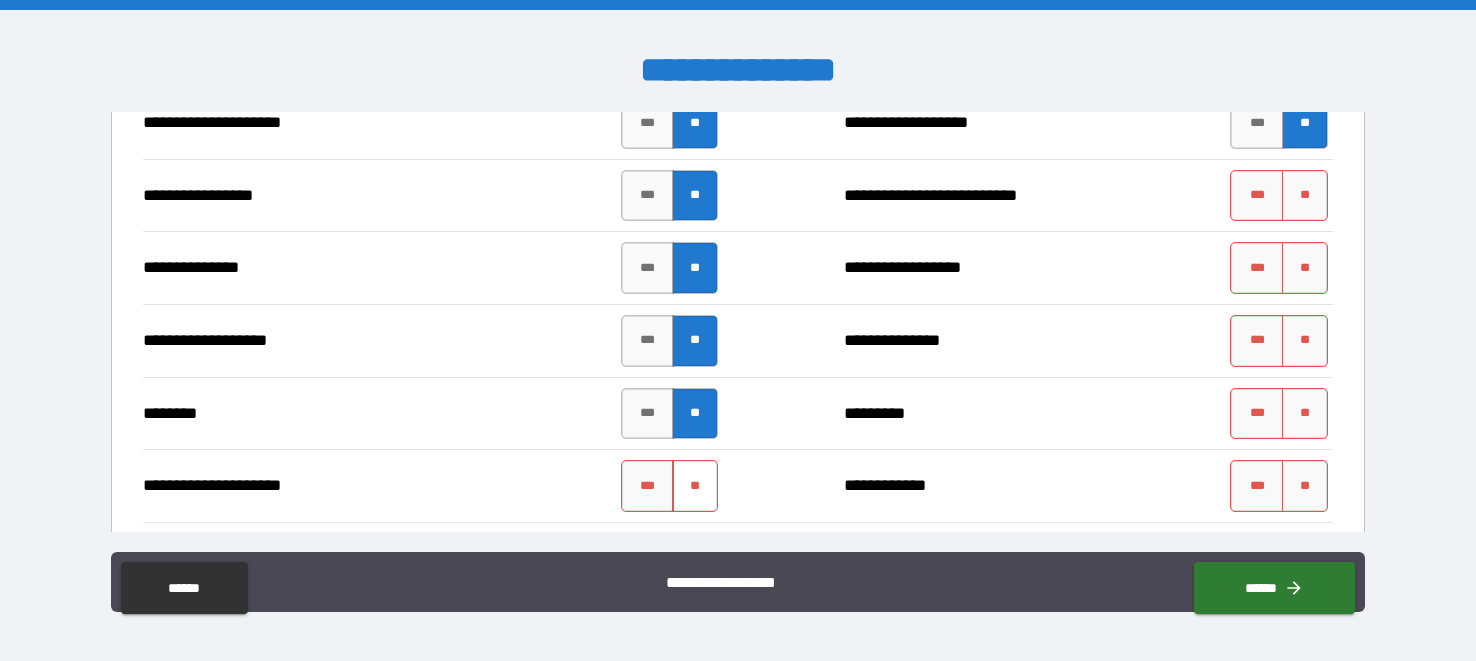 click on "**" at bounding box center (695, 486) 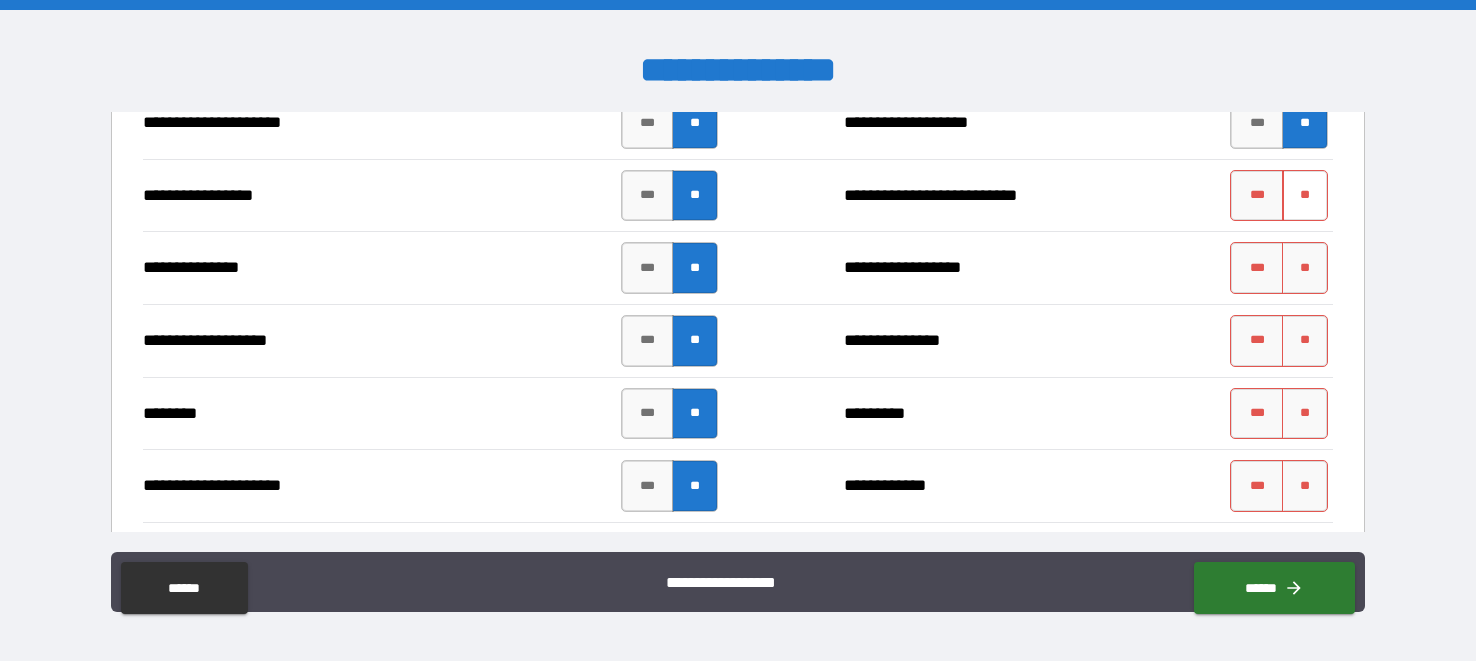 click on "**" at bounding box center [1305, 196] 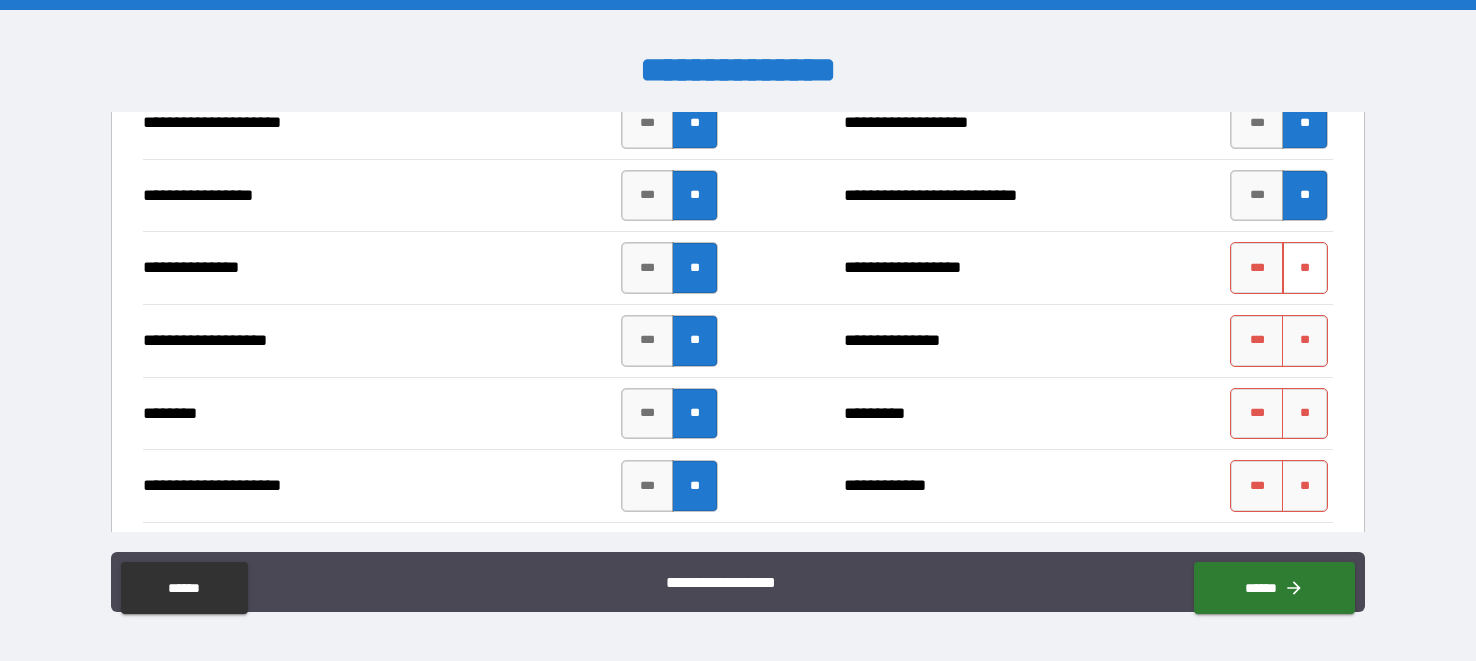 click on "**" at bounding box center [1305, 268] 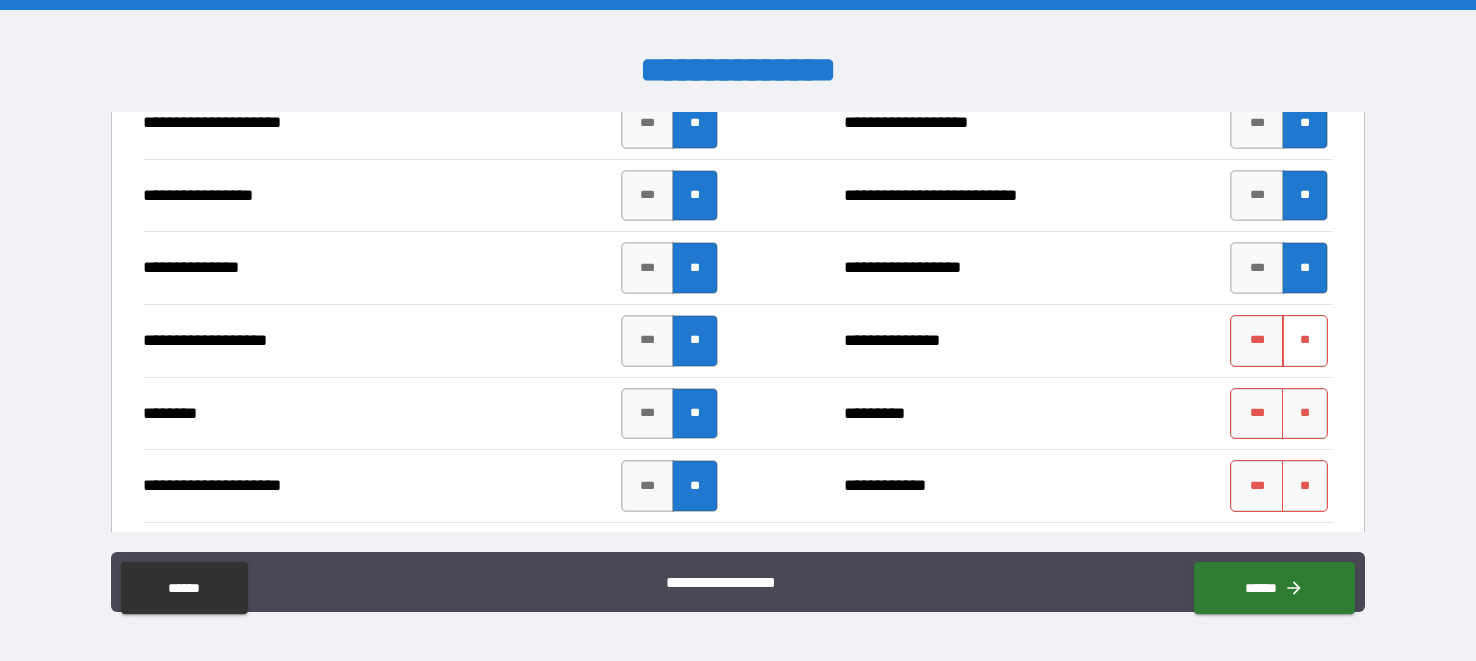 click on "**" at bounding box center [1305, 341] 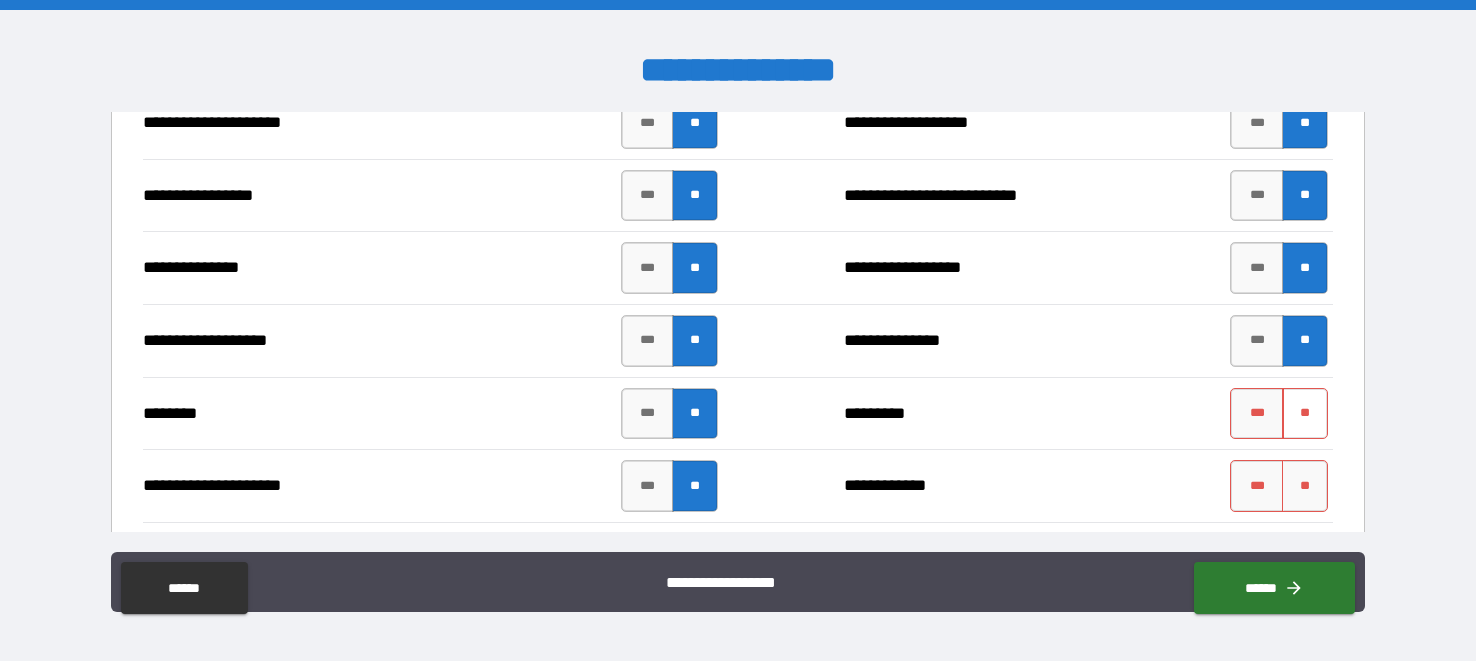 click on "**" at bounding box center [1305, 414] 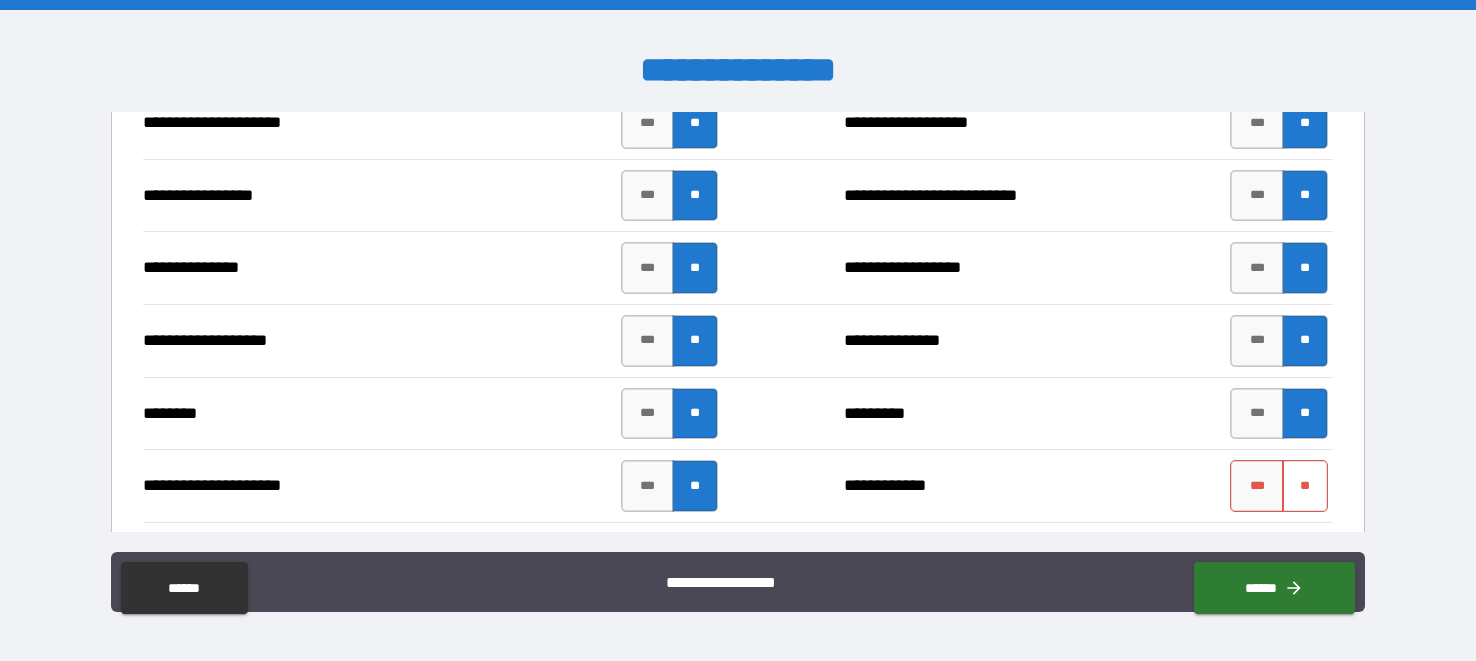 click on "**" at bounding box center [1305, 486] 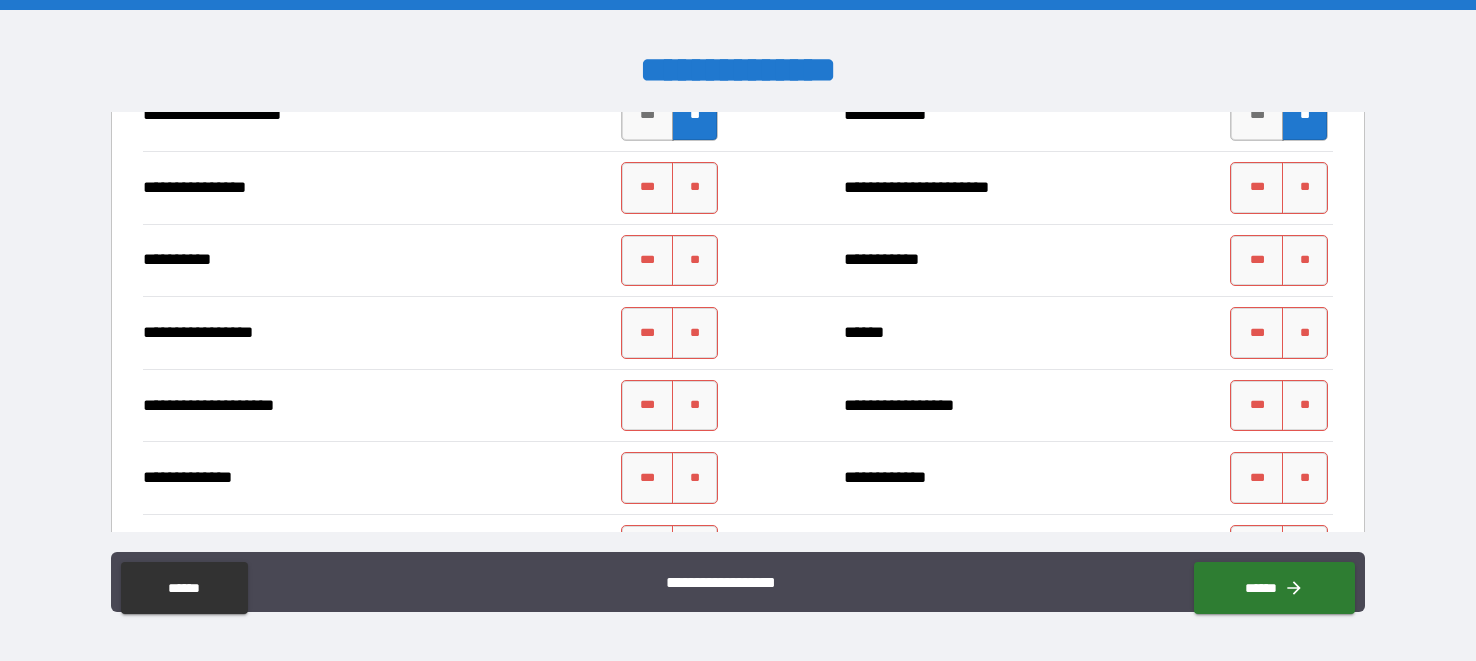 scroll, scrollTop: 3041, scrollLeft: 0, axis: vertical 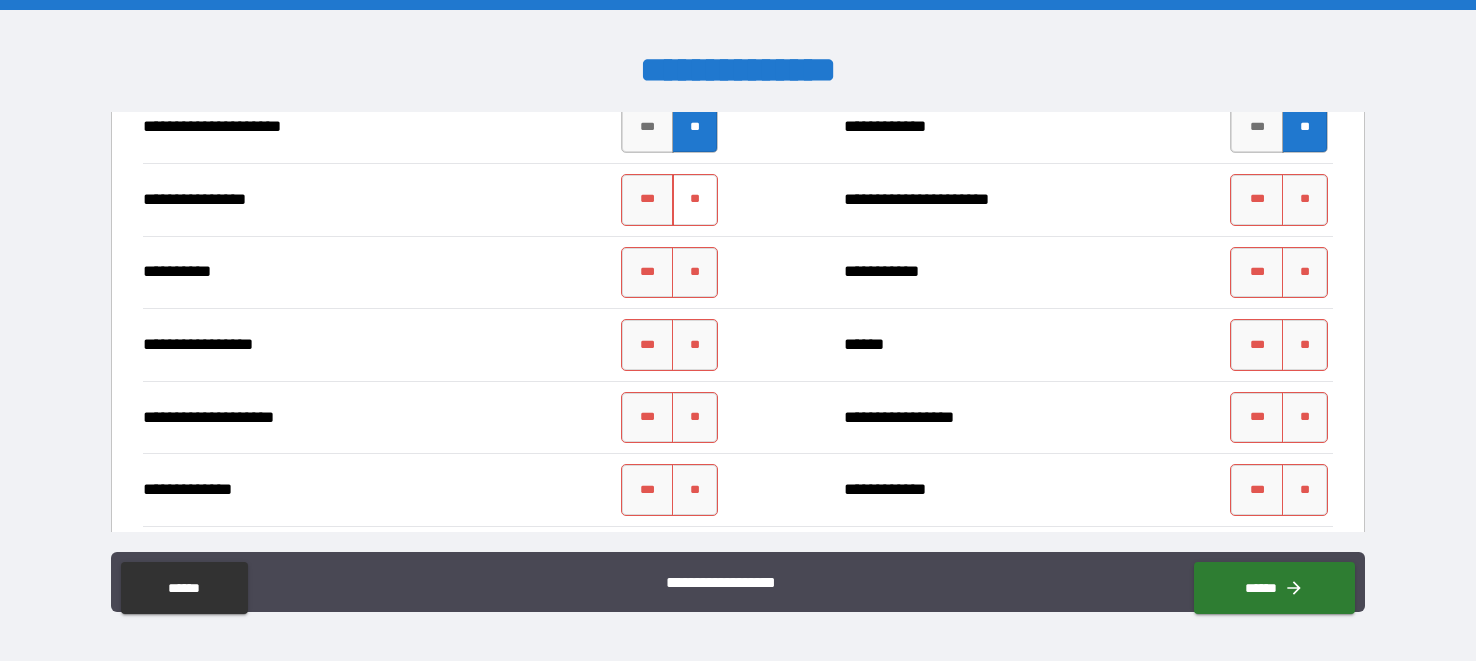 click on "**" at bounding box center (695, 200) 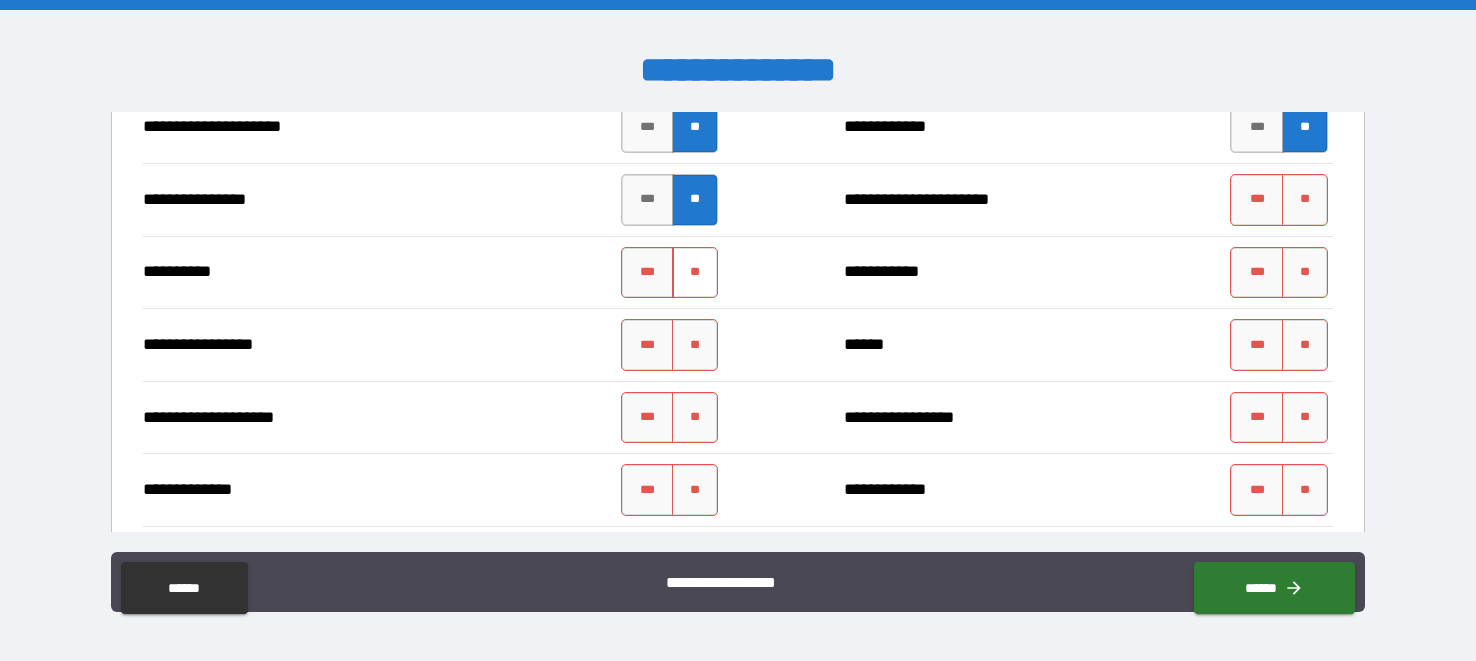 click on "**" at bounding box center (695, 273) 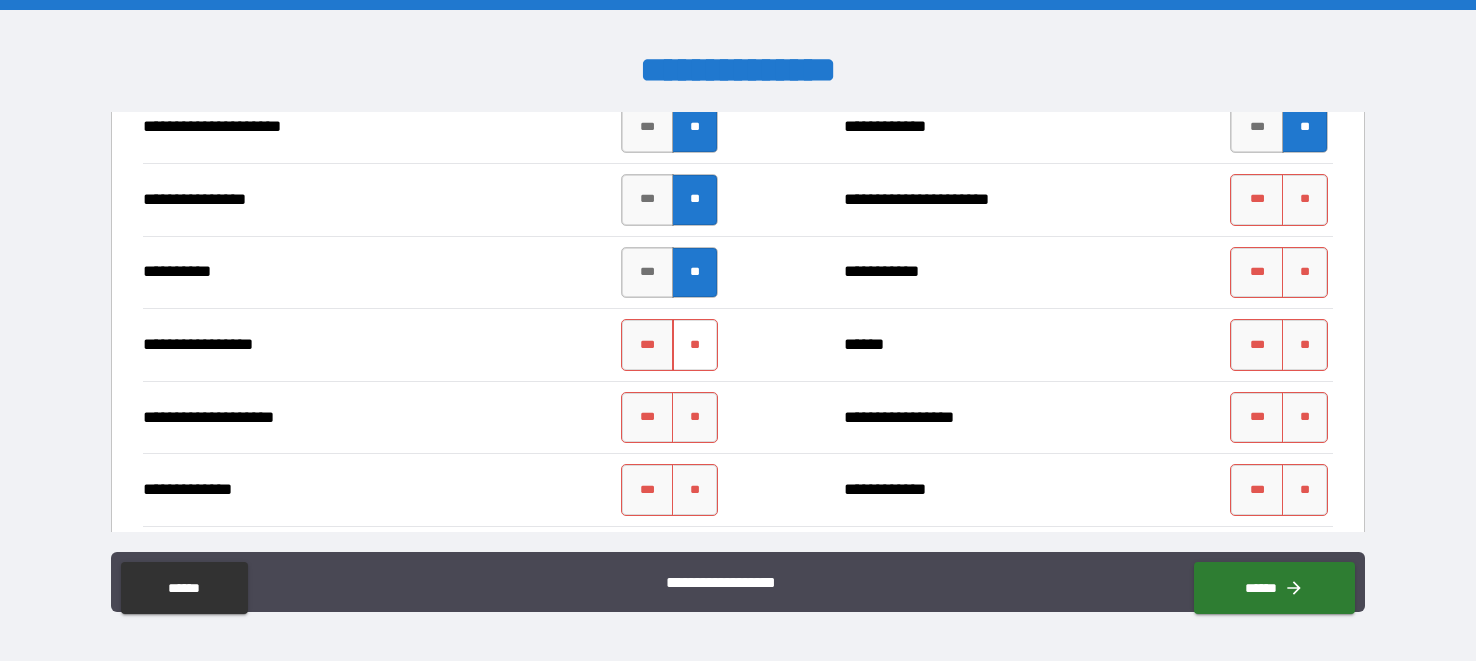 click on "**" at bounding box center [695, 345] 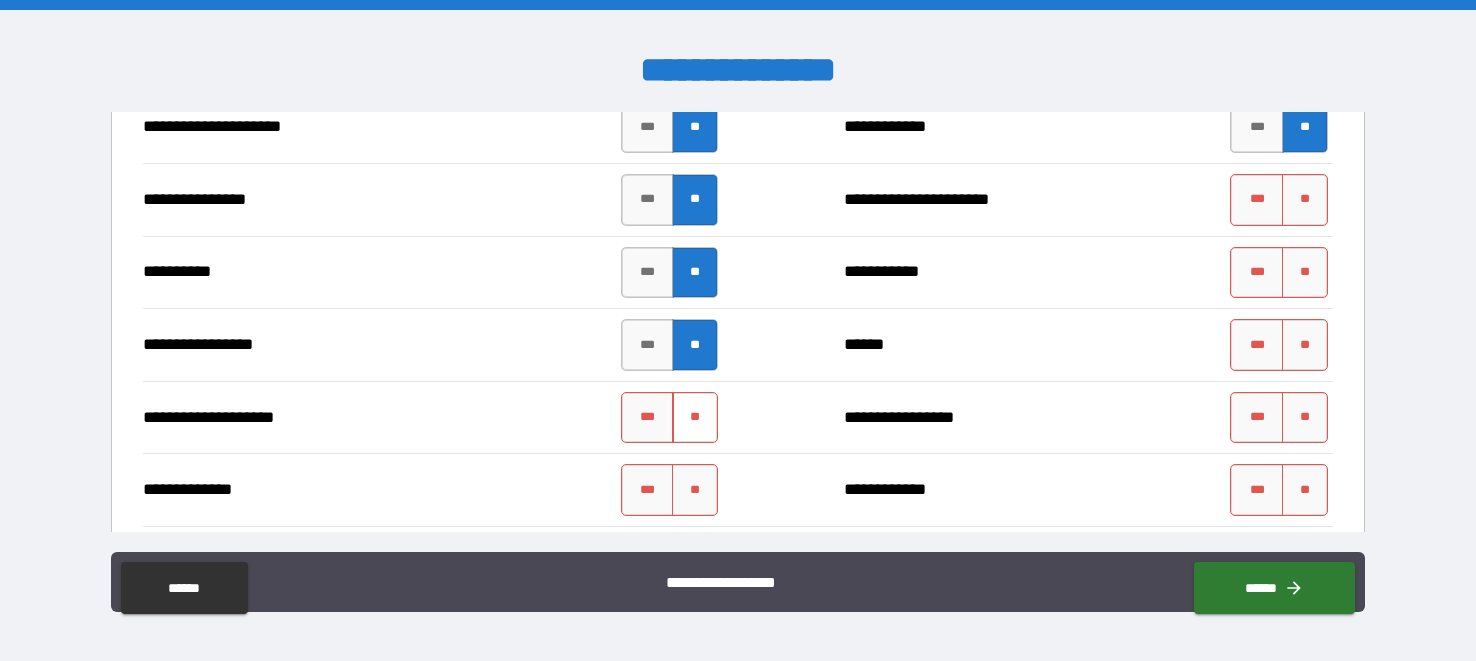 click on "**" at bounding box center [695, 418] 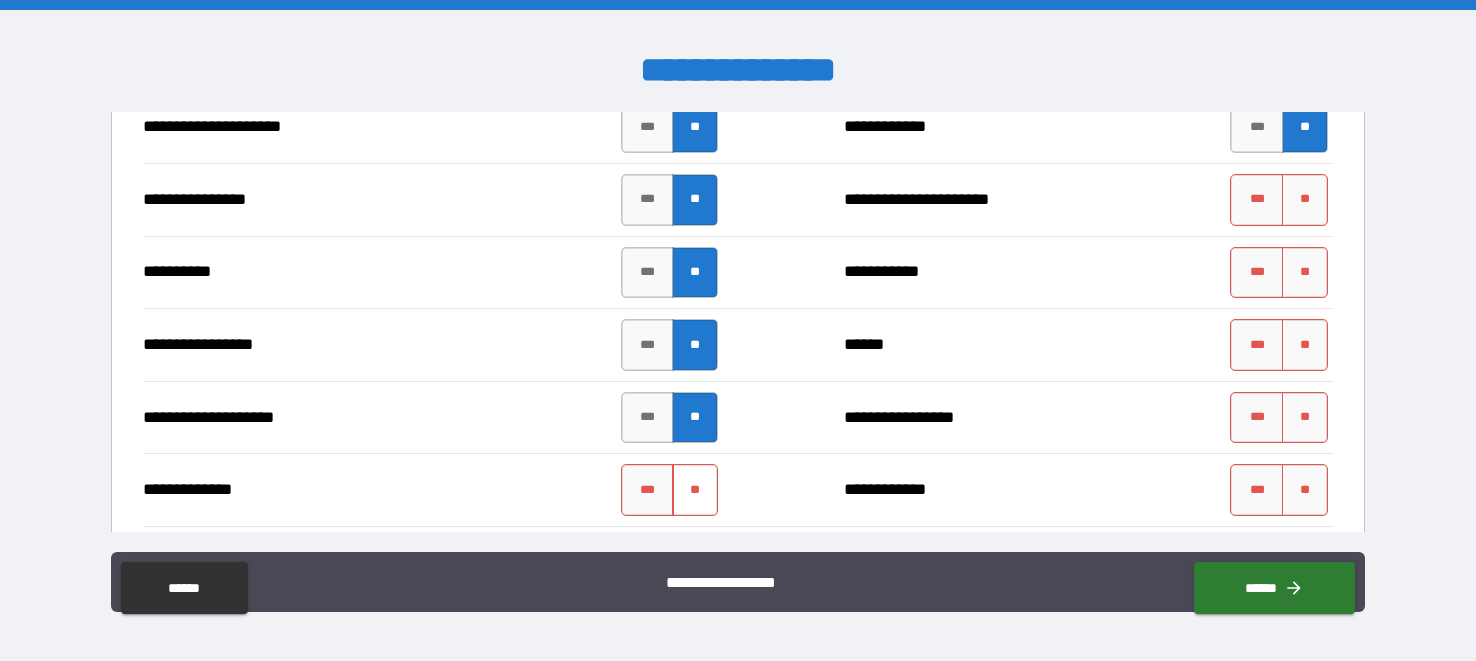 click on "**" at bounding box center [695, 490] 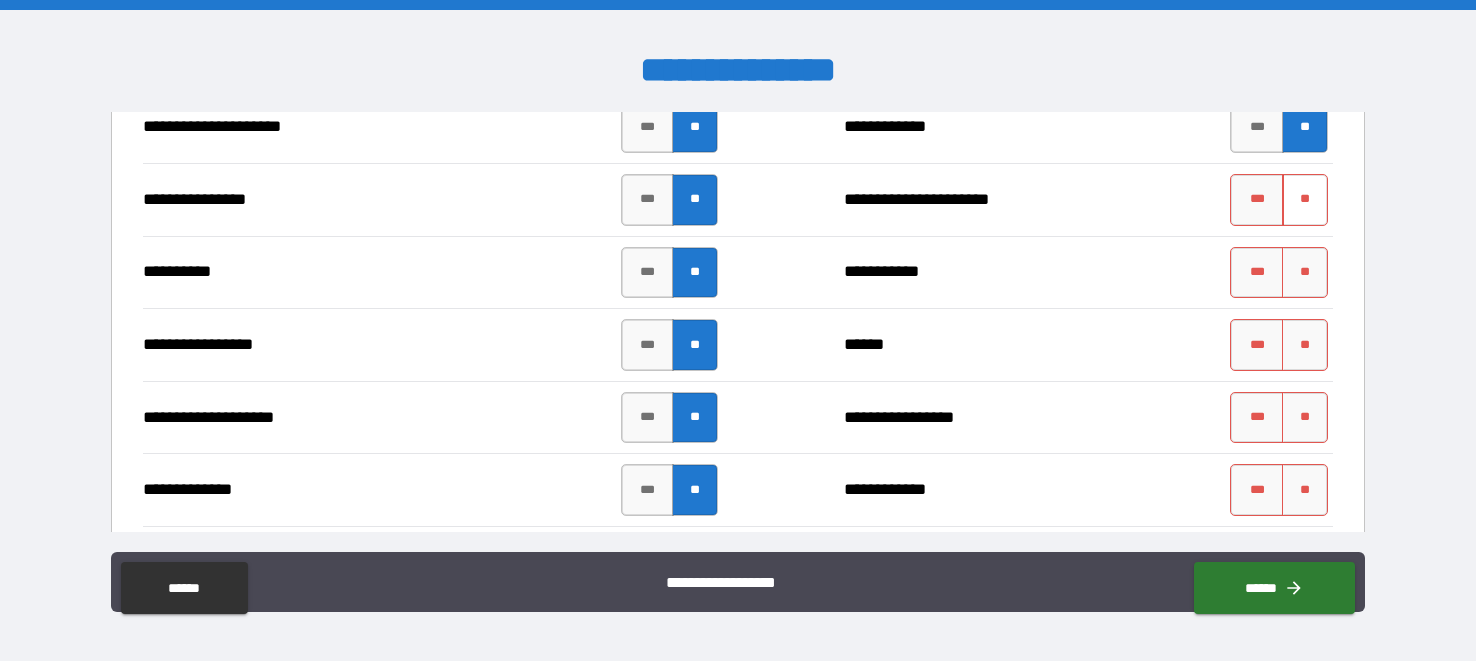 click on "**" at bounding box center (1305, 200) 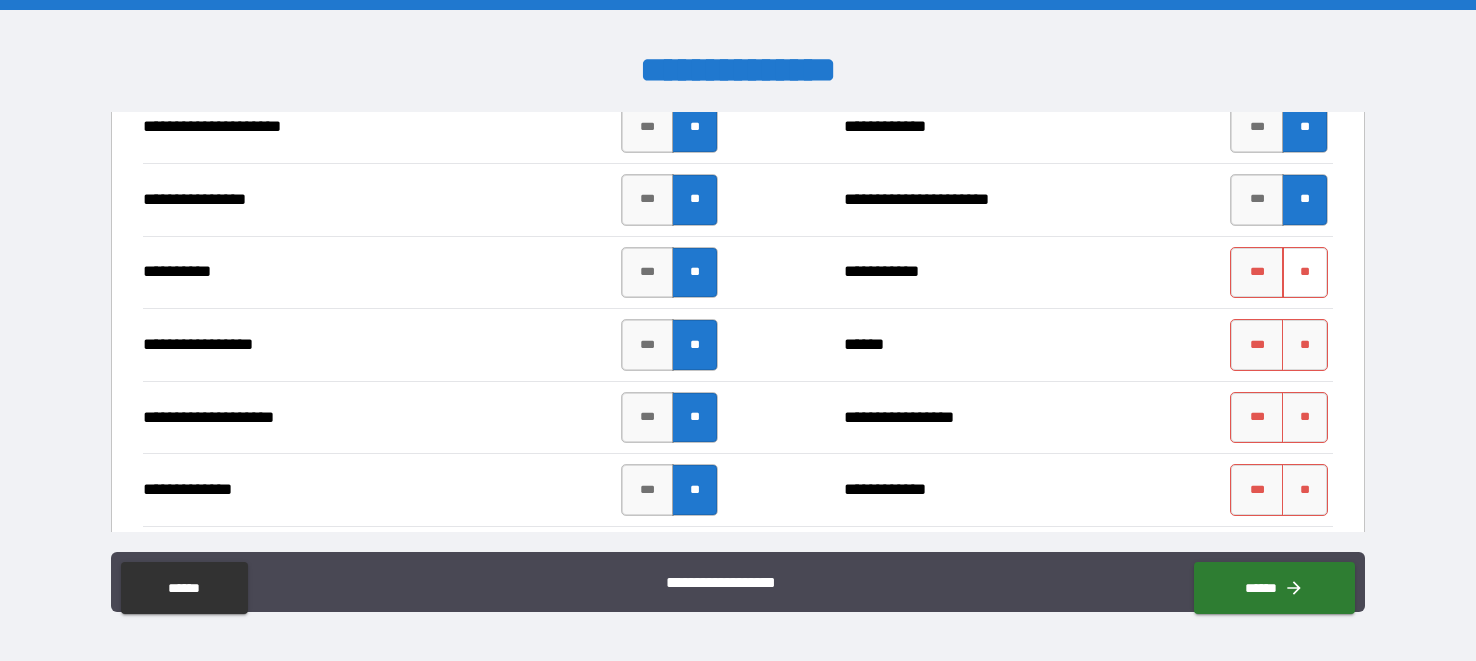 click on "**" at bounding box center [1305, 273] 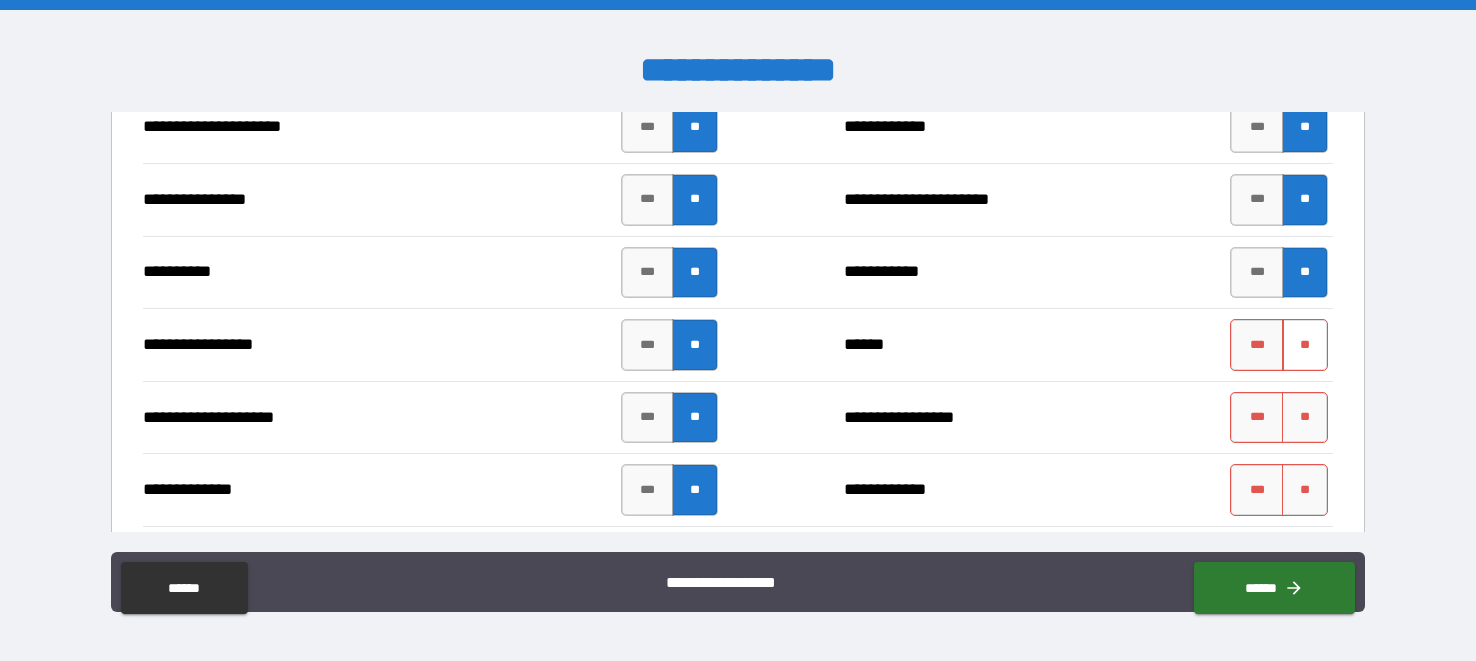 click on "**" at bounding box center (1305, 345) 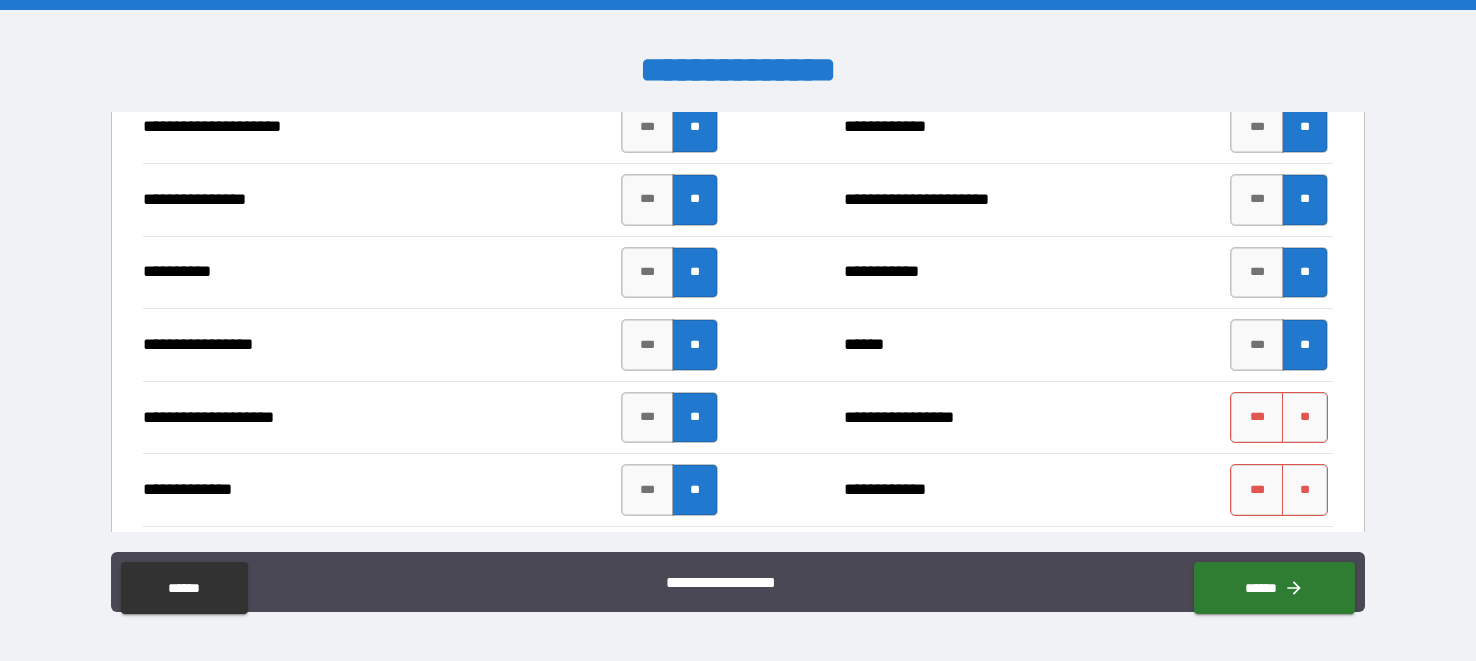 scroll, scrollTop: 3037, scrollLeft: 0, axis: vertical 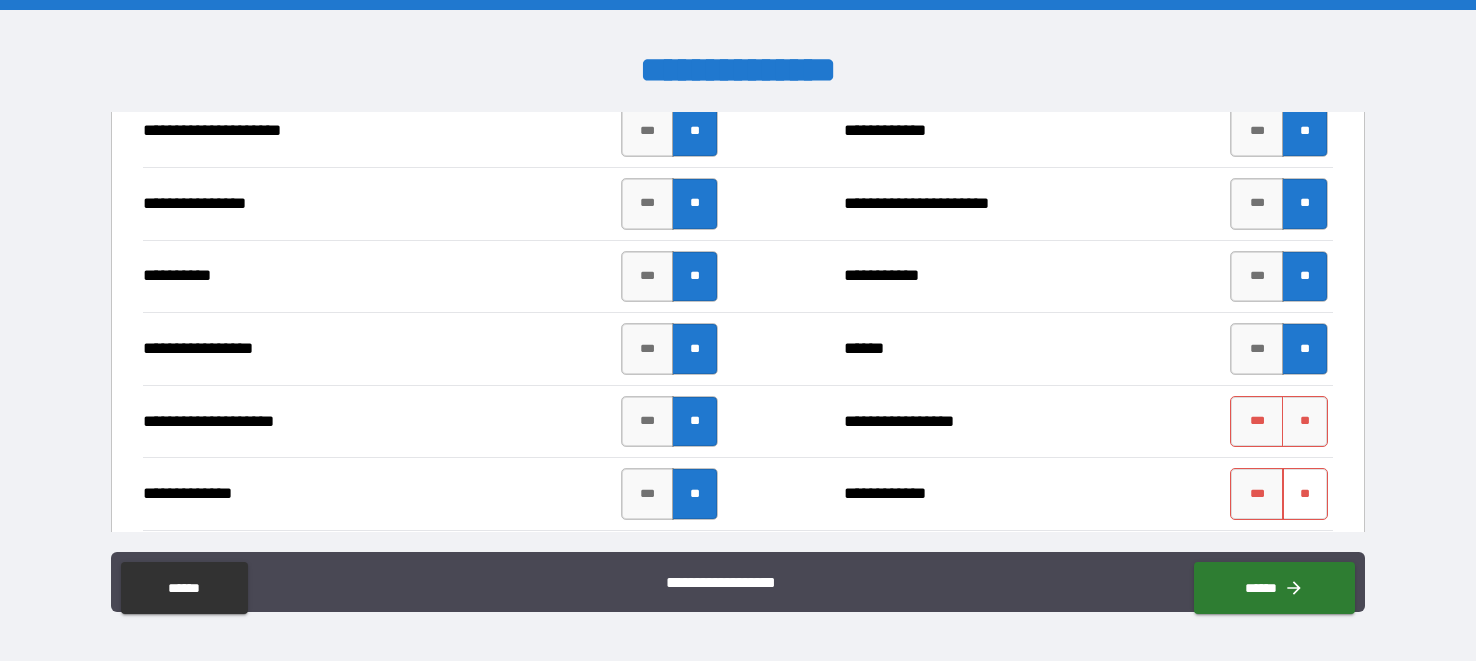 click on "**" at bounding box center [1305, 494] 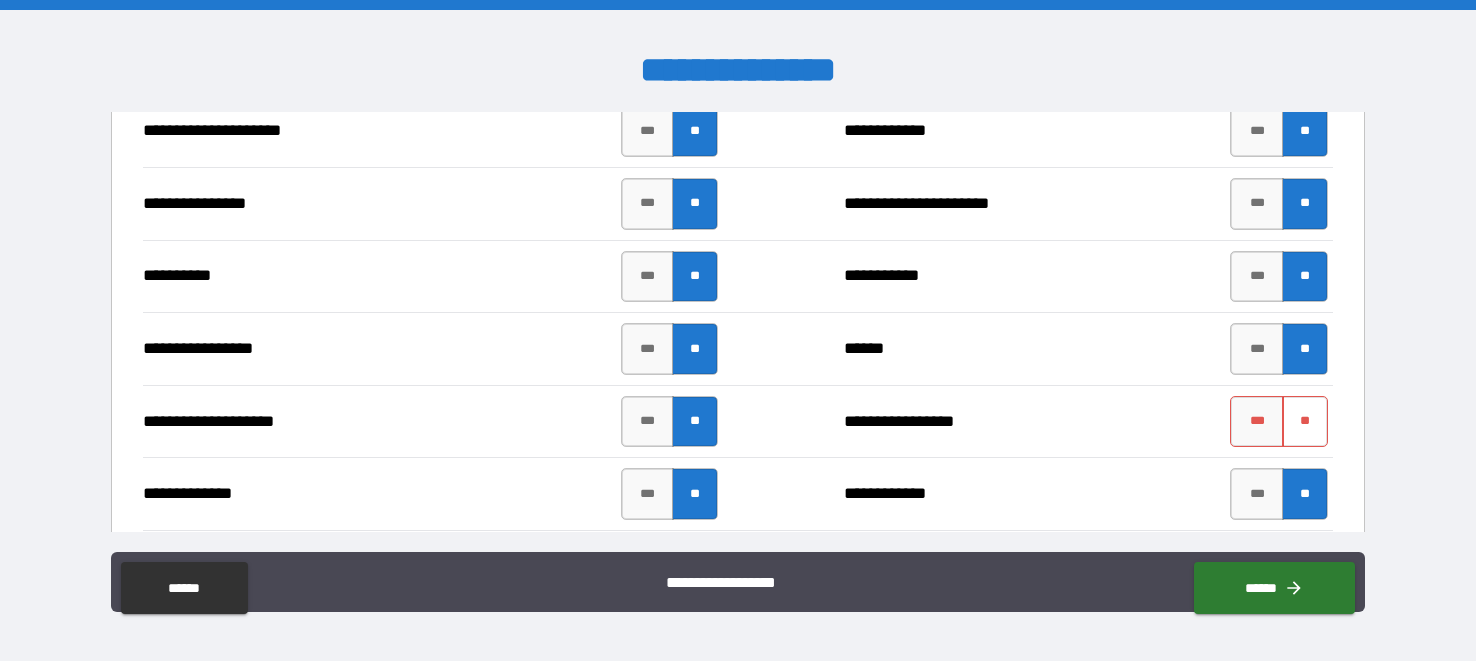 click on "**" at bounding box center [1305, 422] 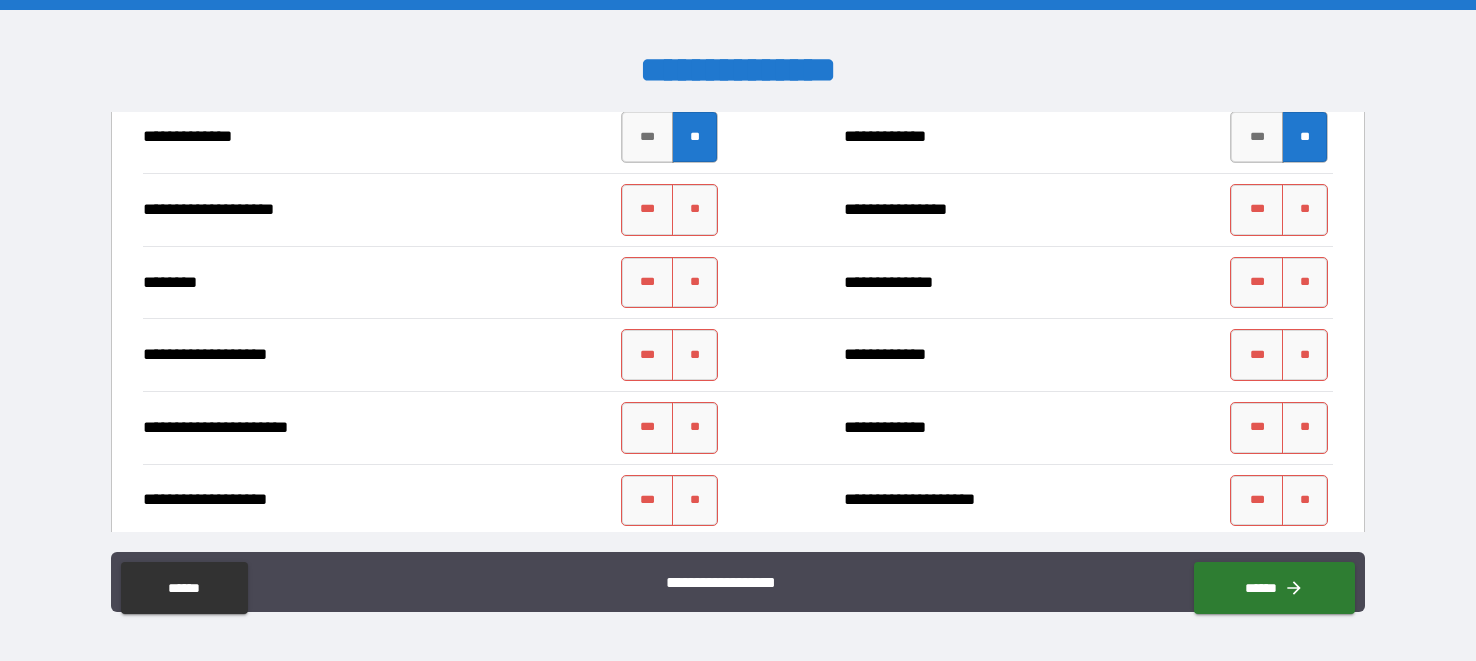 scroll, scrollTop: 3397, scrollLeft: 0, axis: vertical 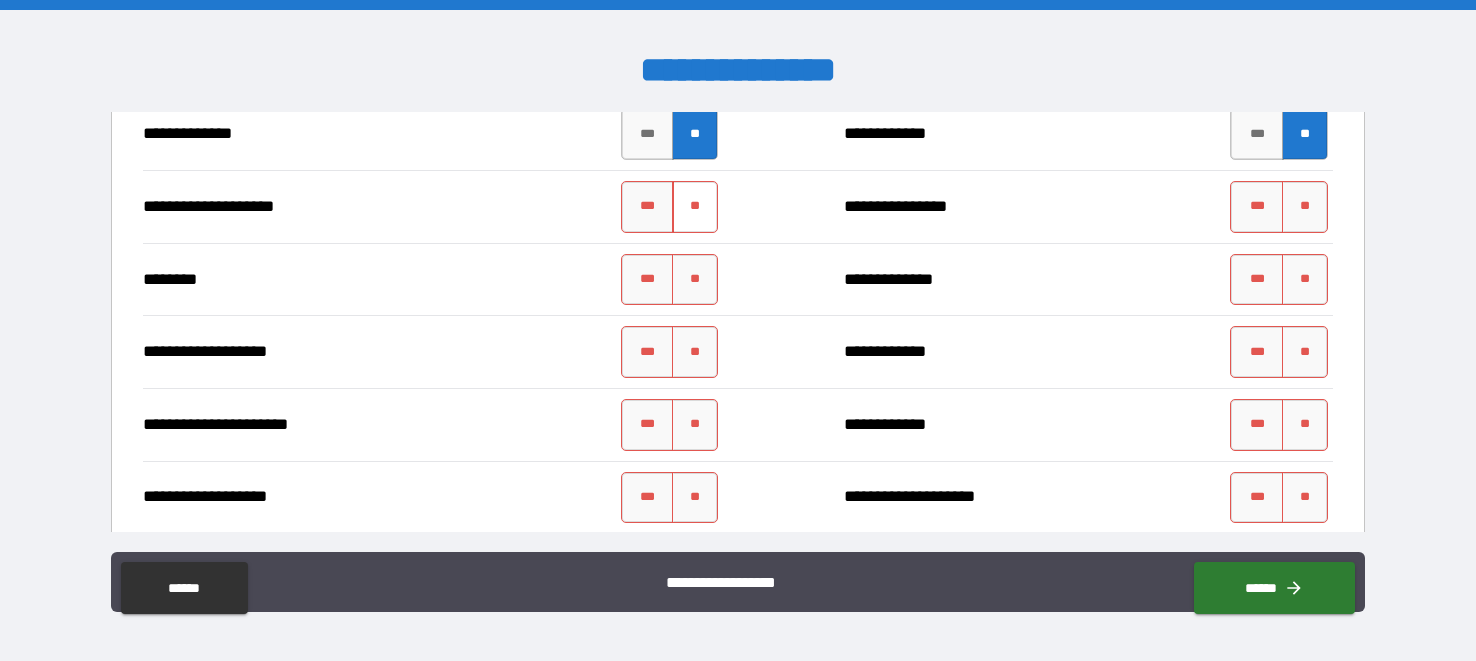 click on "**" at bounding box center [695, 207] 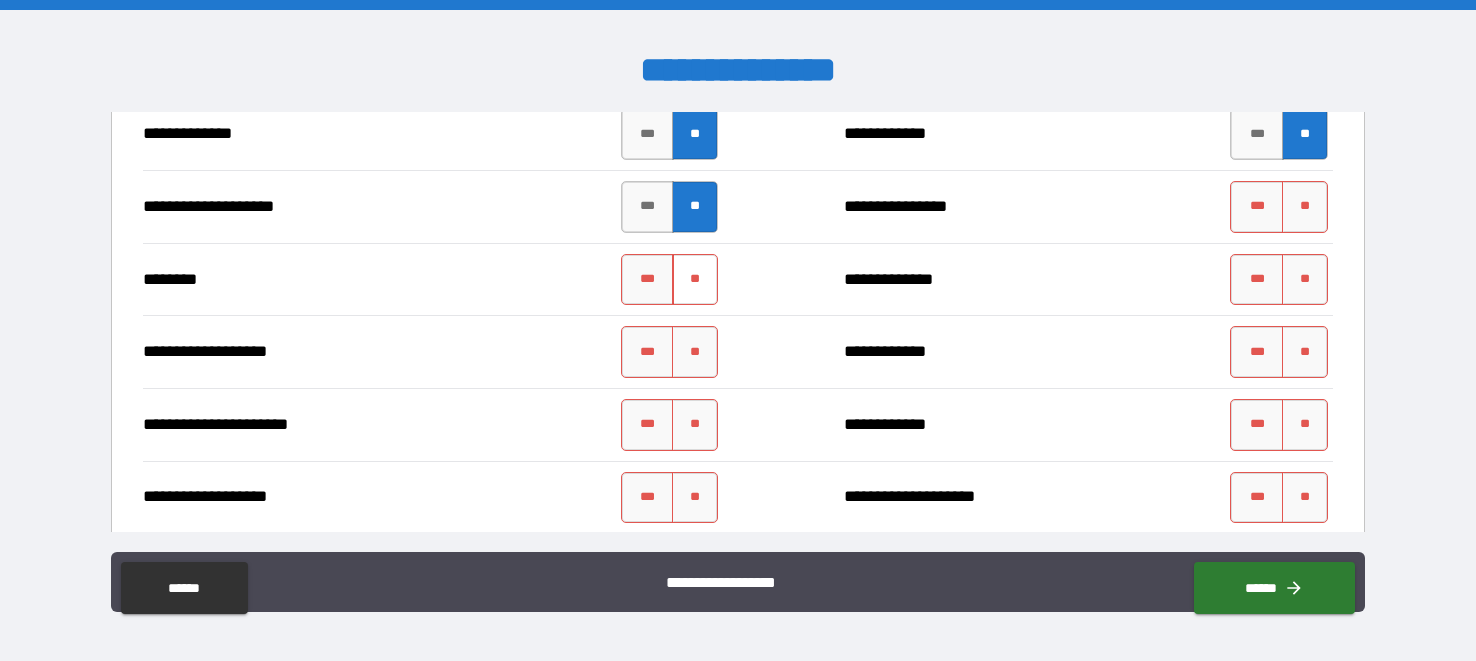 click on "**" at bounding box center (695, 280) 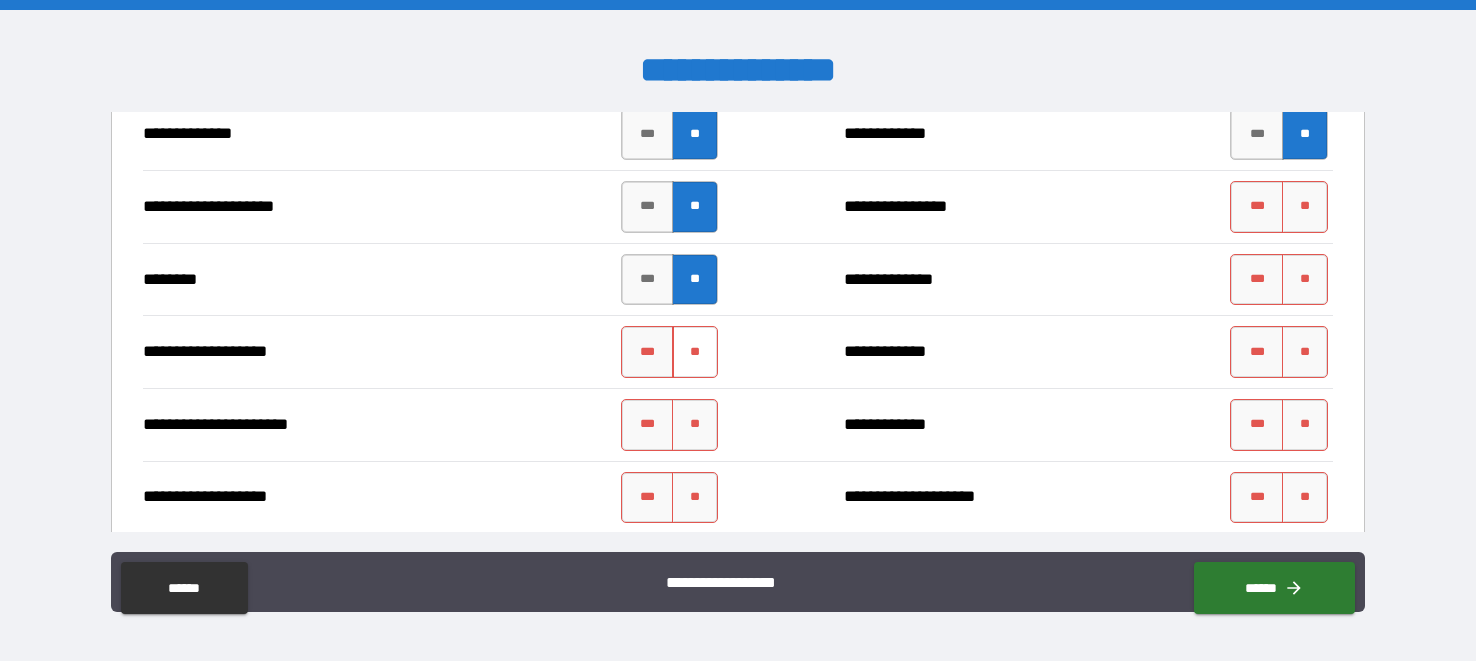 click on "**" at bounding box center [695, 352] 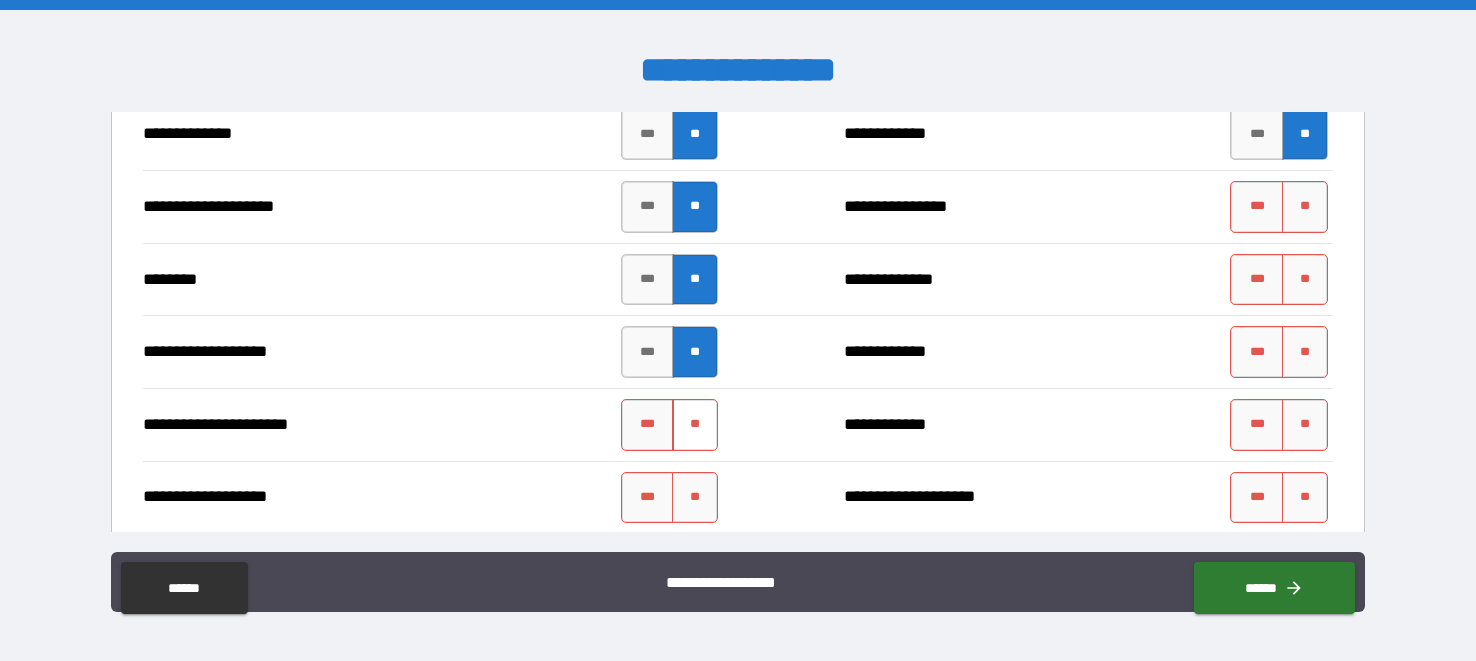 click on "**" at bounding box center (695, 425) 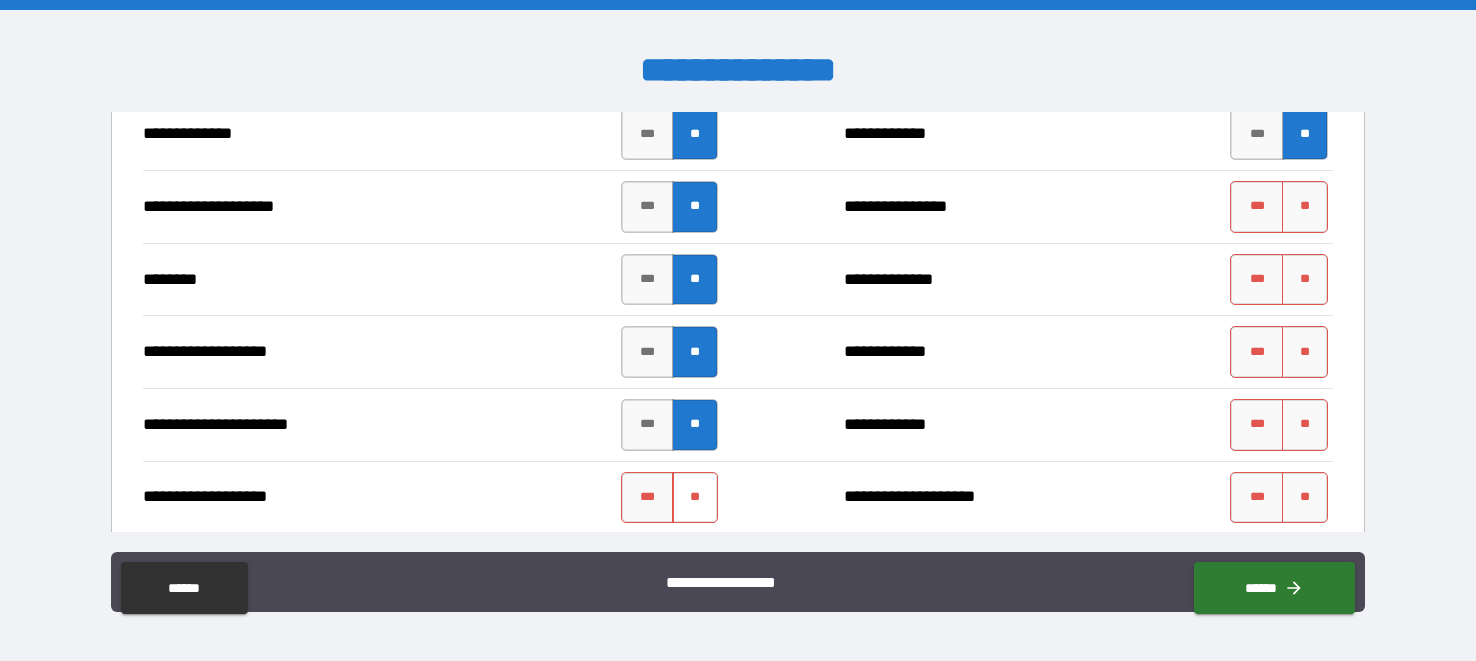 click on "**" at bounding box center [695, 498] 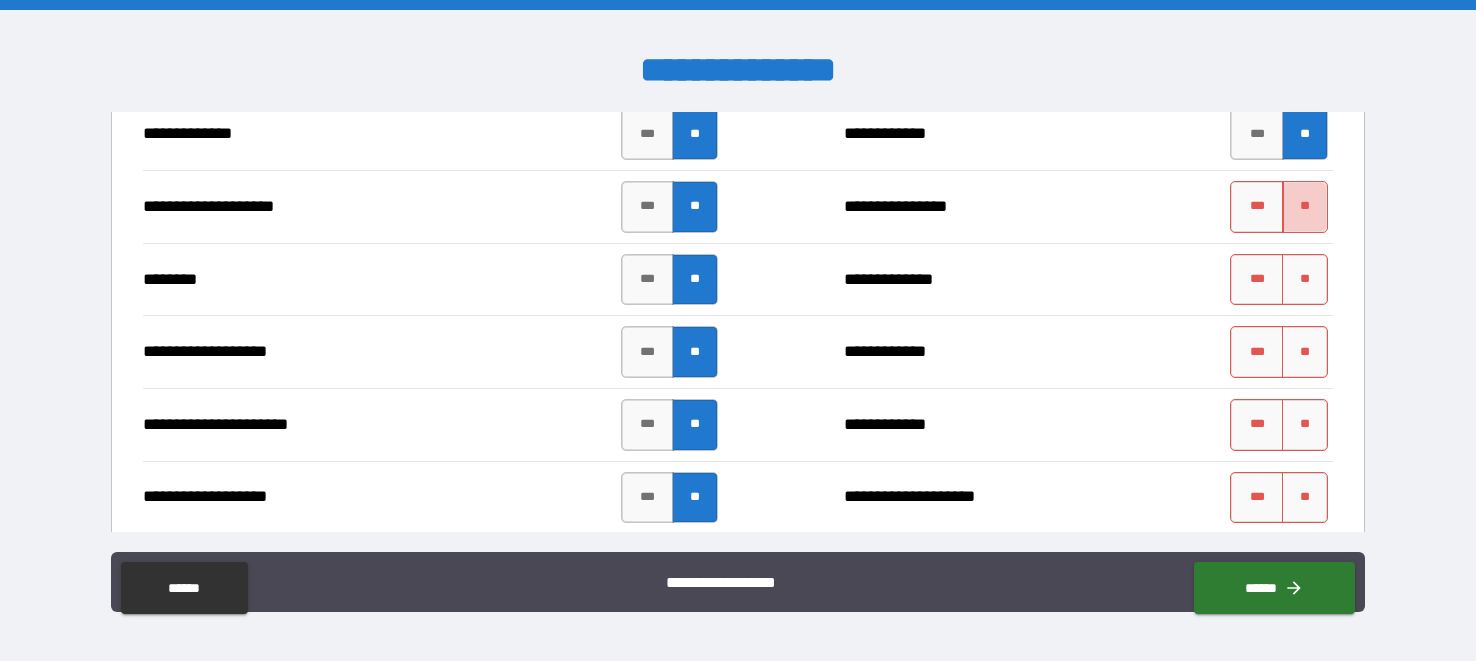 click on "**" at bounding box center (1305, 207) 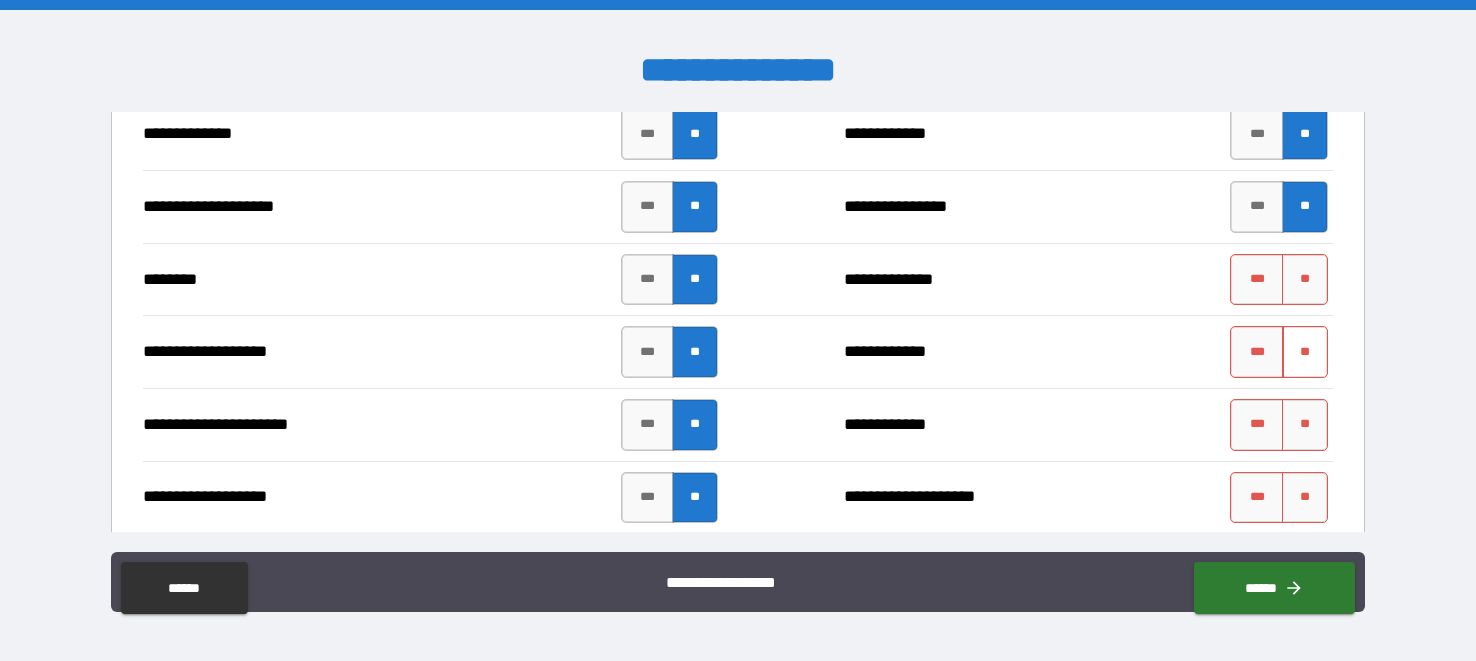 click on "**" at bounding box center (1305, 352) 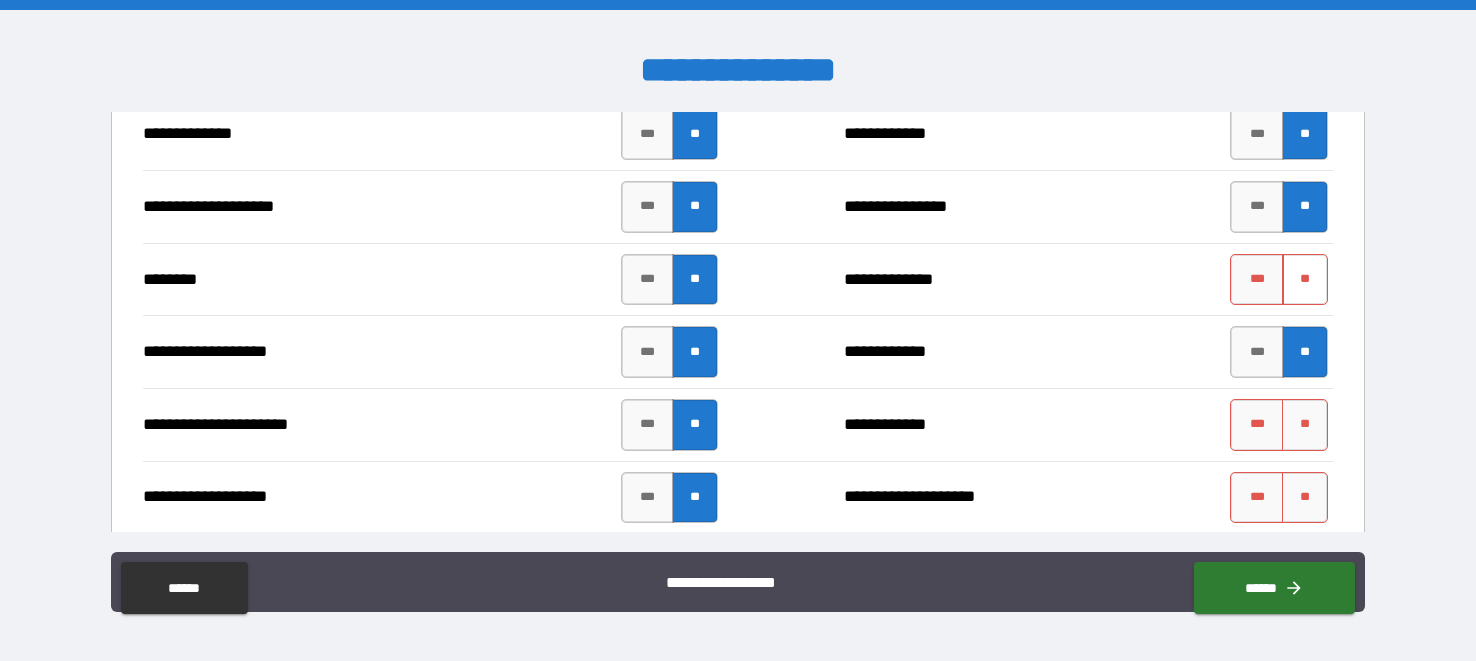 click on "**" at bounding box center [1305, 280] 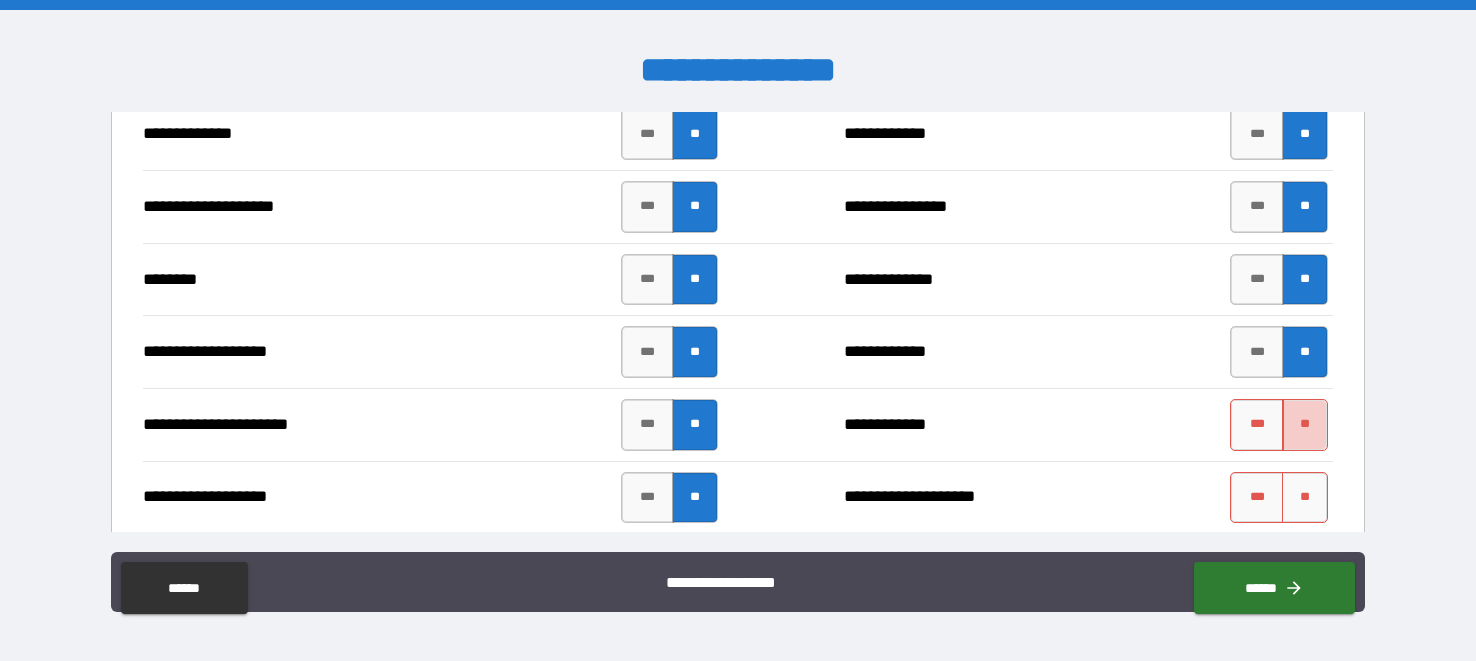 click on "**" at bounding box center [1305, 425] 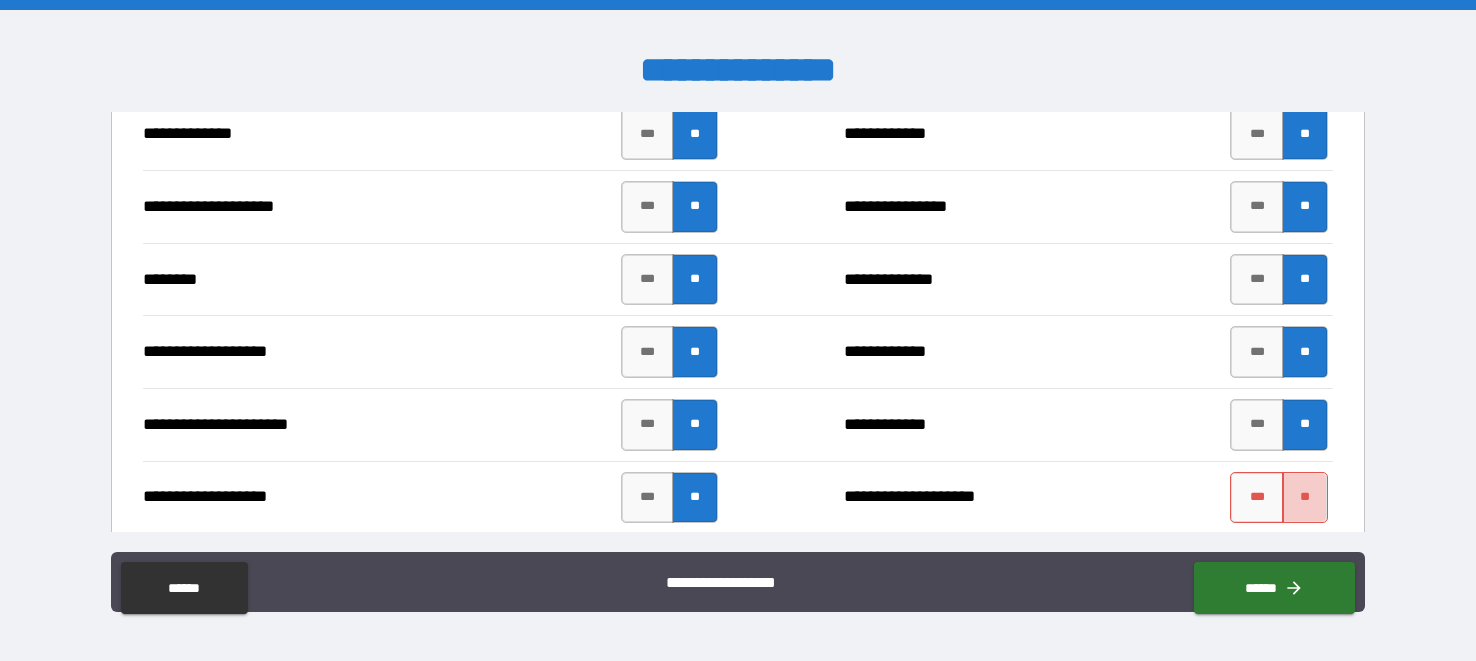 click on "**" at bounding box center (1305, 498) 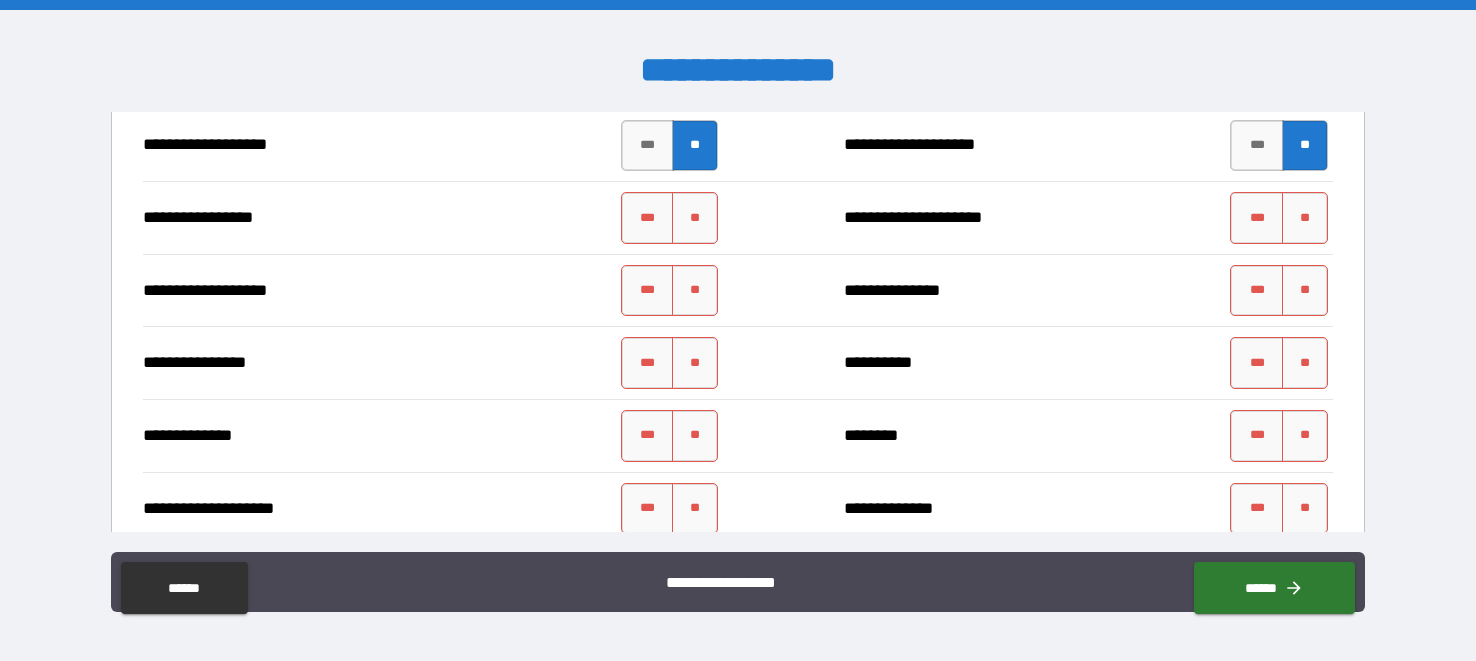scroll, scrollTop: 3750, scrollLeft: 0, axis: vertical 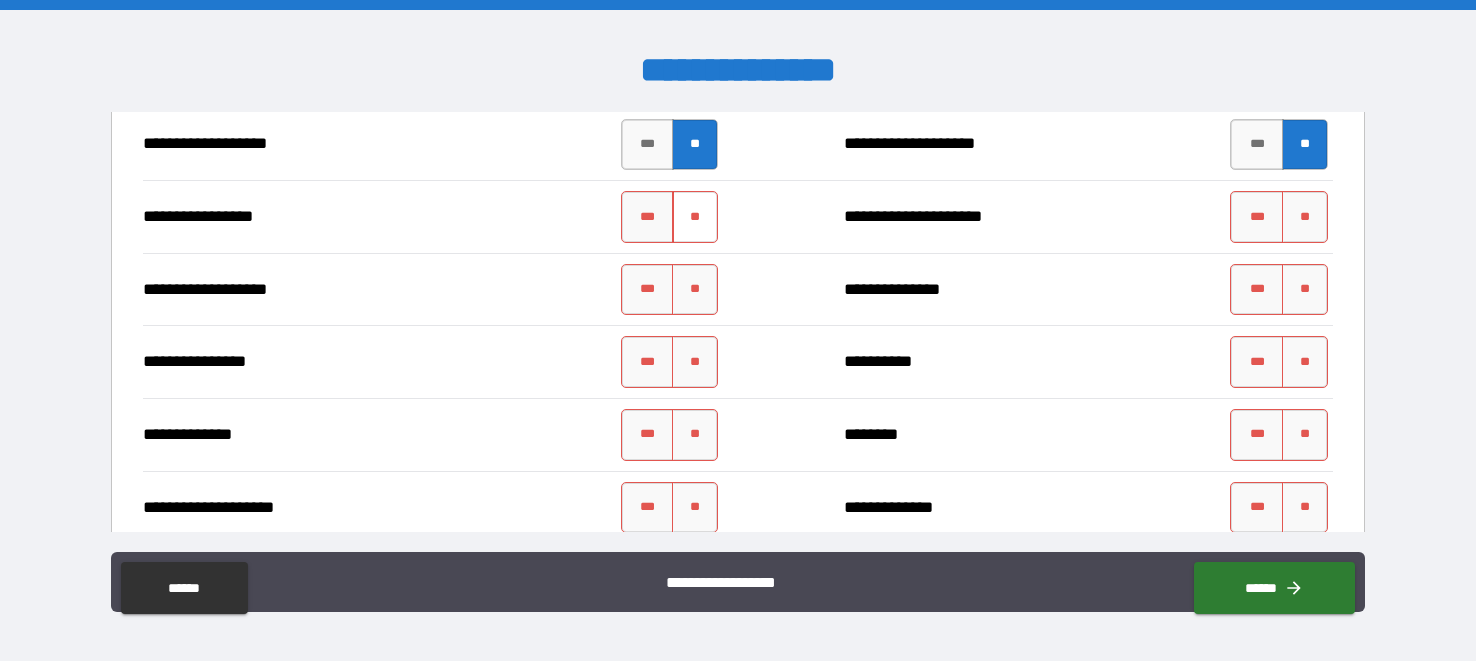 click on "**" at bounding box center [695, 217] 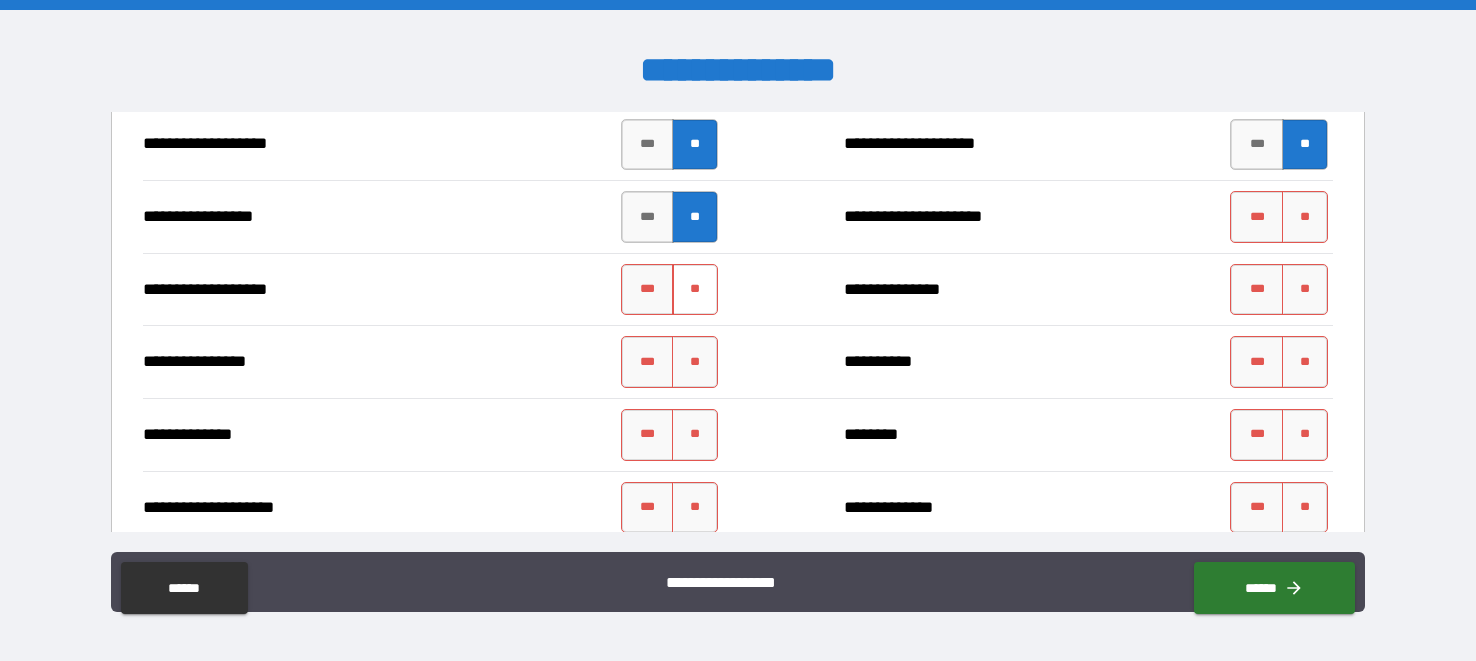 click on "**" at bounding box center [695, 290] 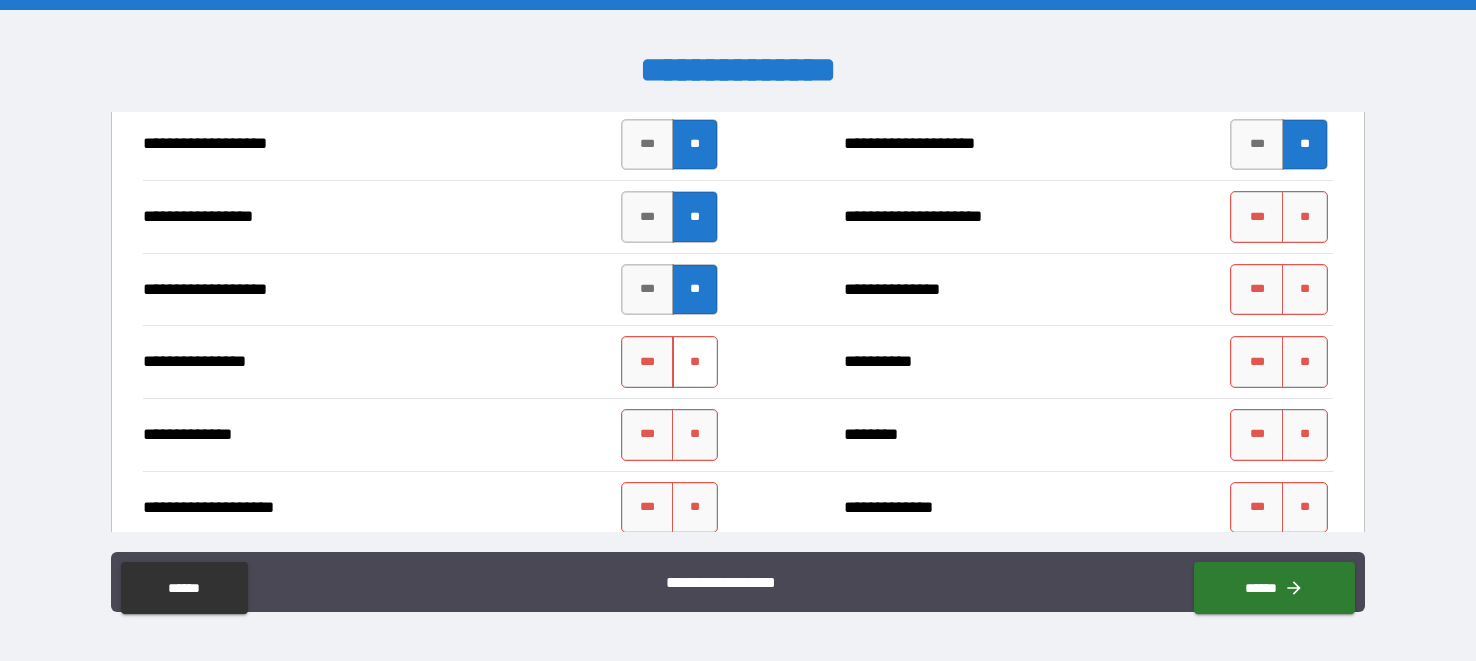 click on "**" at bounding box center [695, 362] 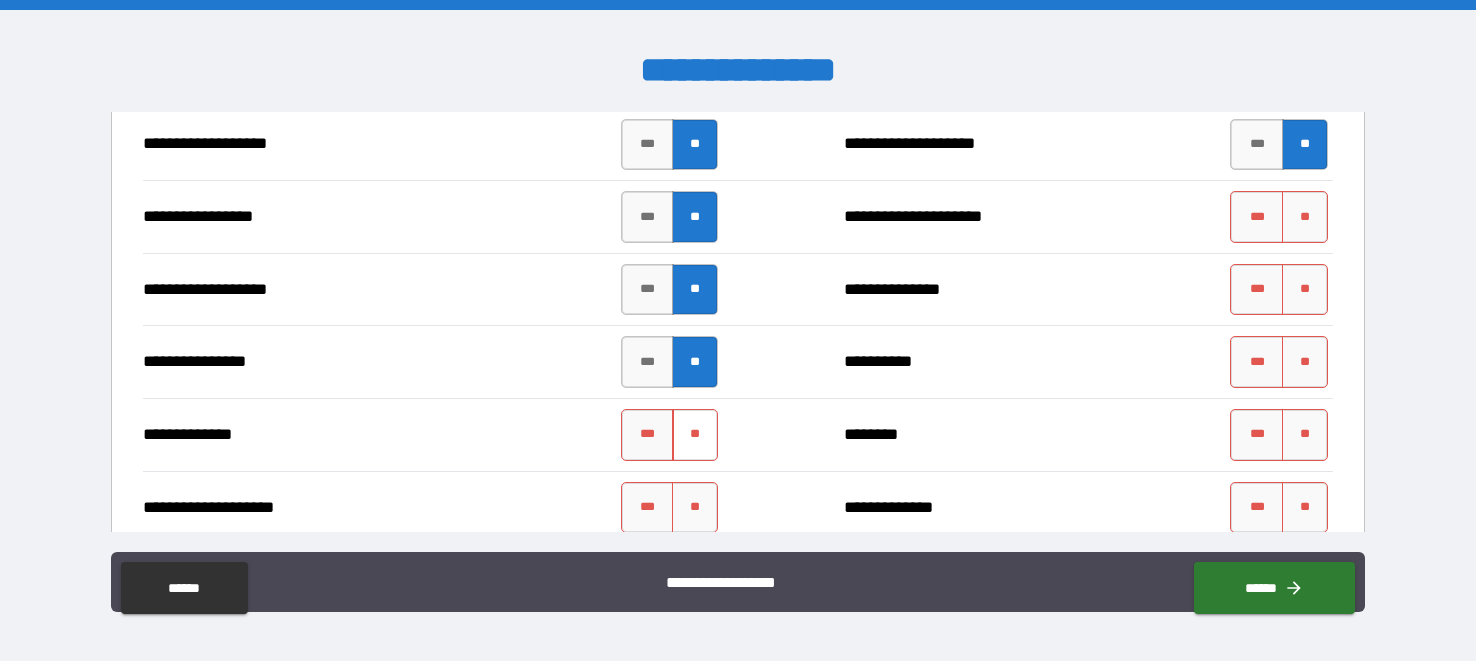 click on "**" at bounding box center (695, 435) 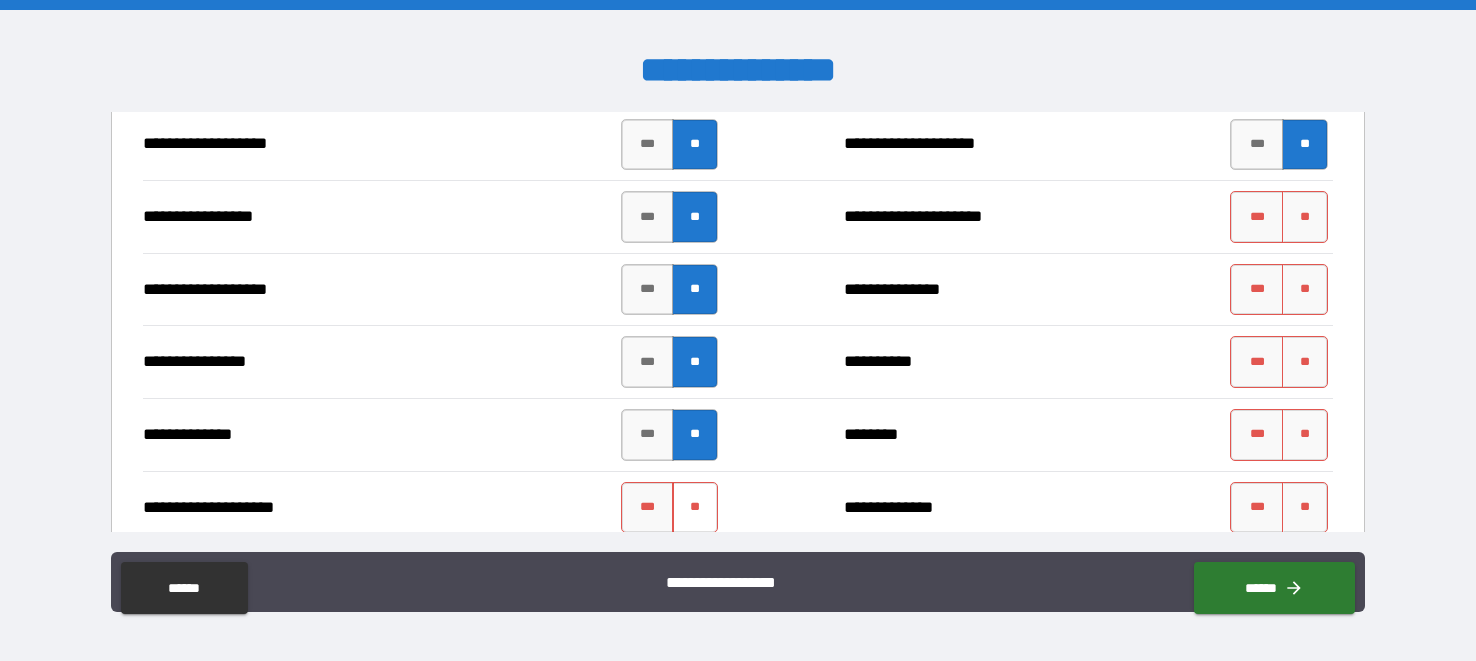 click on "**" at bounding box center (695, 508) 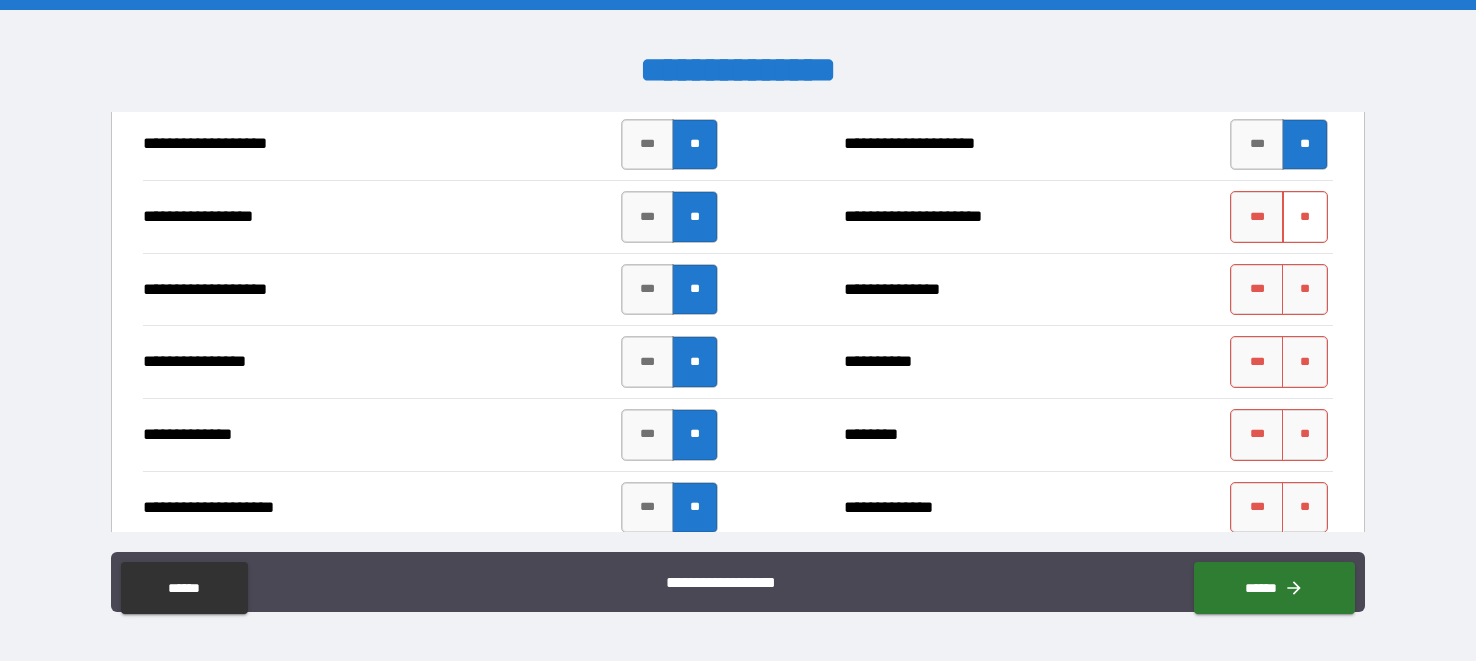 click on "**" at bounding box center [1305, 217] 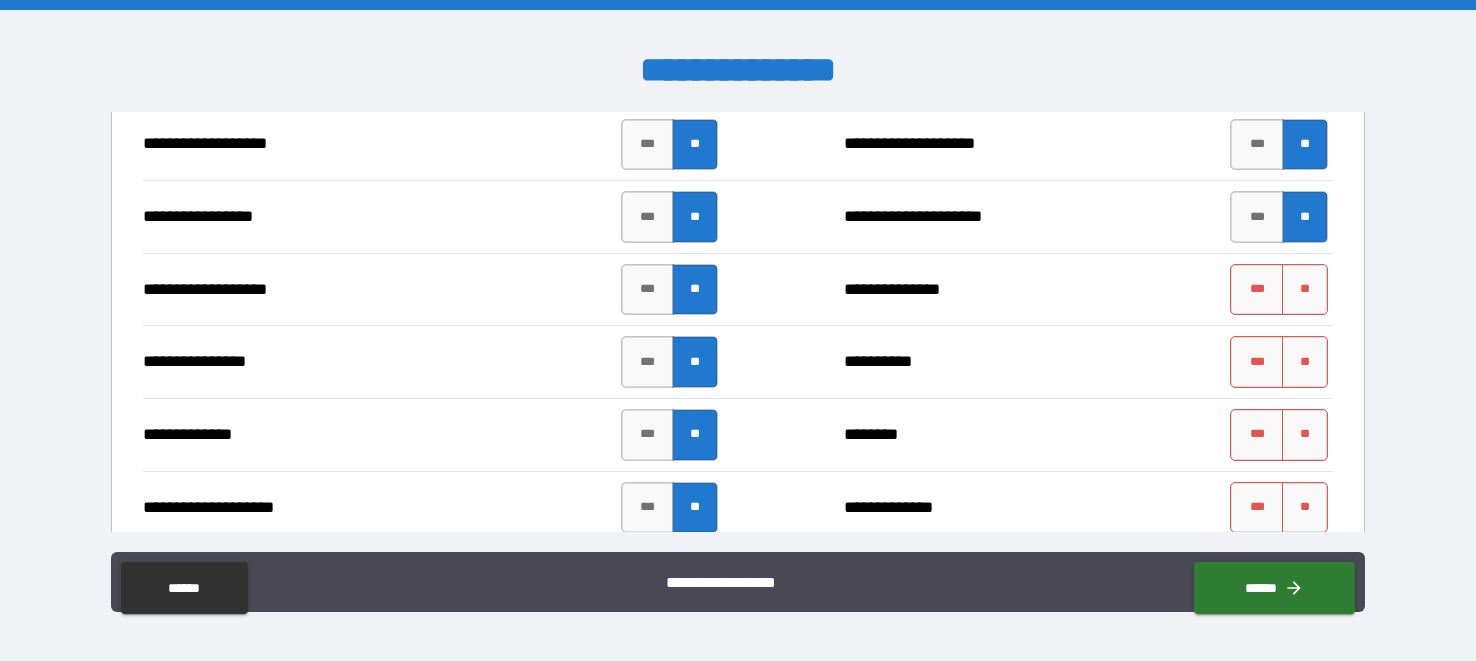 scroll, scrollTop: 3743, scrollLeft: 0, axis: vertical 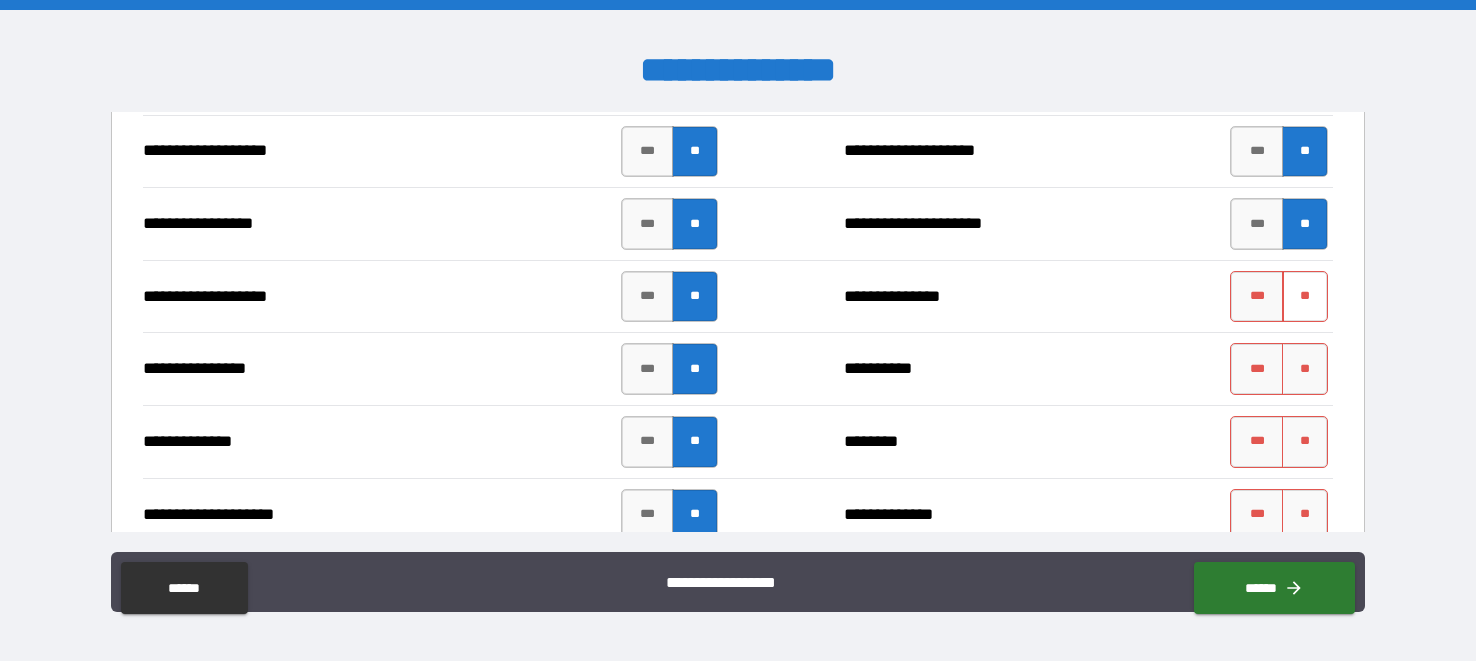 click on "**" at bounding box center [1305, 297] 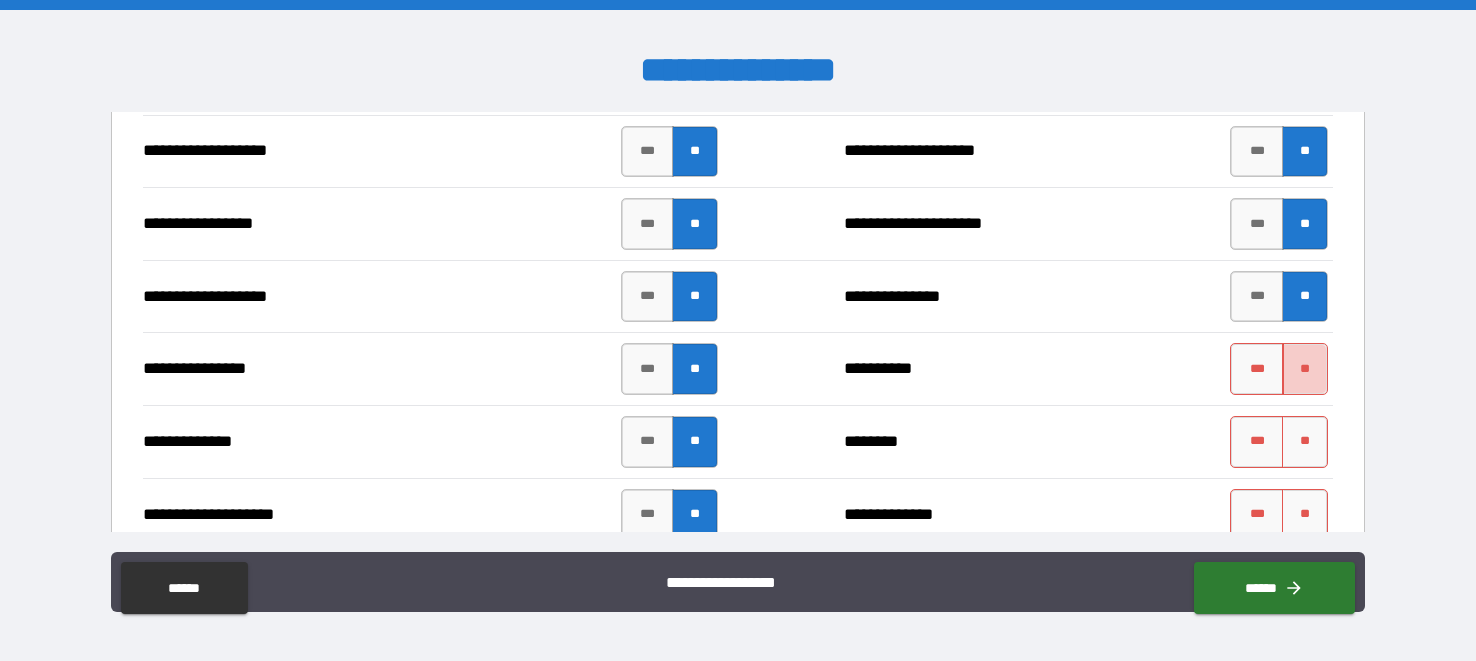 click on "**" at bounding box center [1305, 369] 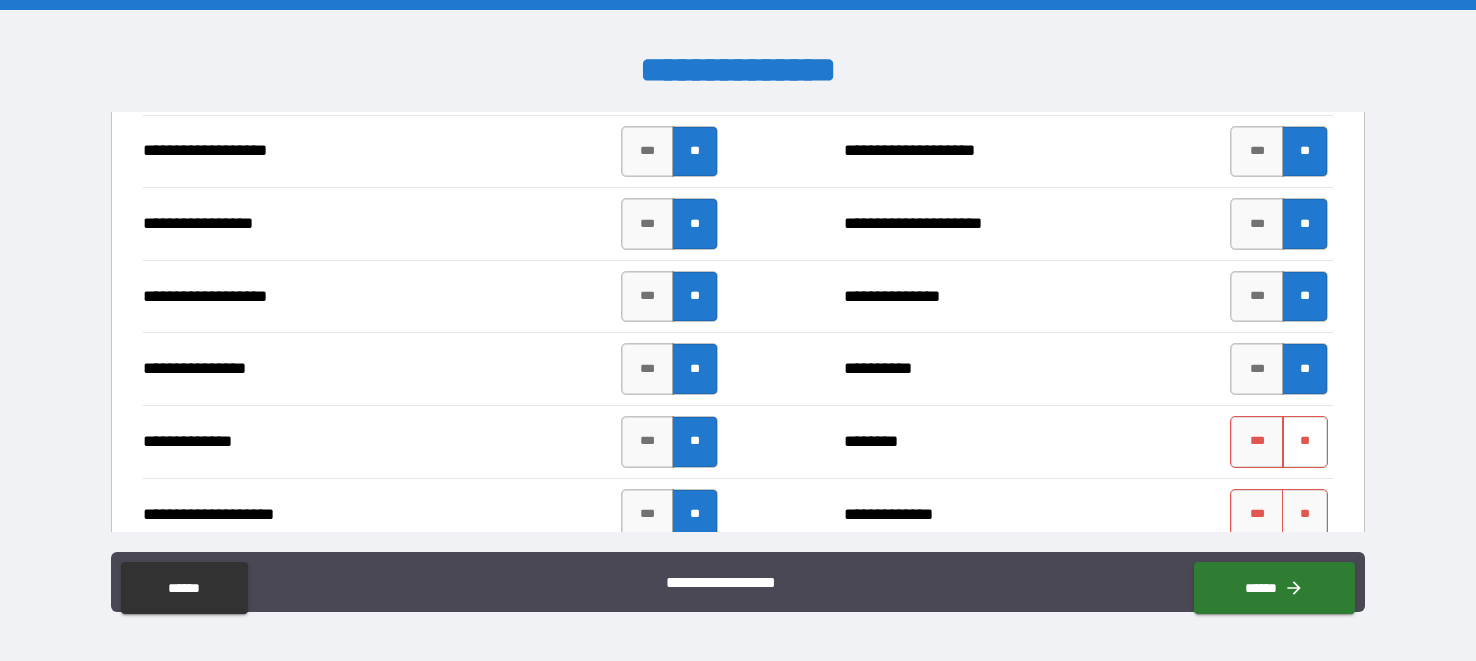 click on "**" at bounding box center [1305, 442] 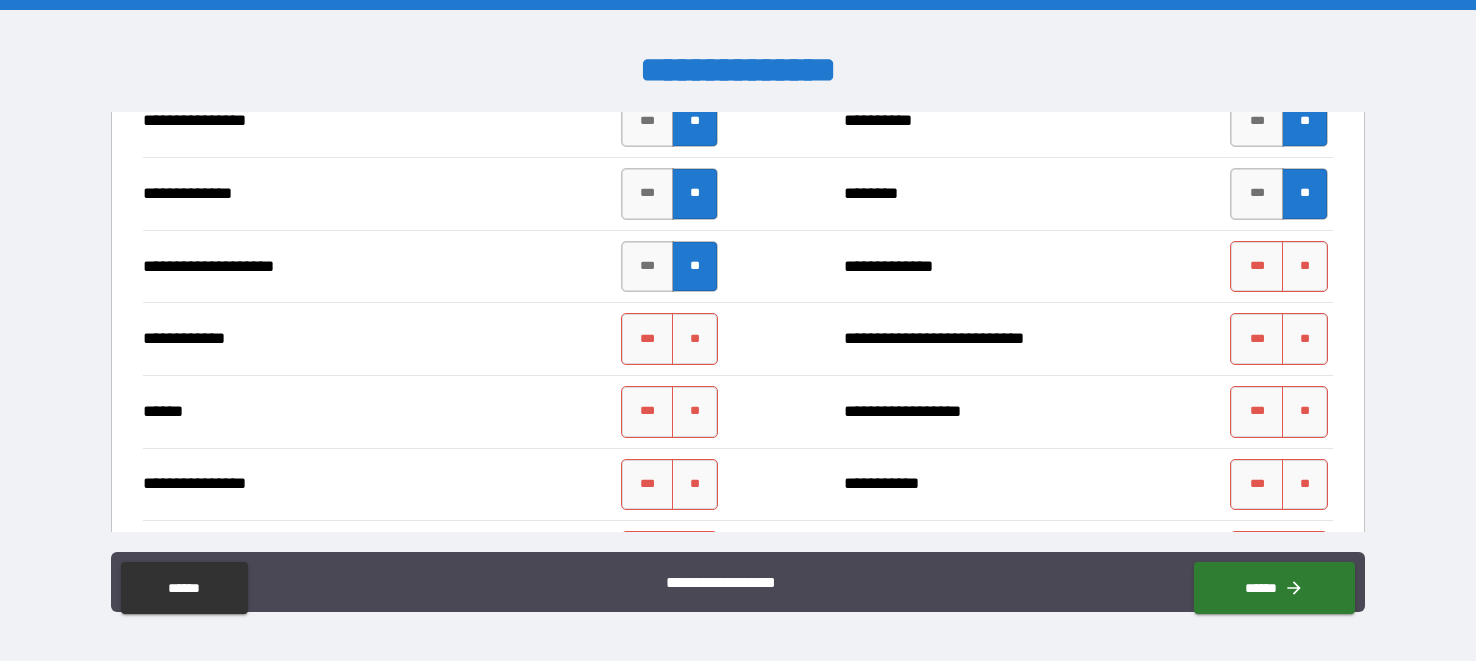scroll, scrollTop: 4002, scrollLeft: 0, axis: vertical 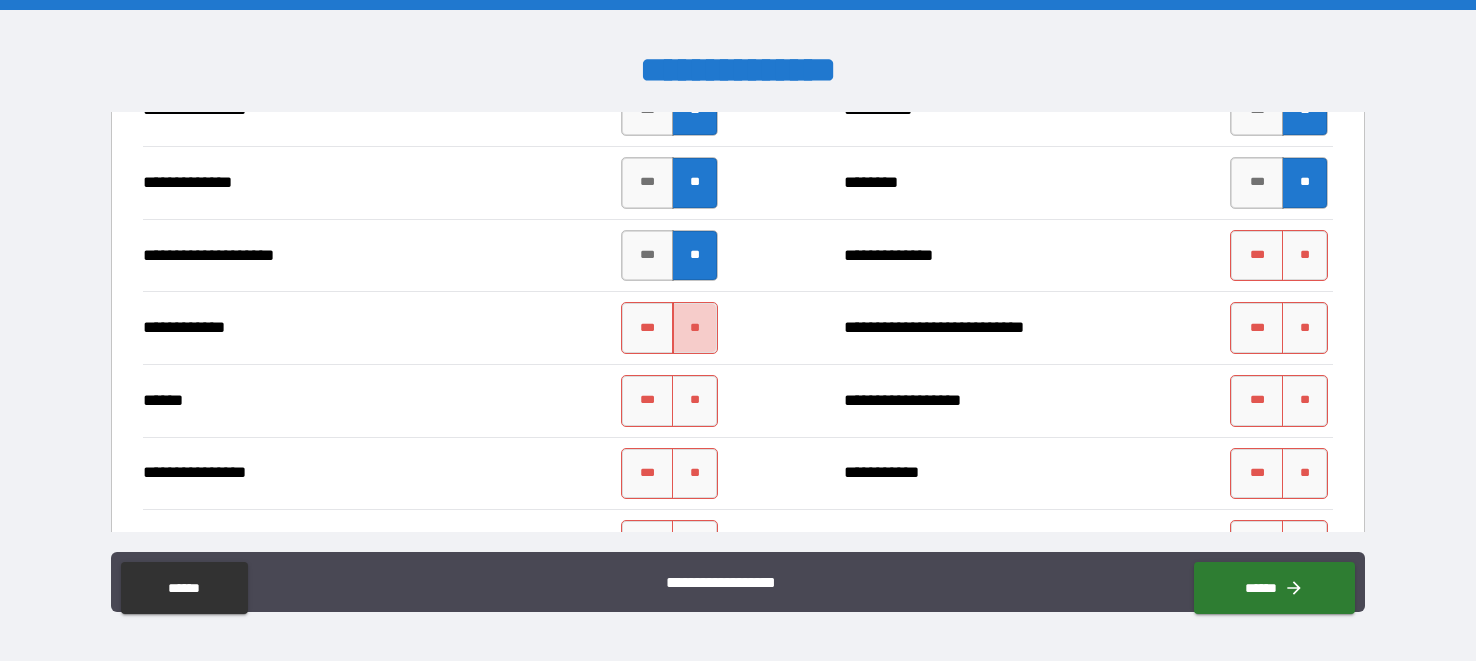 click on "**" at bounding box center (695, 328) 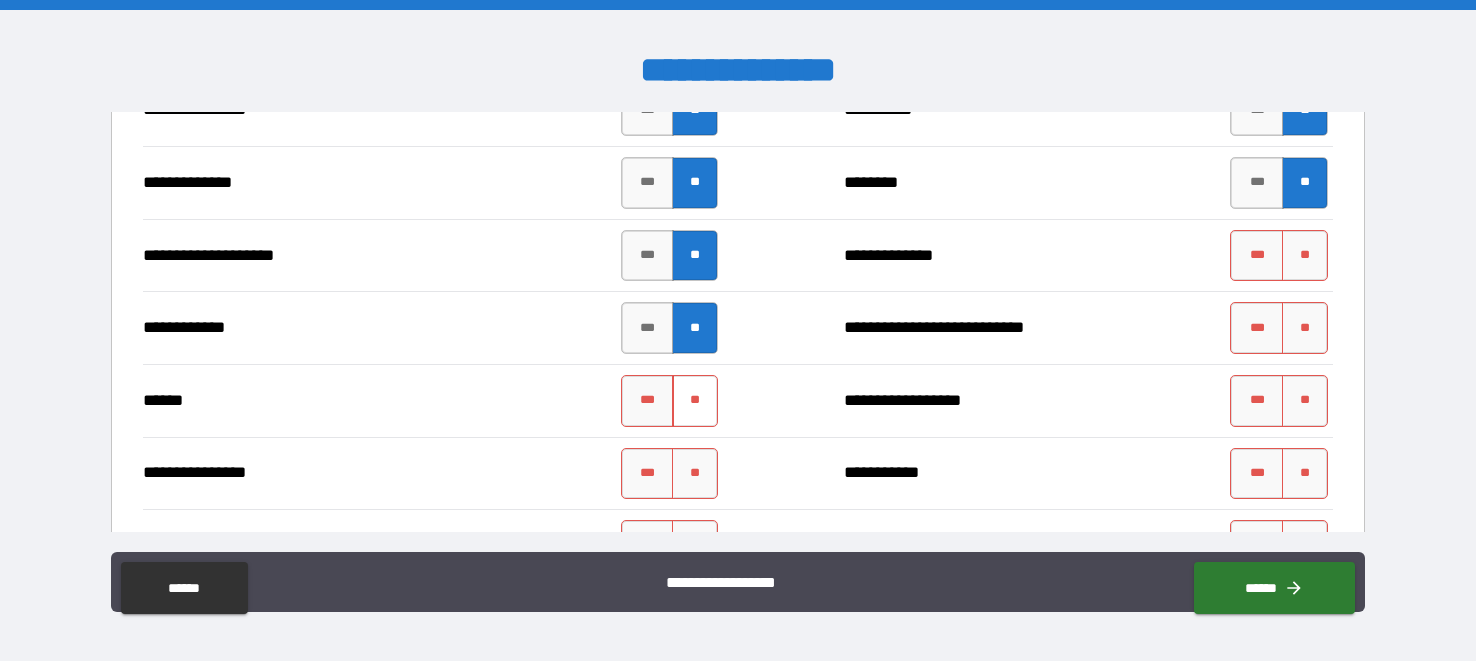 click on "**" at bounding box center (695, 401) 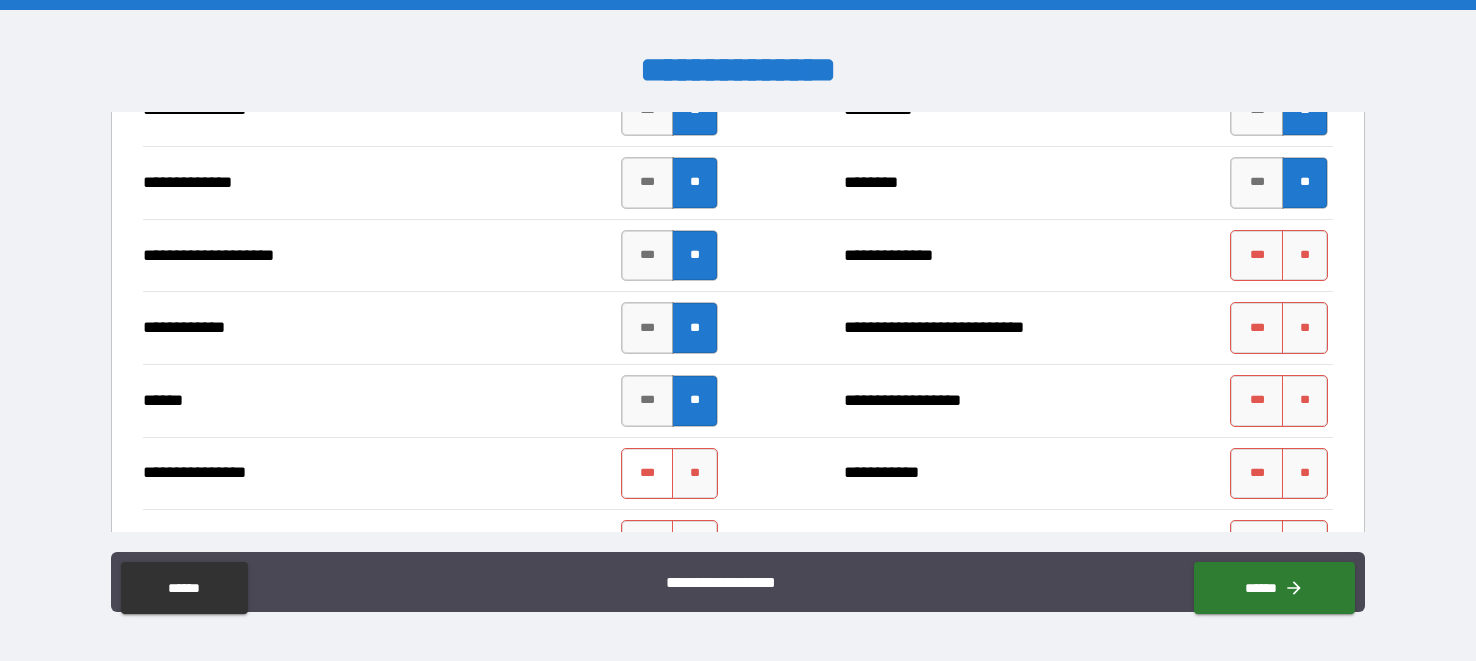 click on "***" at bounding box center [648, 474] 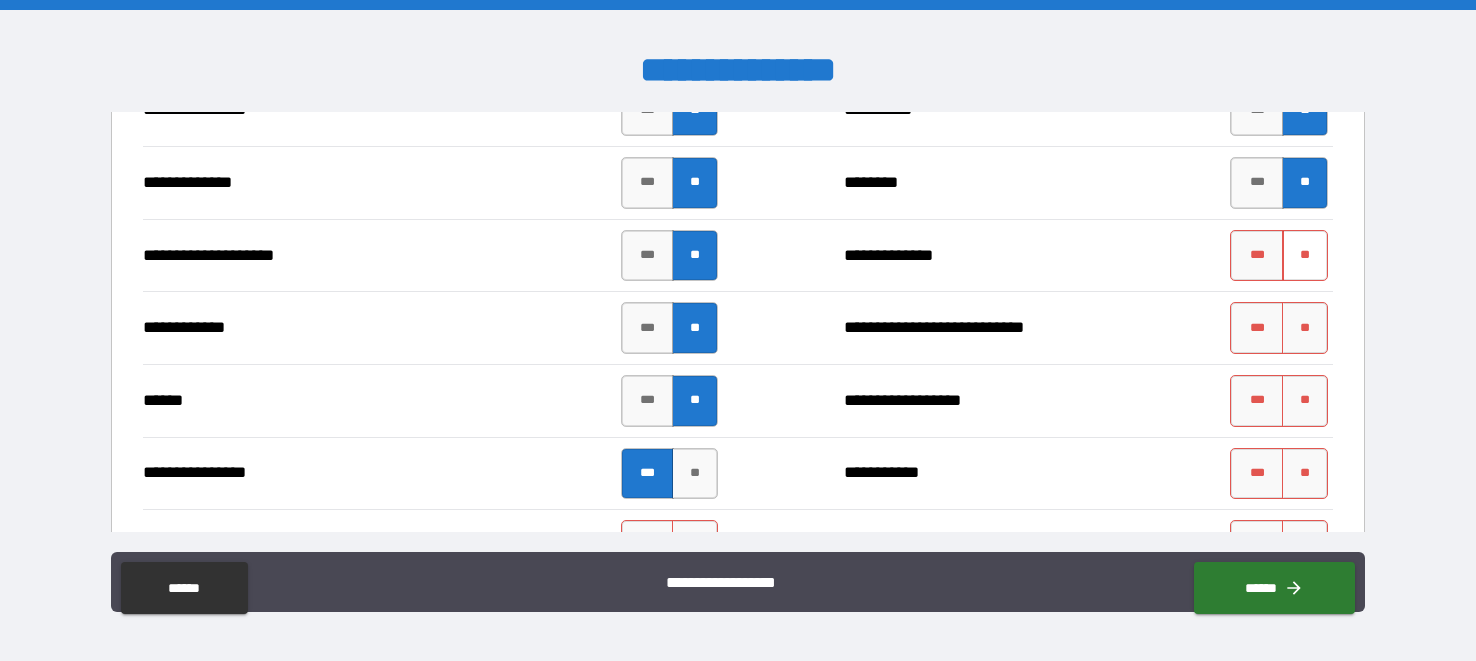 click on "**" at bounding box center [1305, 256] 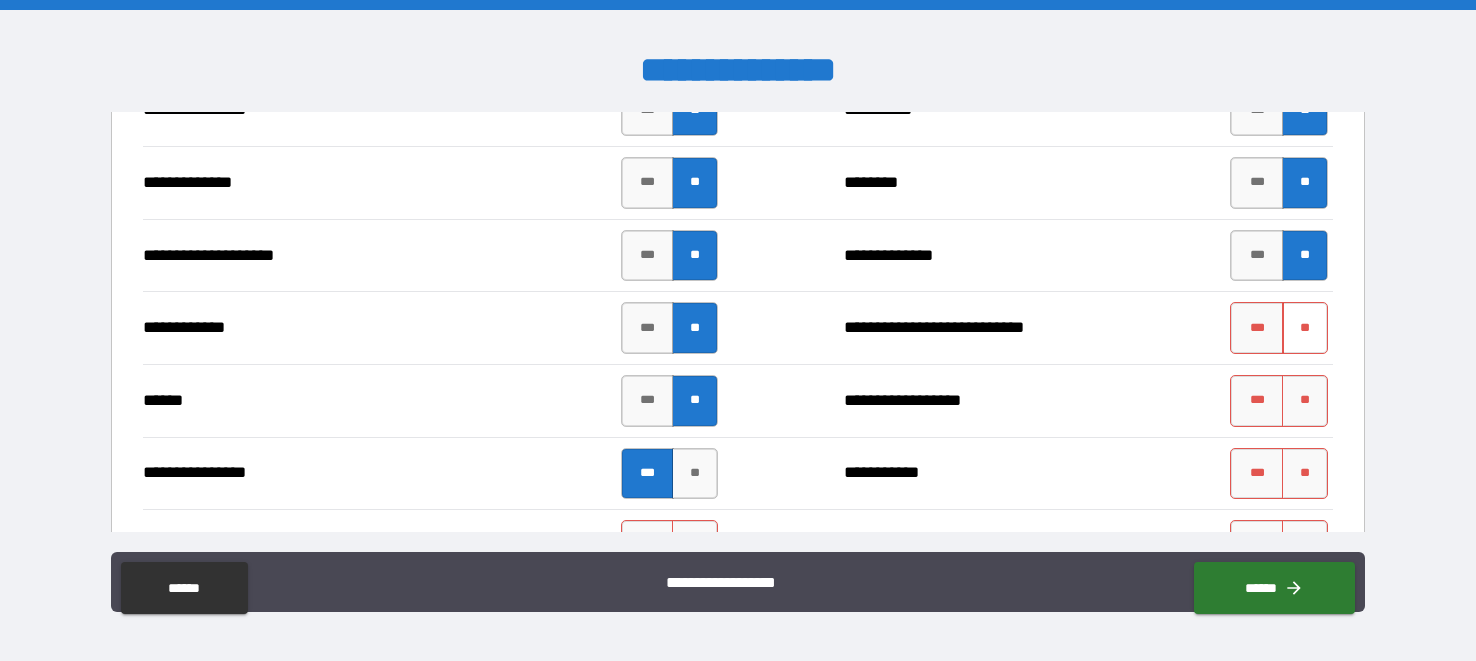 click on "**" at bounding box center (1305, 328) 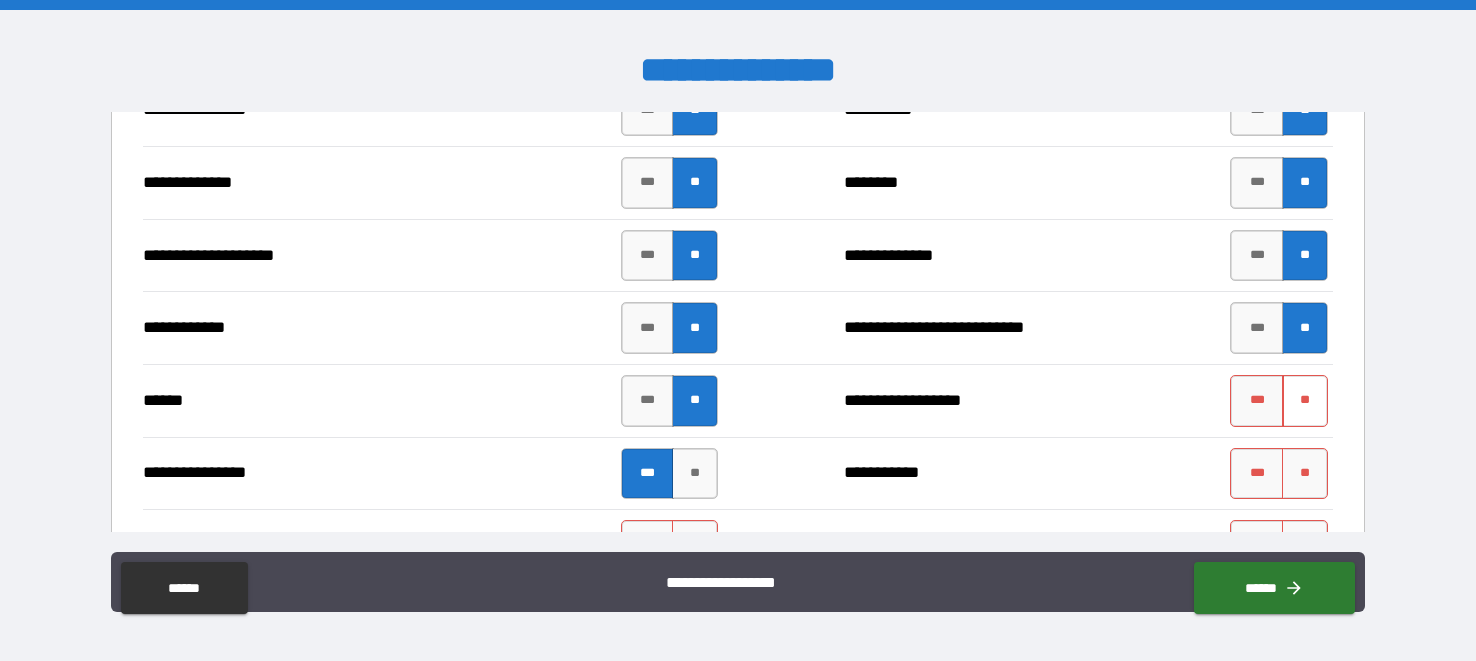 click on "**" at bounding box center [1305, 401] 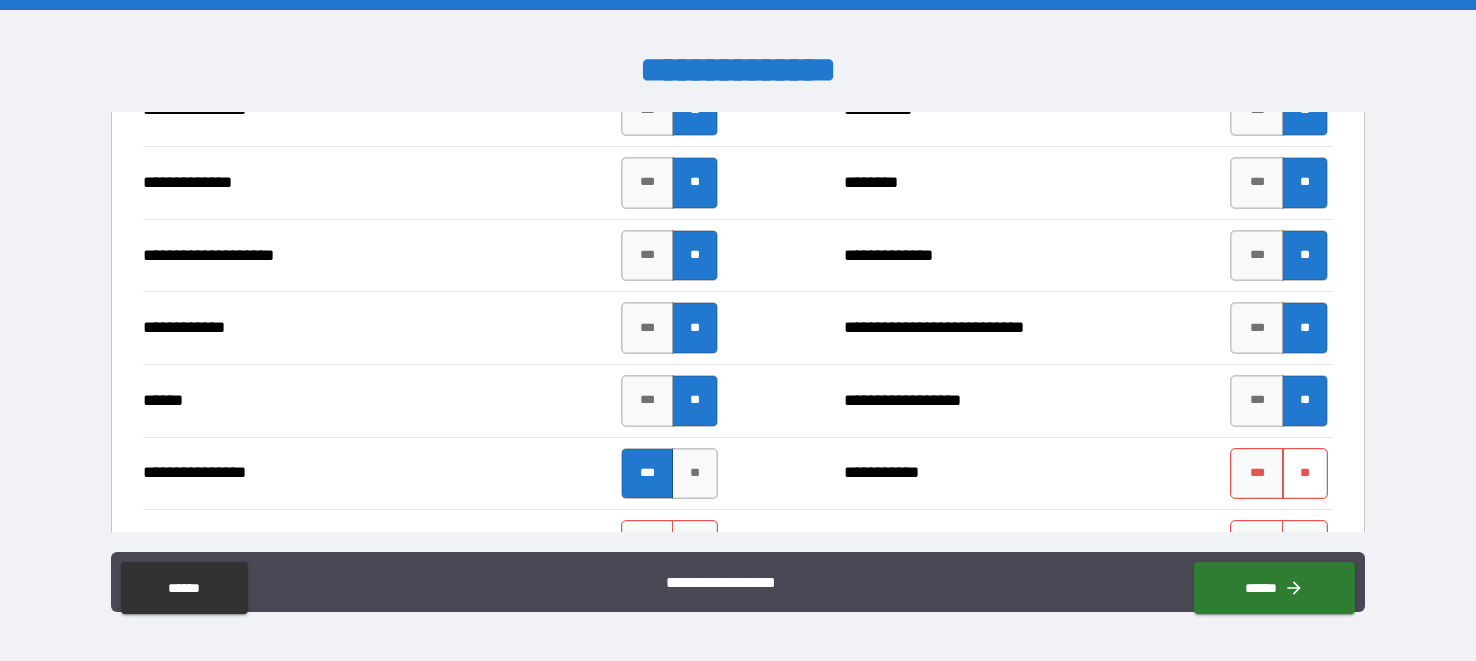 click on "**" at bounding box center (1305, 474) 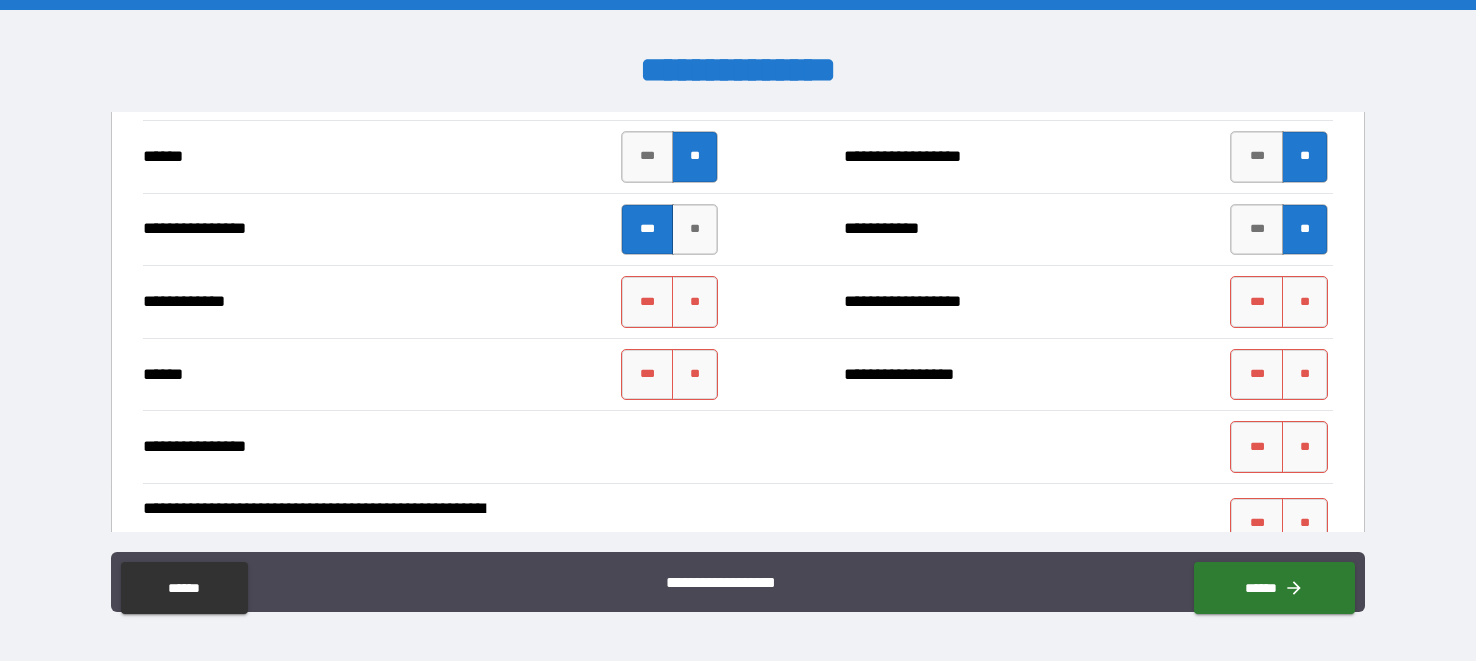 scroll, scrollTop: 4313, scrollLeft: 0, axis: vertical 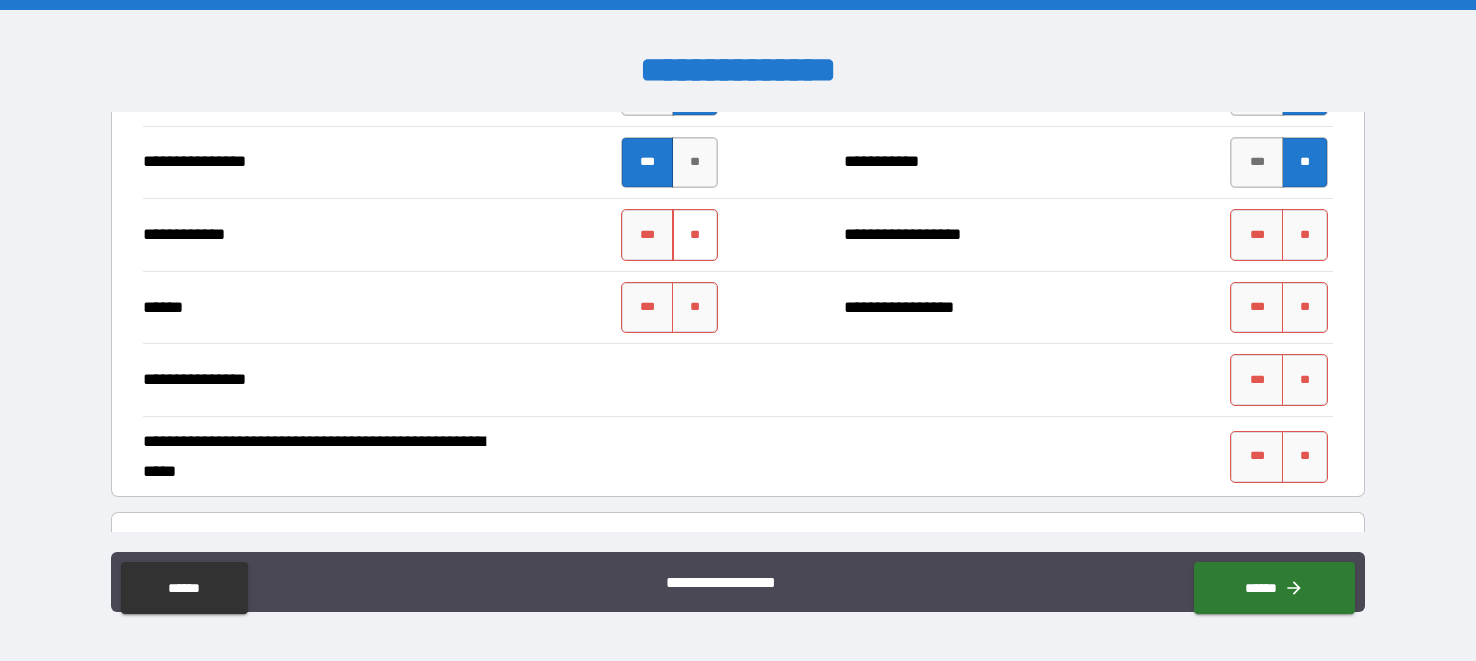 click on "**" at bounding box center (695, 235) 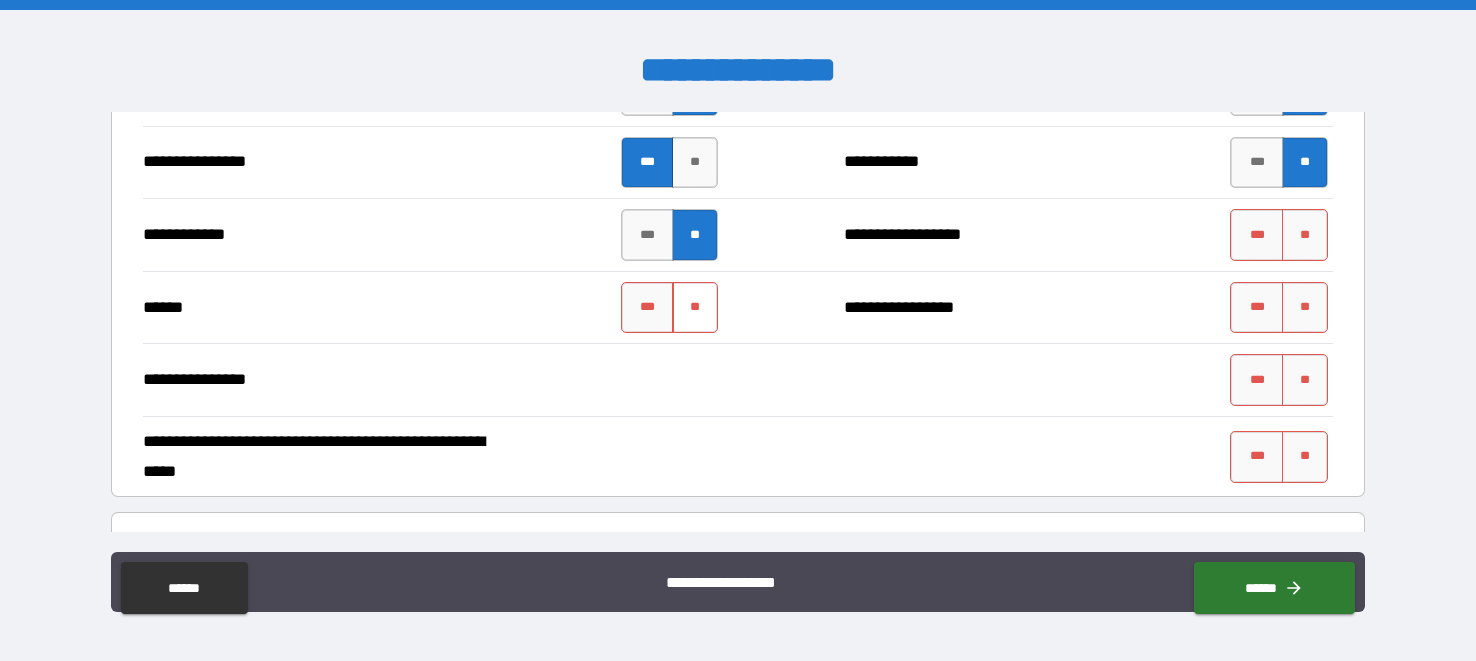 click on "**" at bounding box center [695, 308] 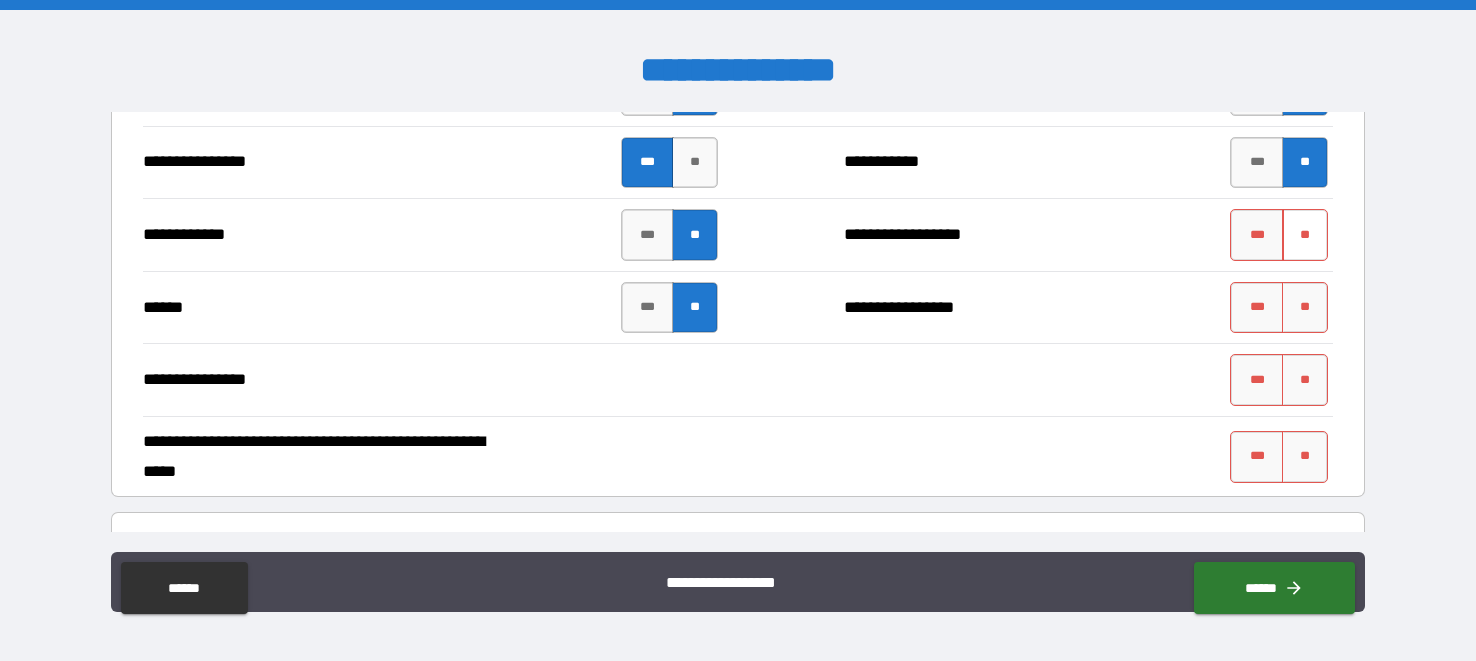 click on "**" at bounding box center [1305, 235] 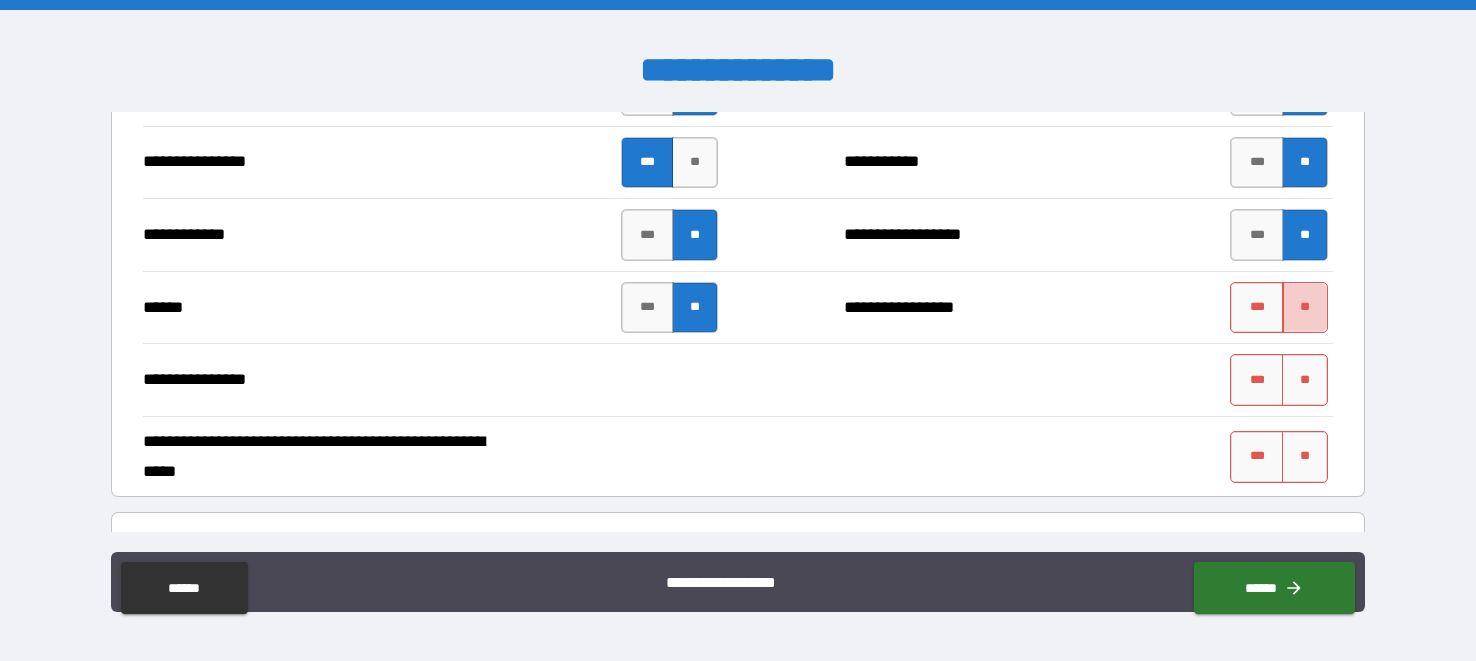 click on "**" at bounding box center [1305, 308] 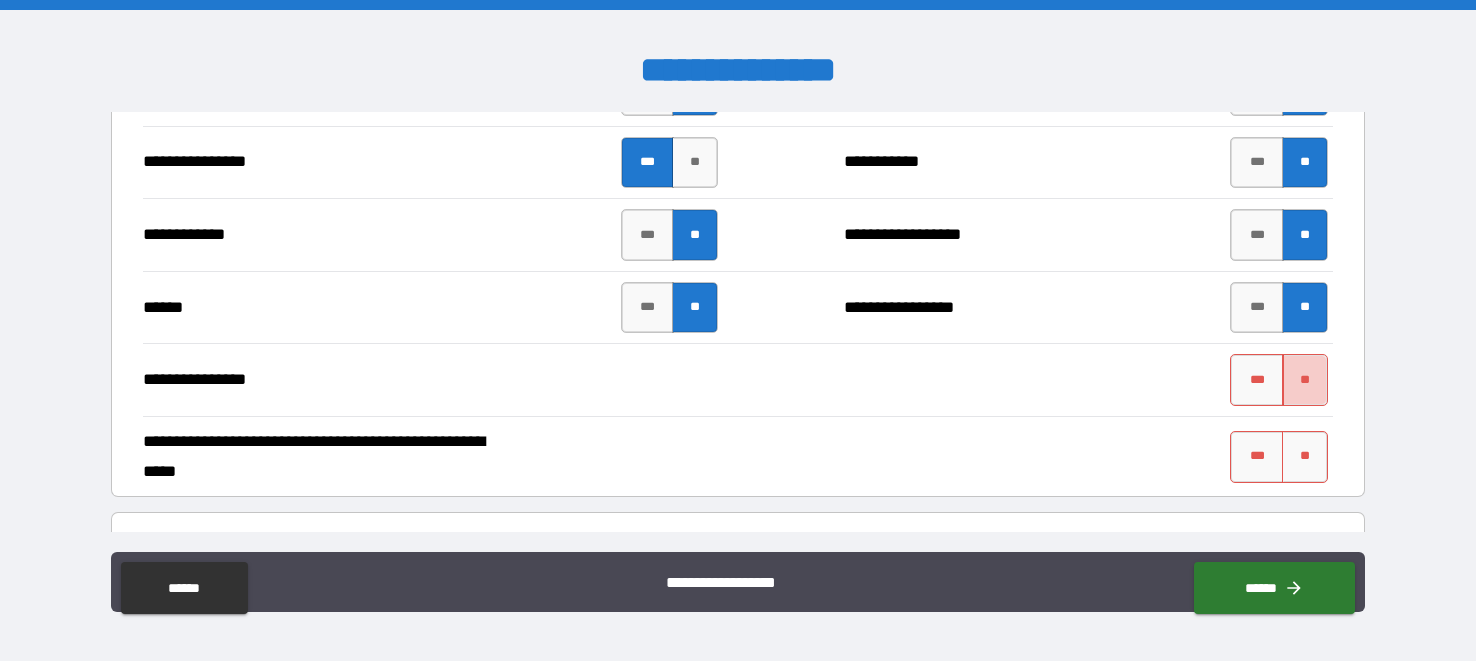 click on "**" at bounding box center [1305, 380] 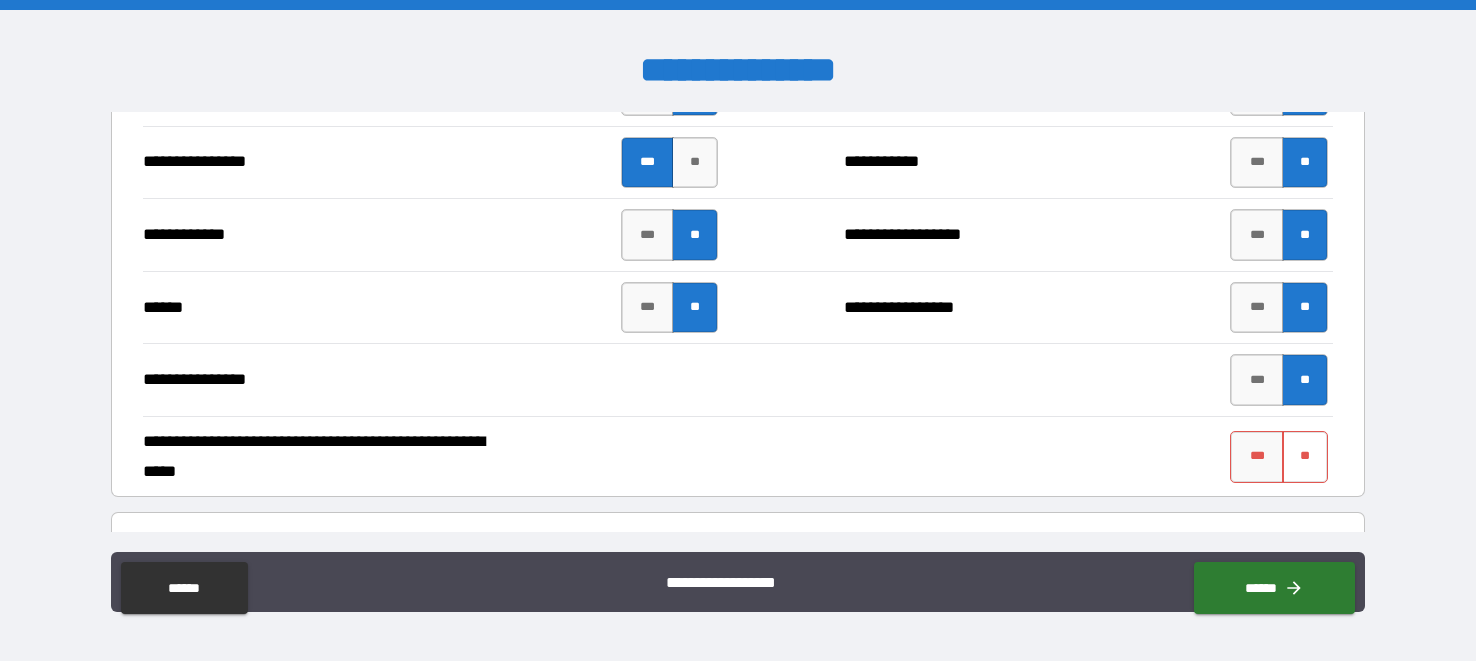click on "**" at bounding box center [1305, 457] 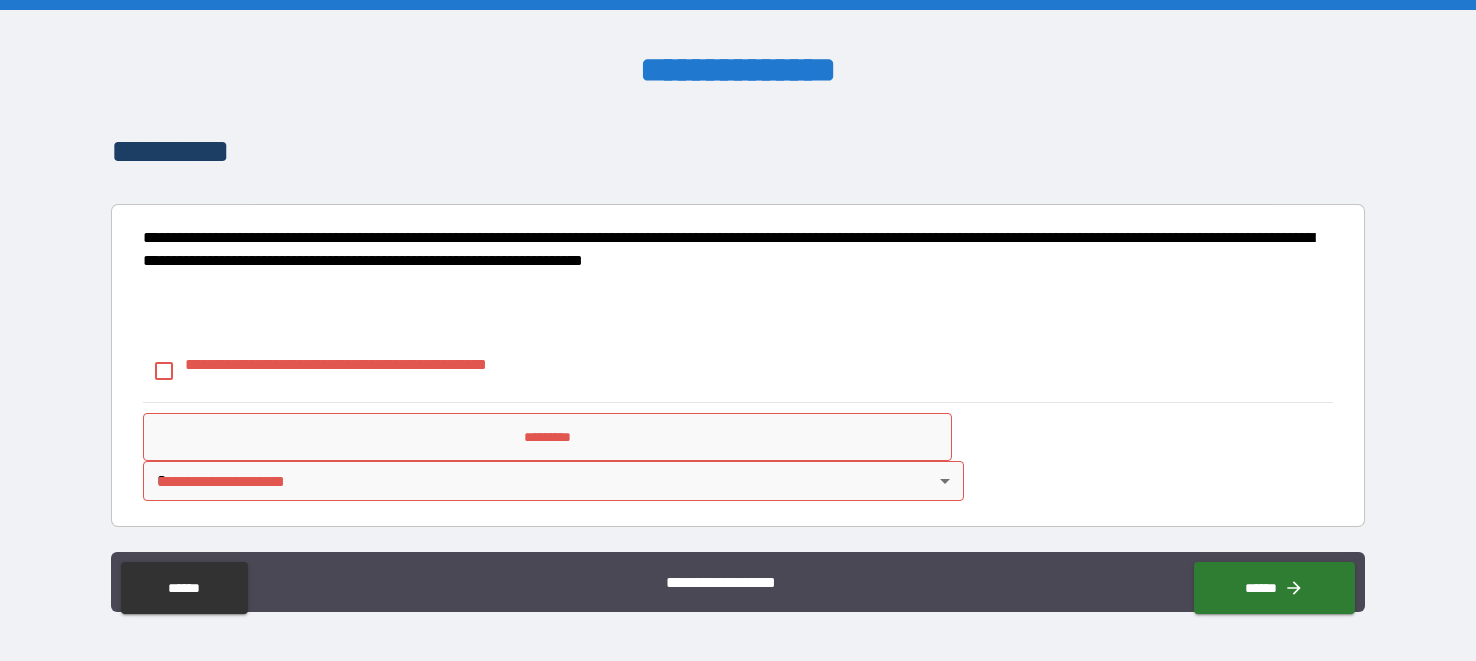 scroll, scrollTop: 4989, scrollLeft: 0, axis: vertical 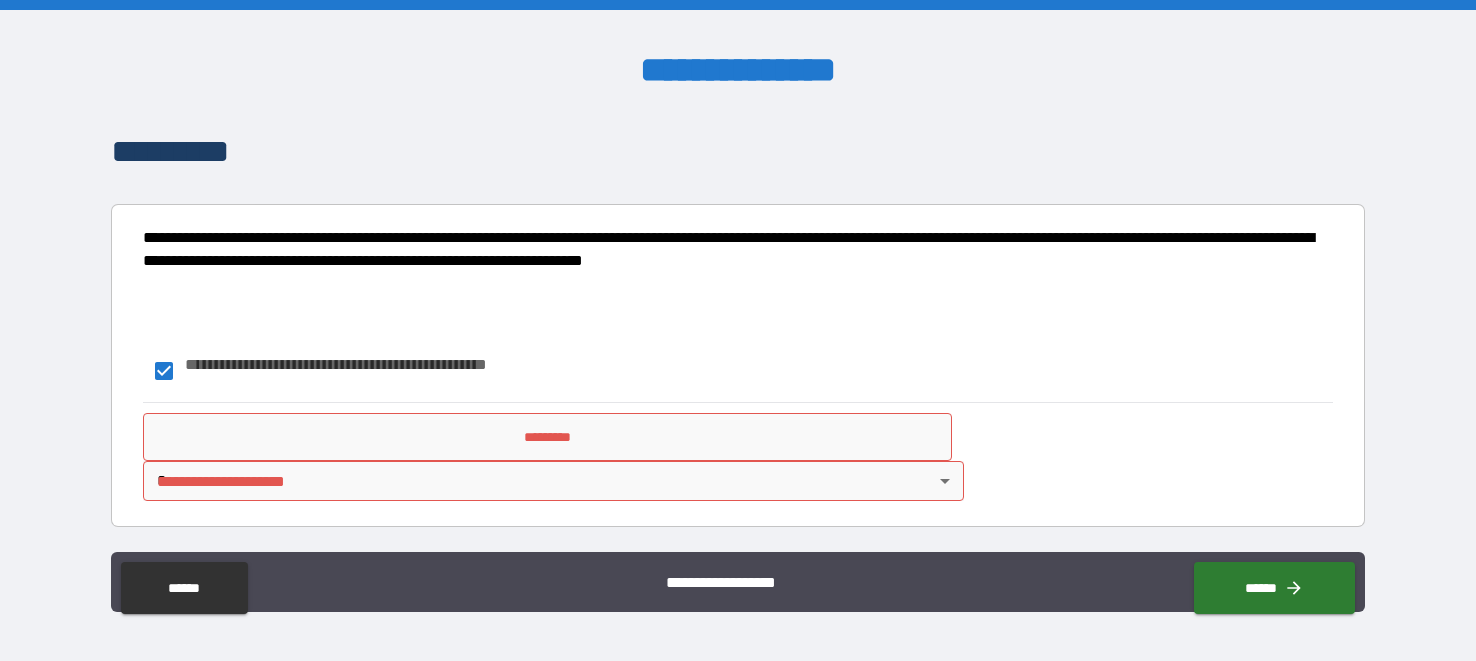 click on "*********" at bounding box center [547, 437] 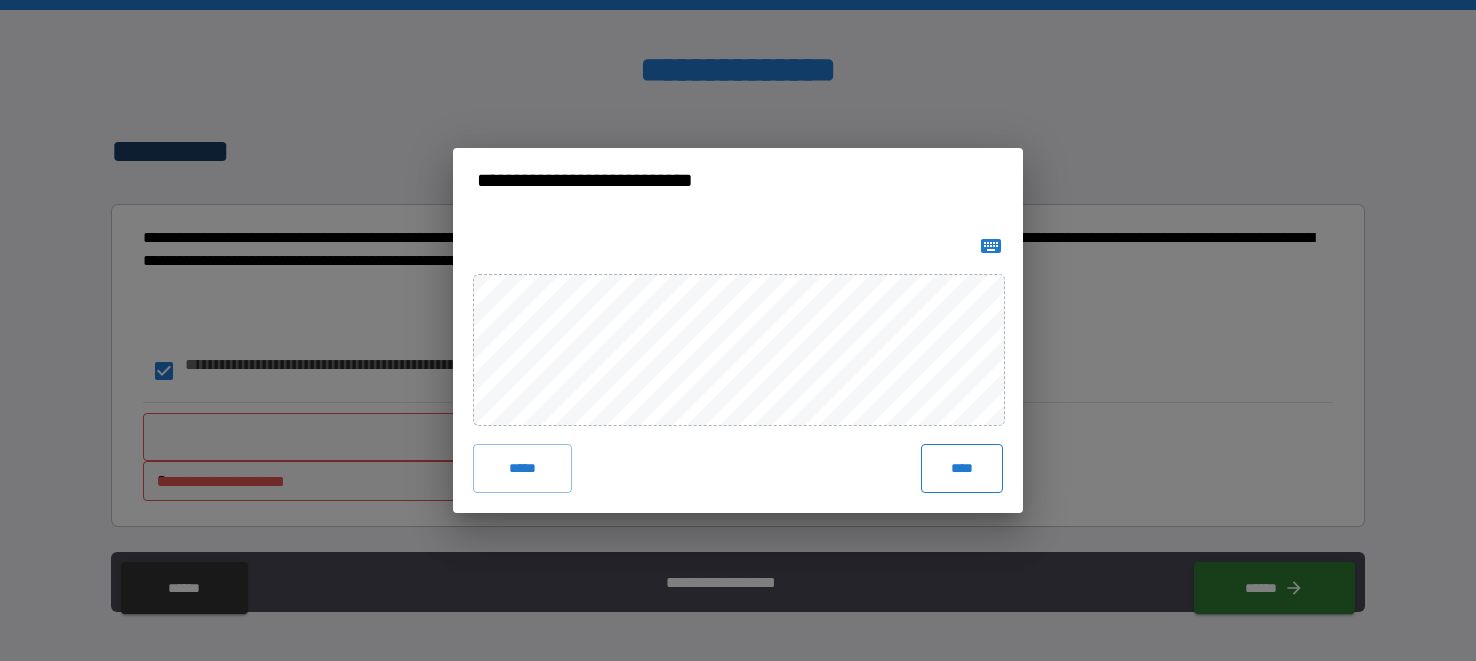 click on "****" at bounding box center [962, 468] 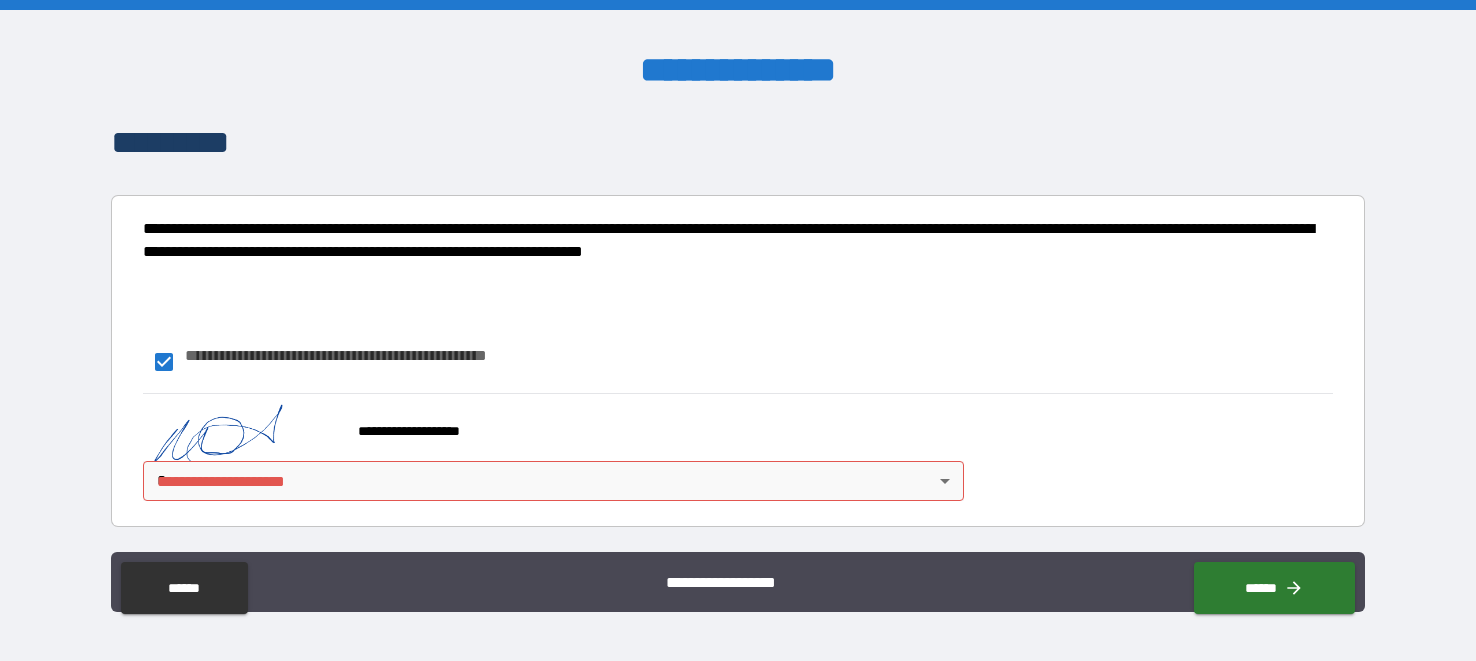 scroll, scrollTop: 4998, scrollLeft: 0, axis: vertical 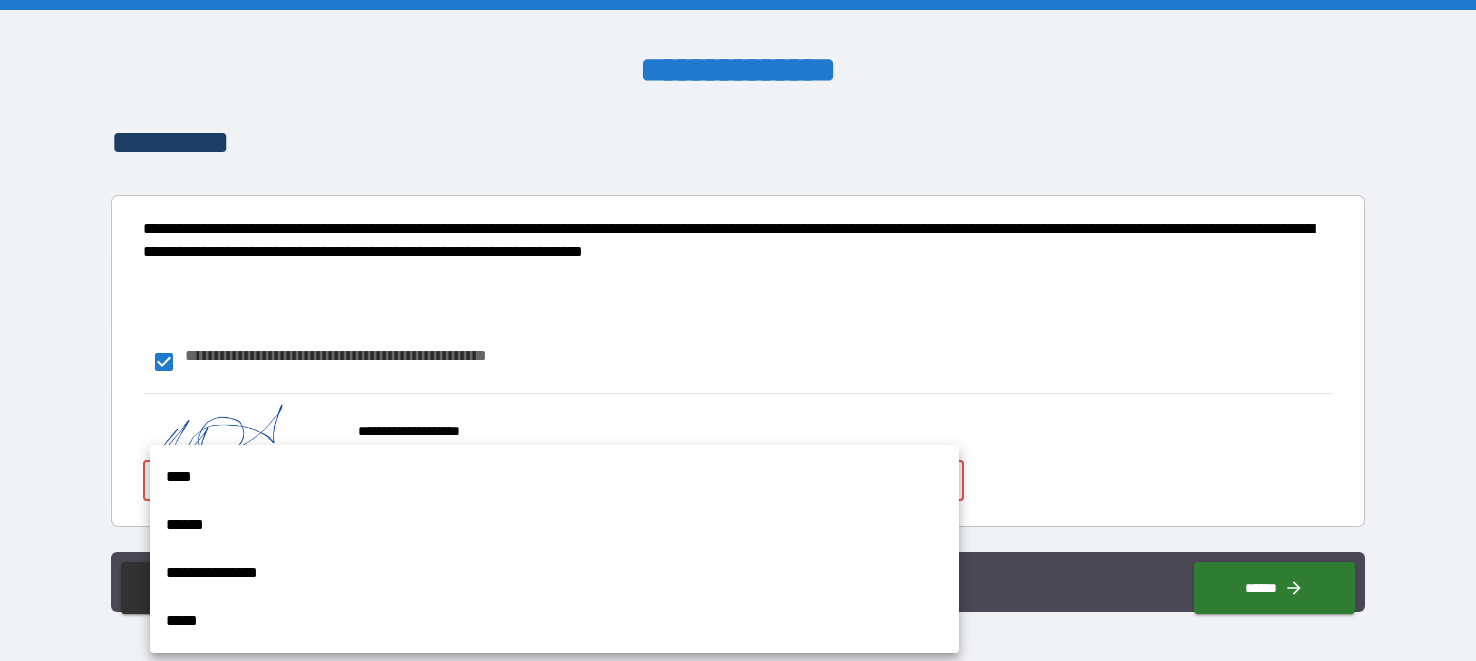 click on "****" at bounding box center [554, 477] 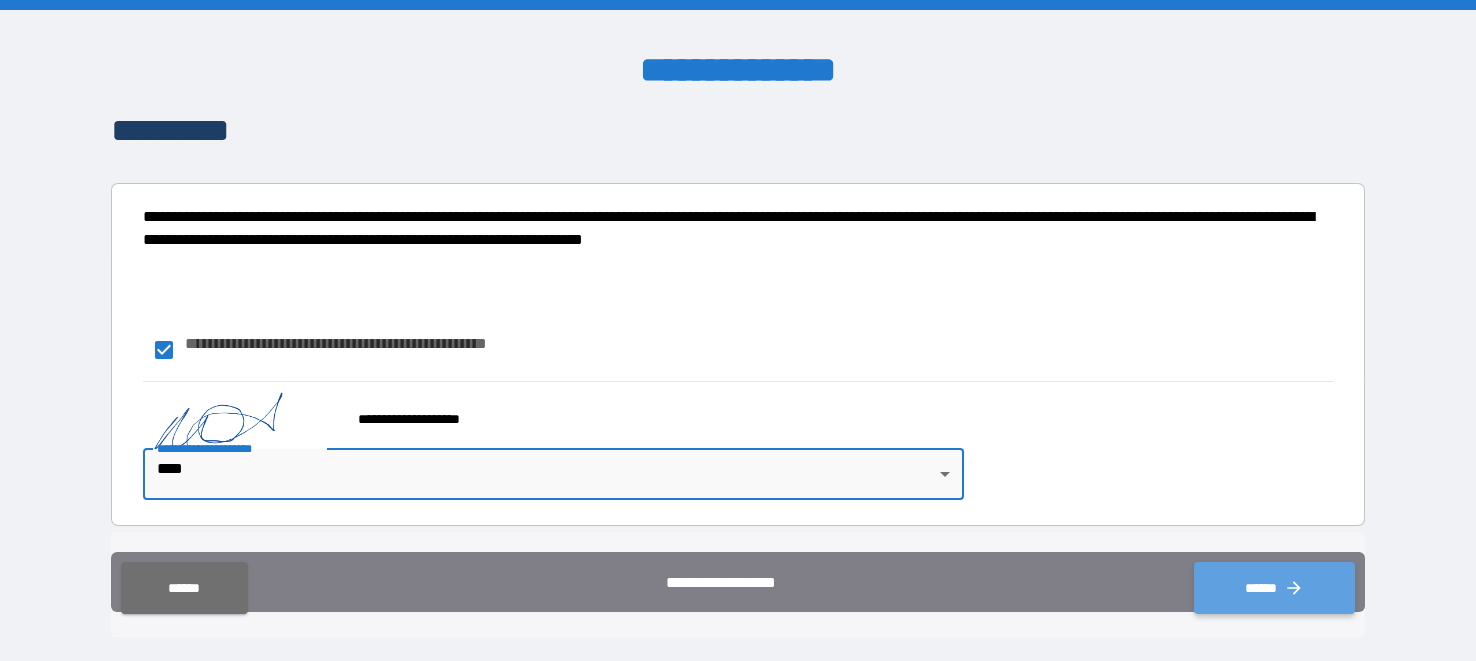 click on "******" at bounding box center [1274, 588] 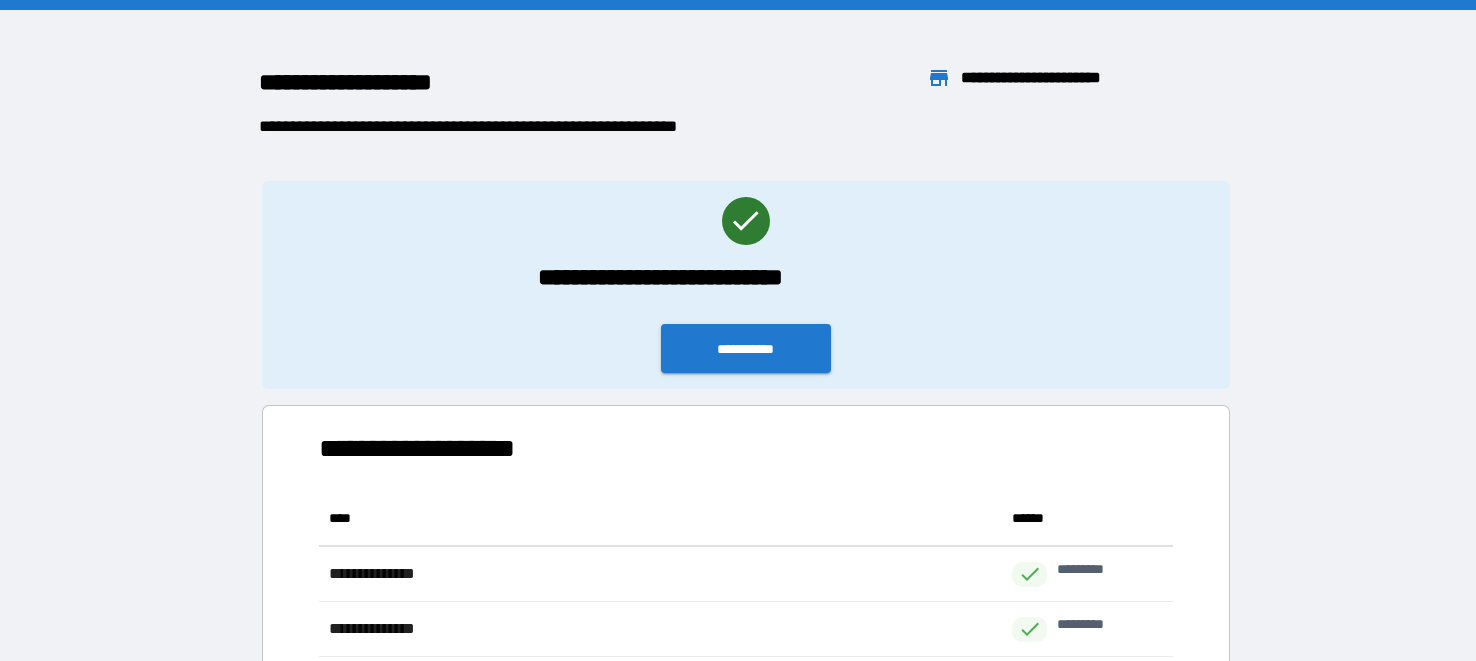 scroll, scrollTop: 0, scrollLeft: 0, axis: both 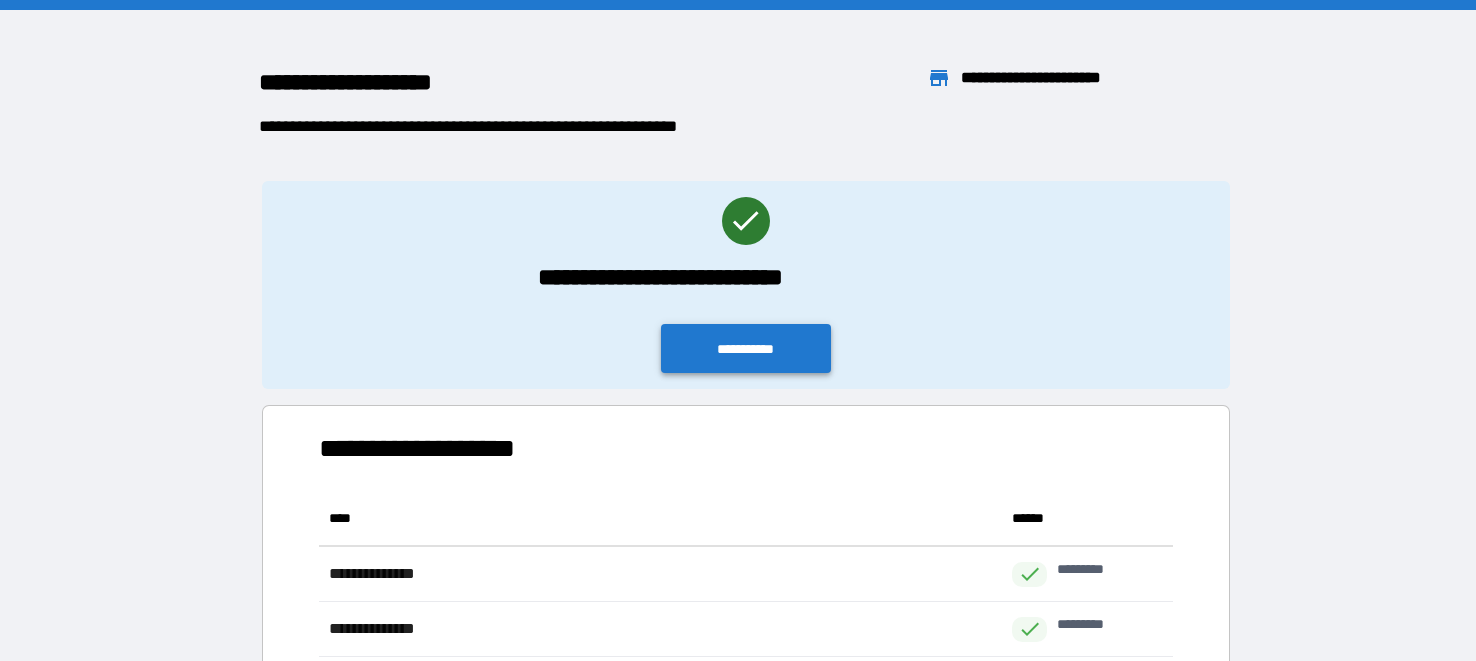 click on "**********" at bounding box center (746, 348) 